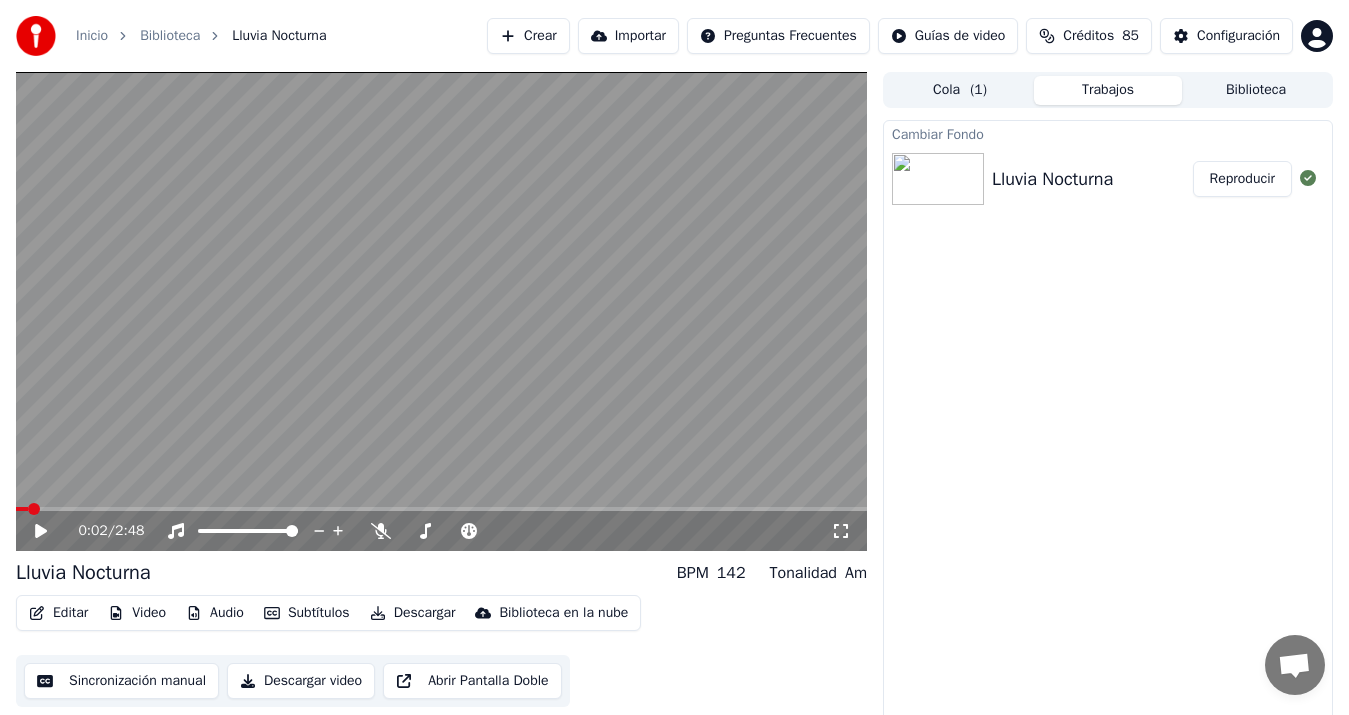 scroll, scrollTop: 13, scrollLeft: 0, axis: vertical 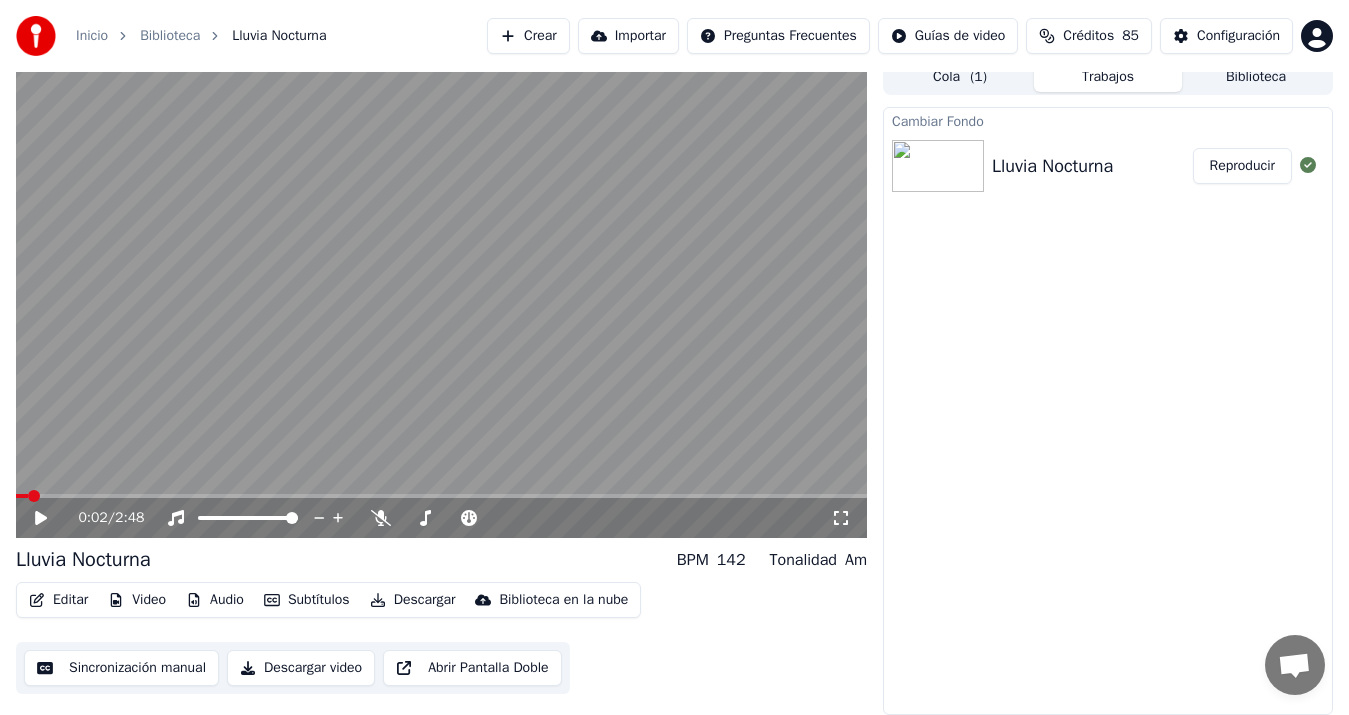 click on "Sincronización manual" at bounding box center [121, 668] 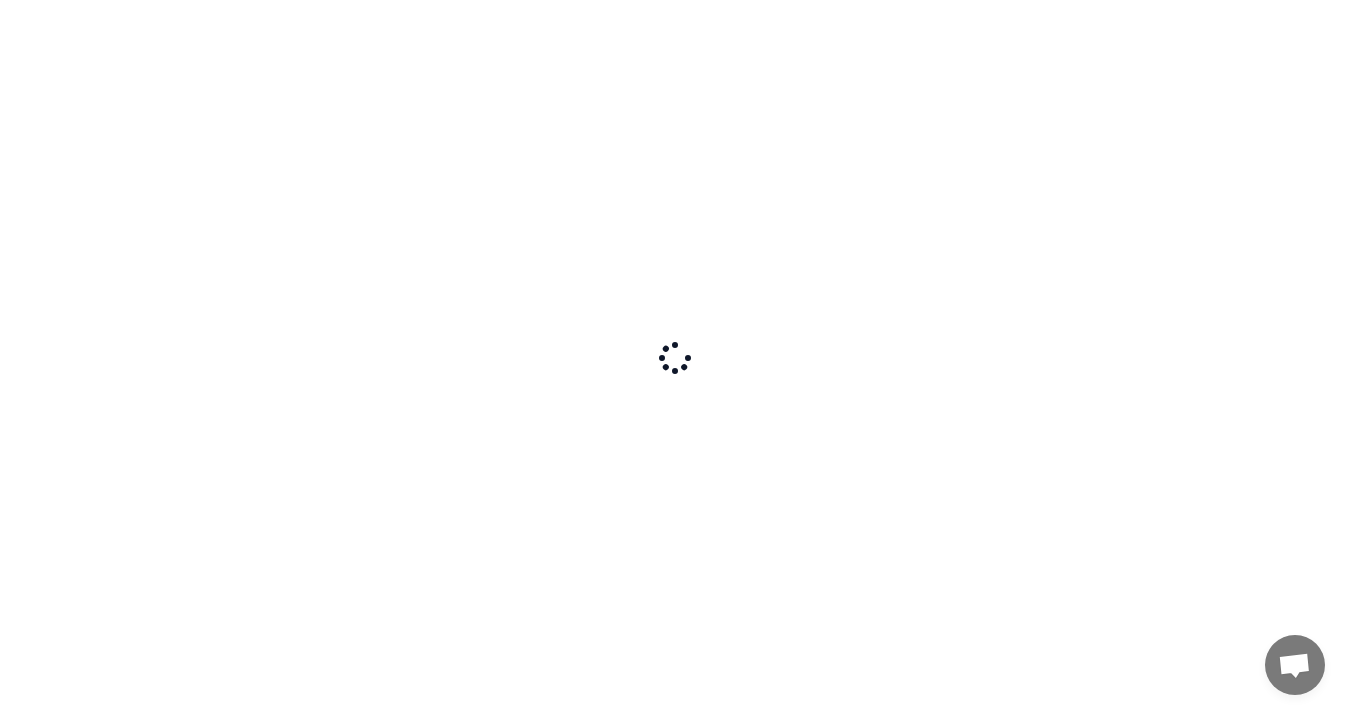 scroll, scrollTop: 0, scrollLeft: 0, axis: both 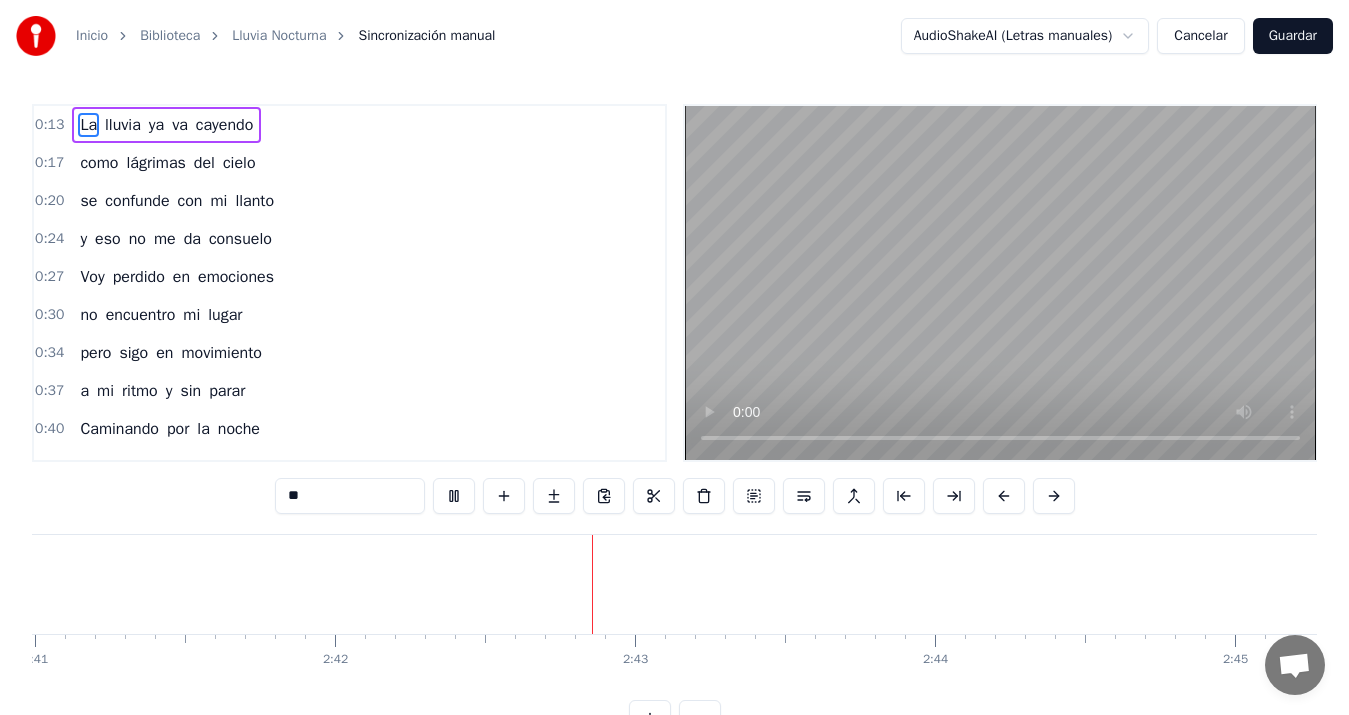 click on "Cancelar" at bounding box center [1200, 36] 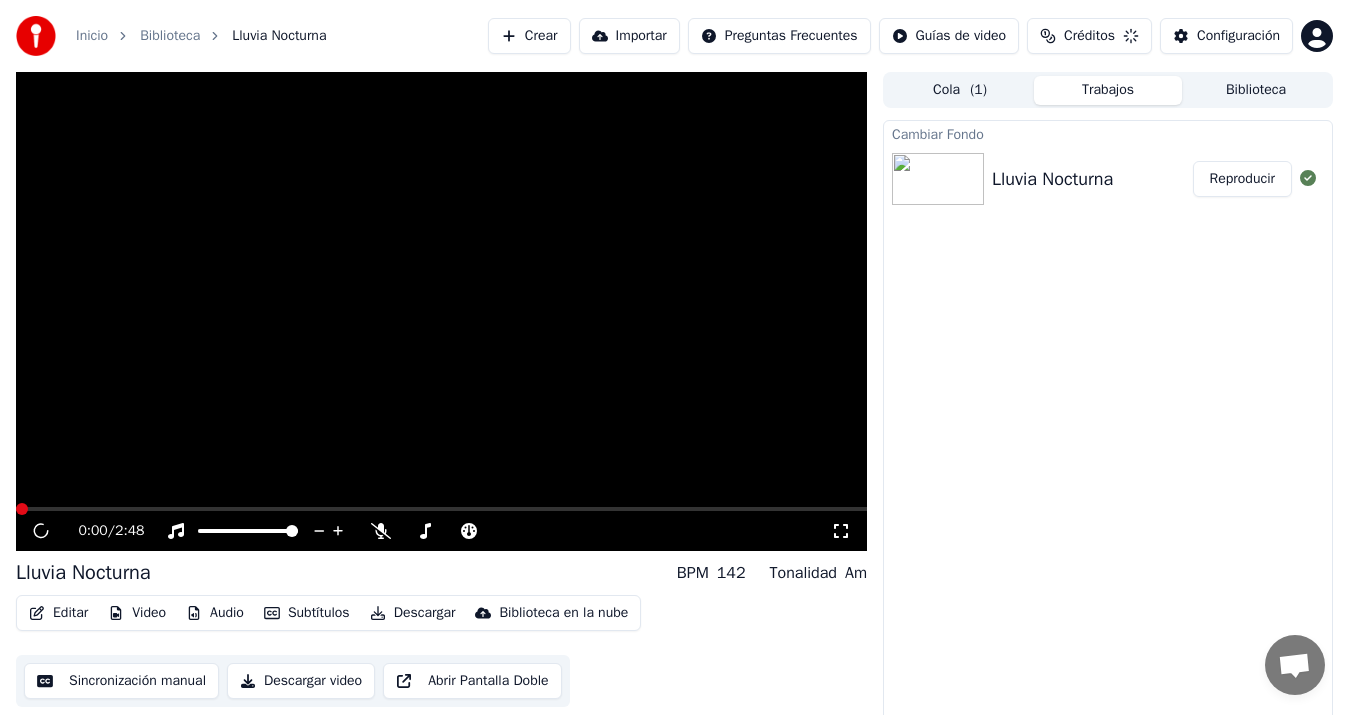 scroll, scrollTop: 13, scrollLeft: 0, axis: vertical 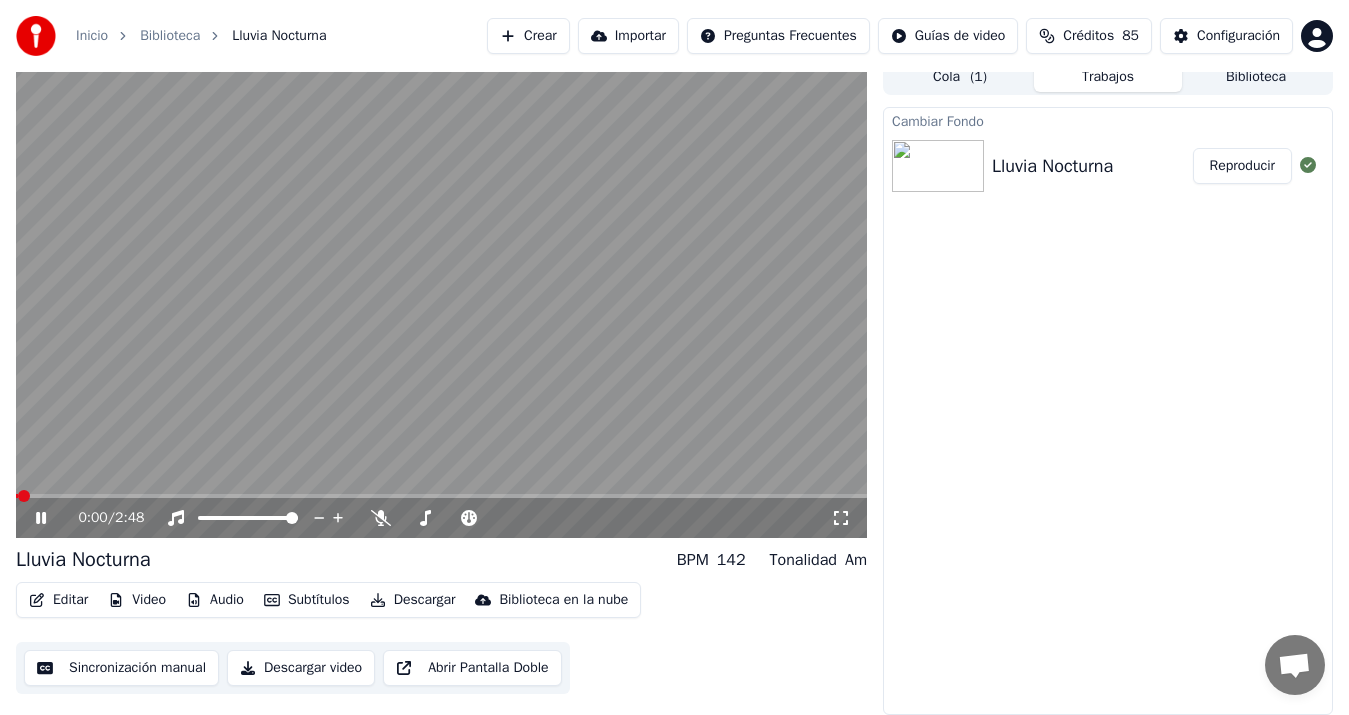 click on "Descargar video" at bounding box center (301, 668) 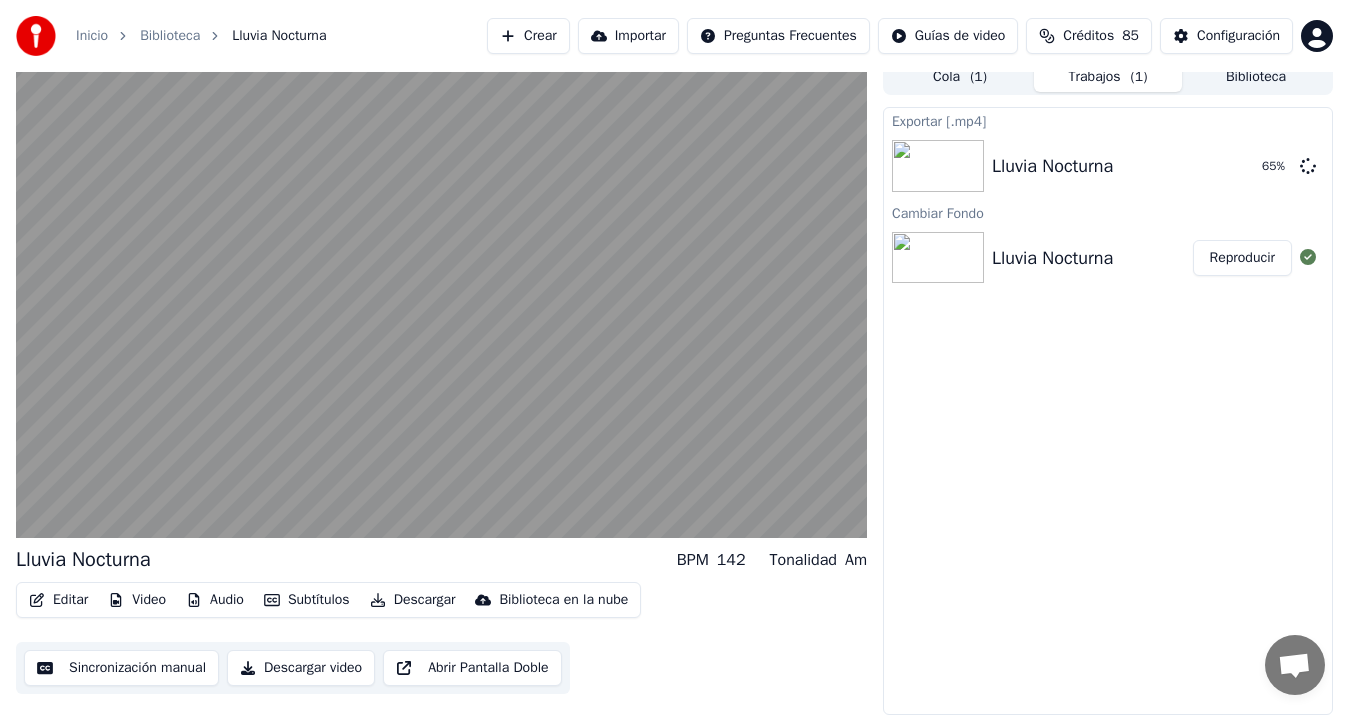 type 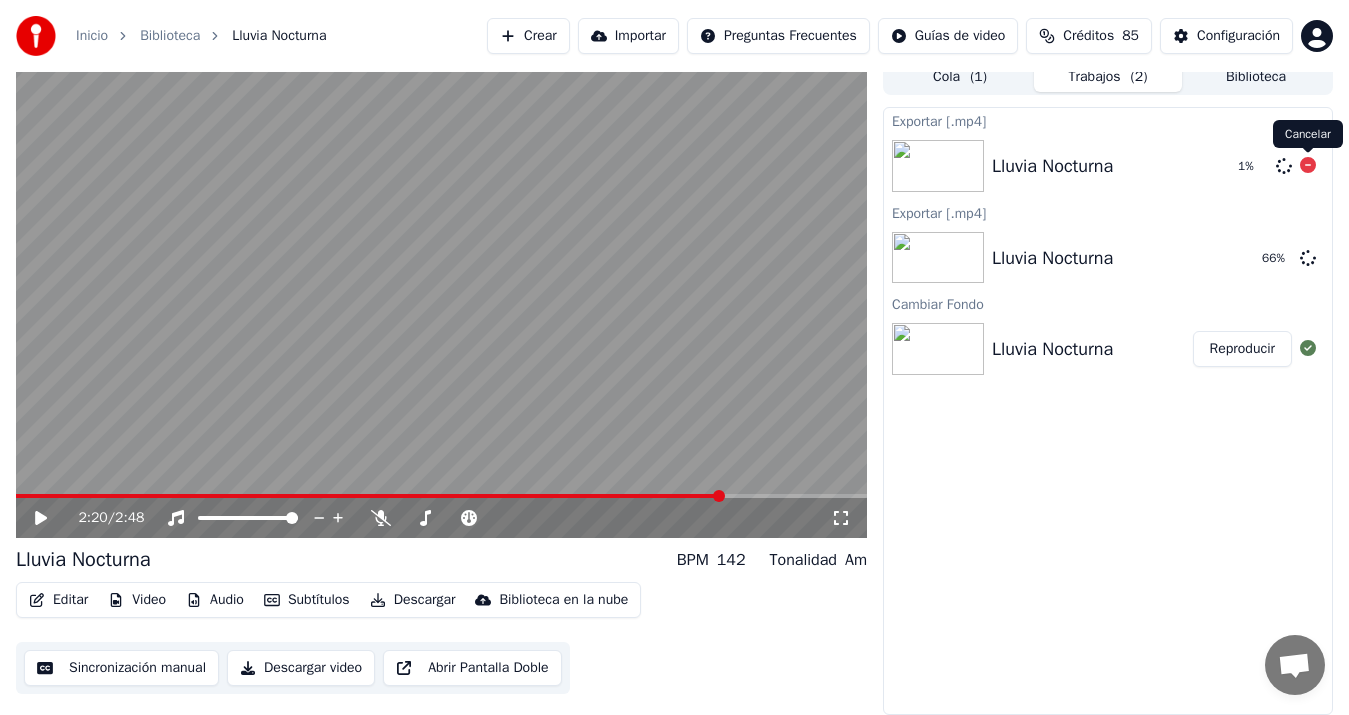 click 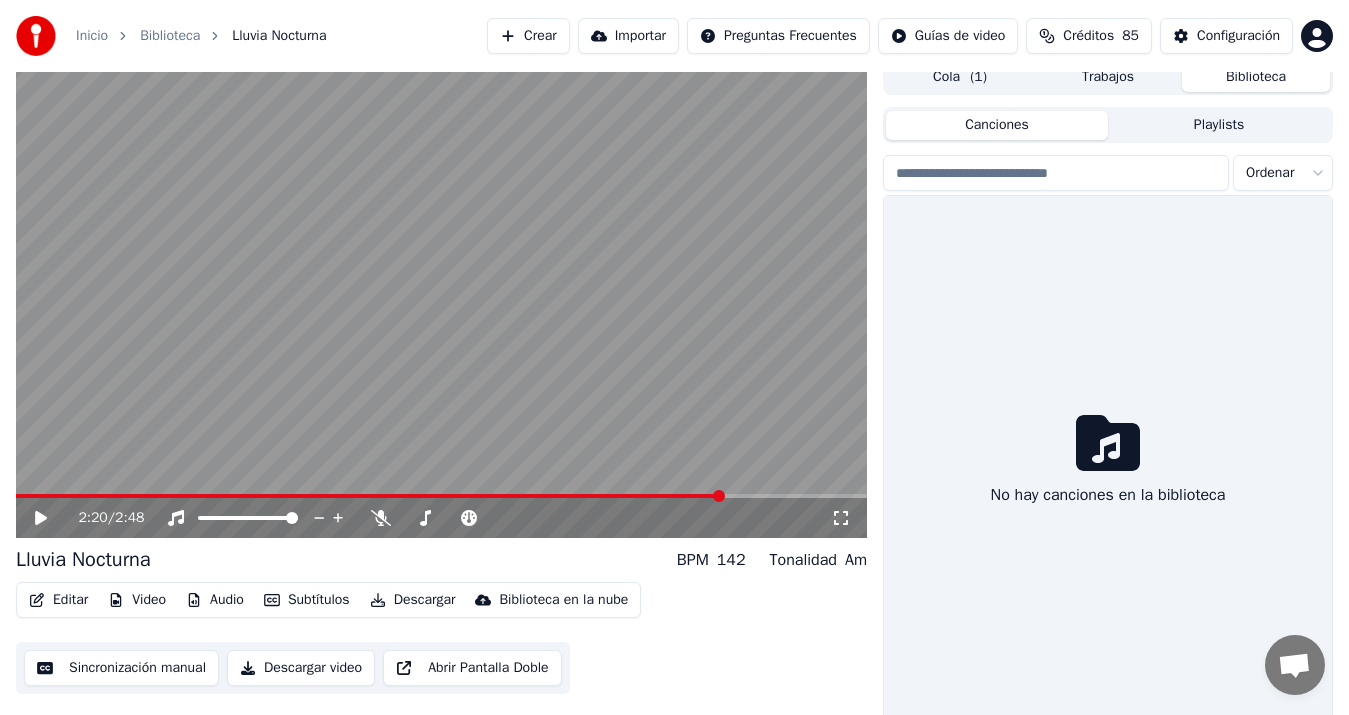 click on "Biblioteca" at bounding box center (1256, 77) 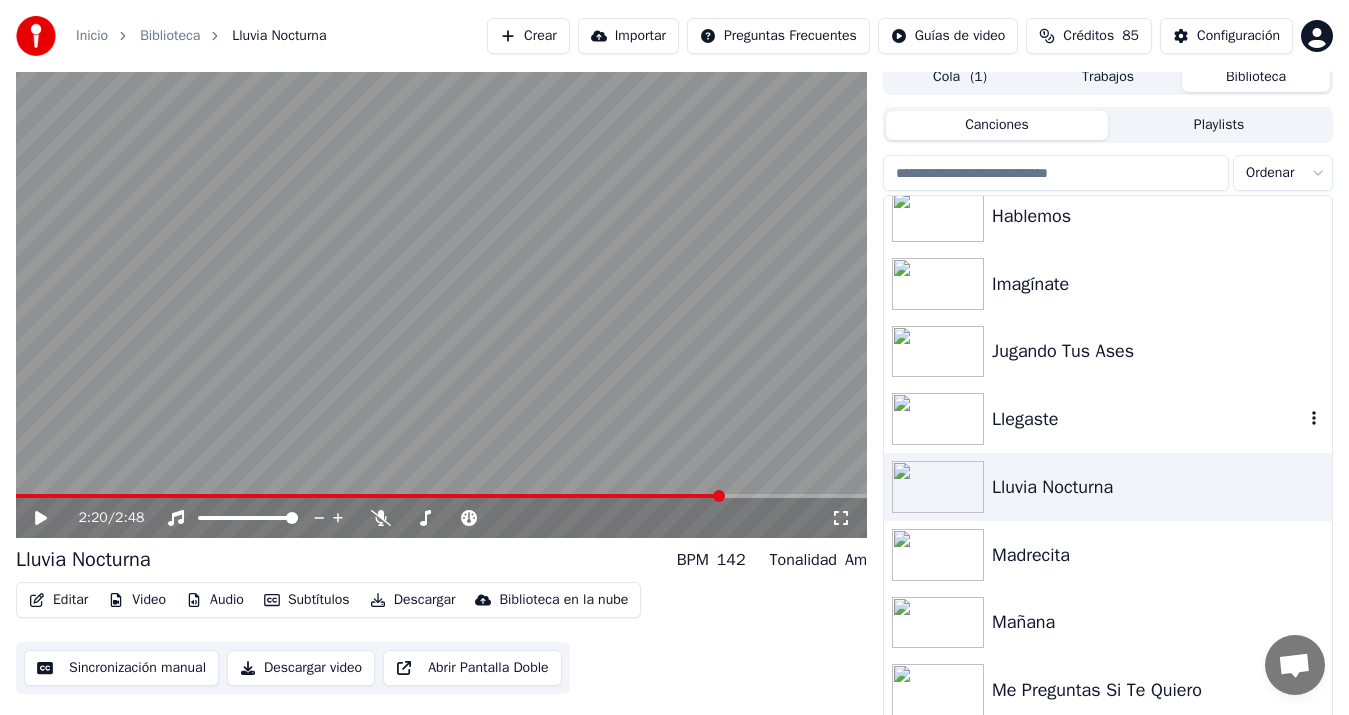 scroll, scrollTop: 1142, scrollLeft: 0, axis: vertical 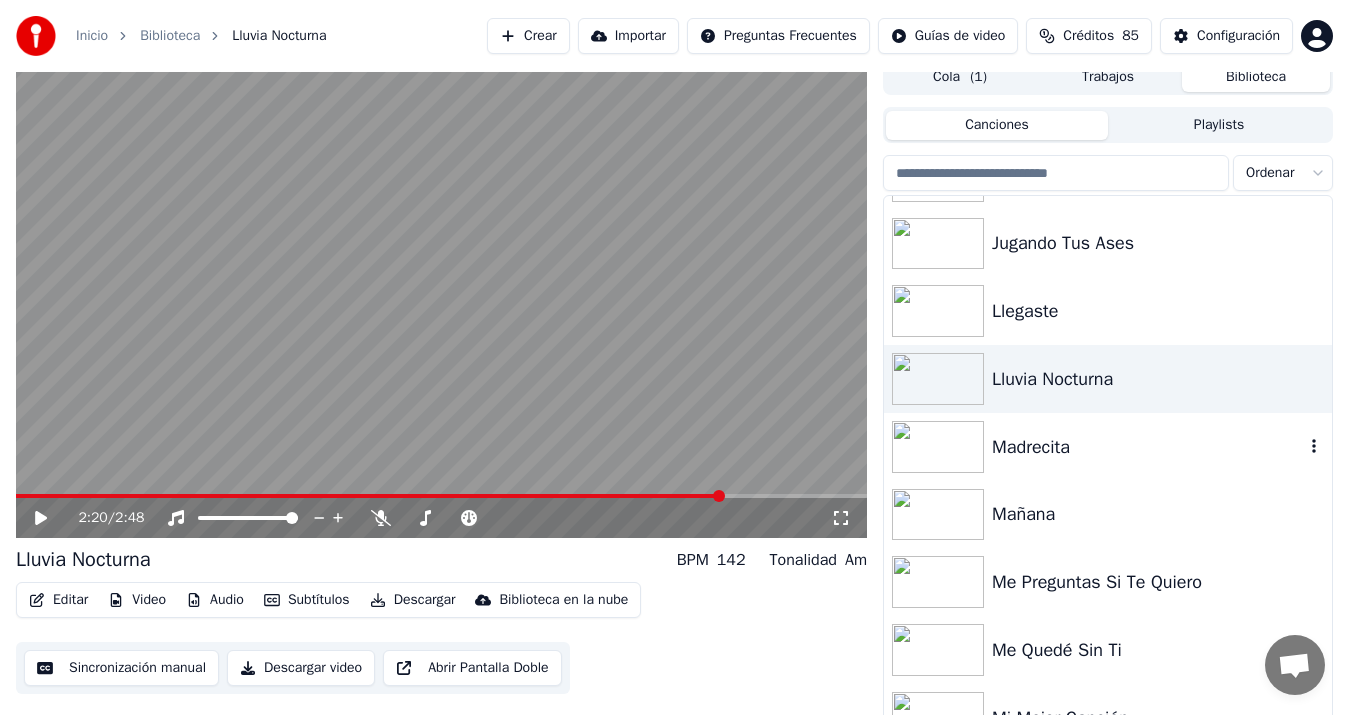 click on "Madrecita" at bounding box center [1148, 447] 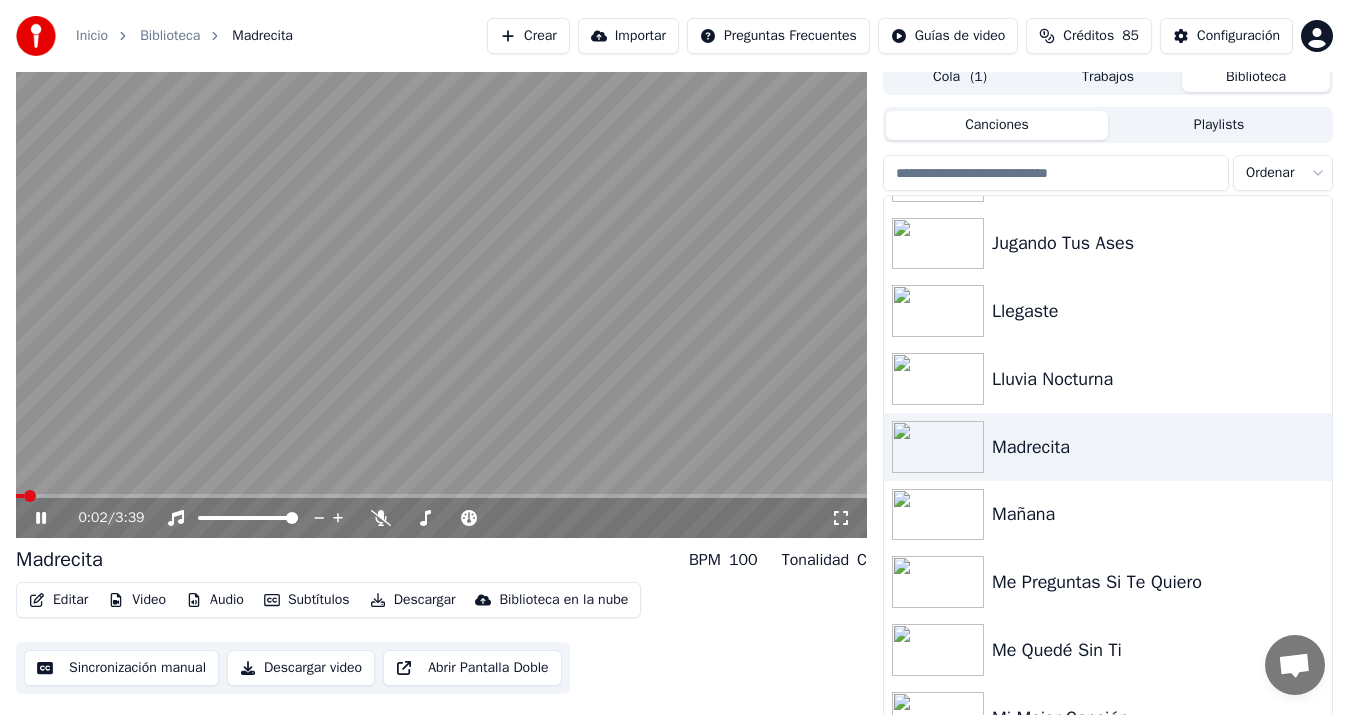 click 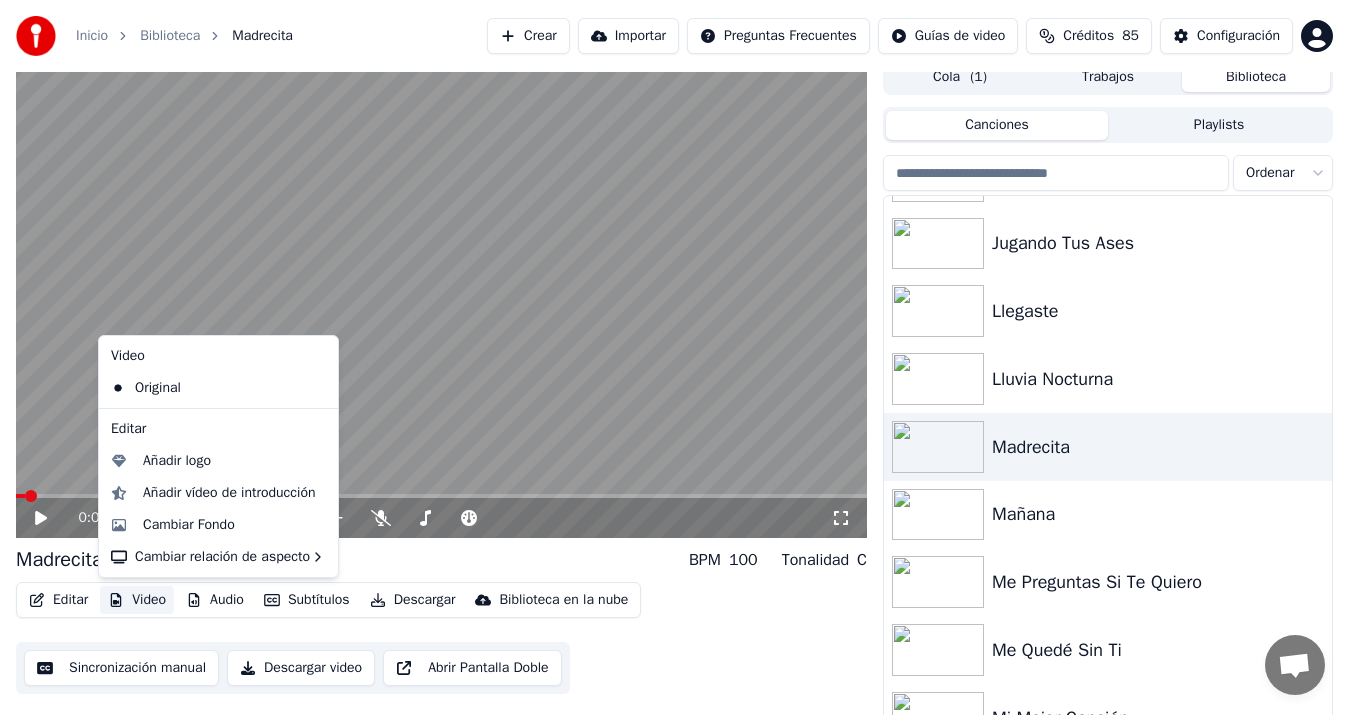 click on "Video" at bounding box center [137, 600] 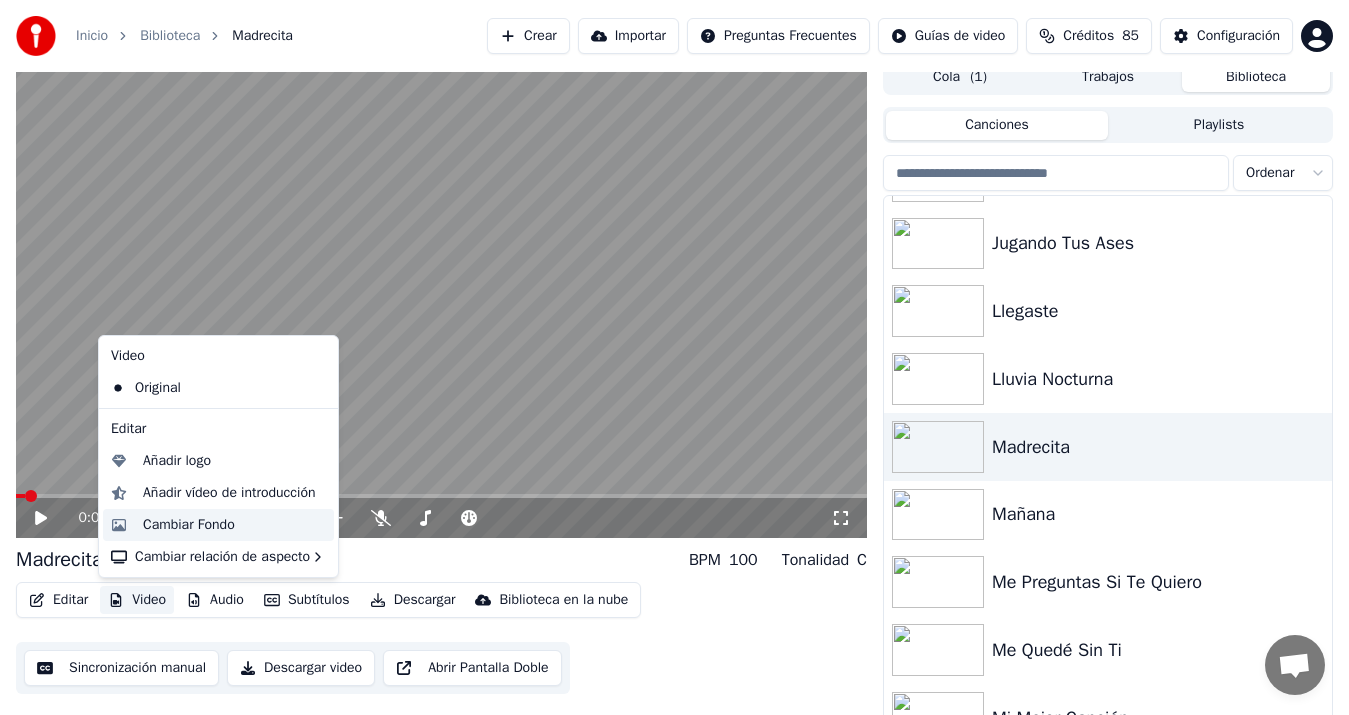 click on "Cambiar Fondo" at bounding box center (189, 525) 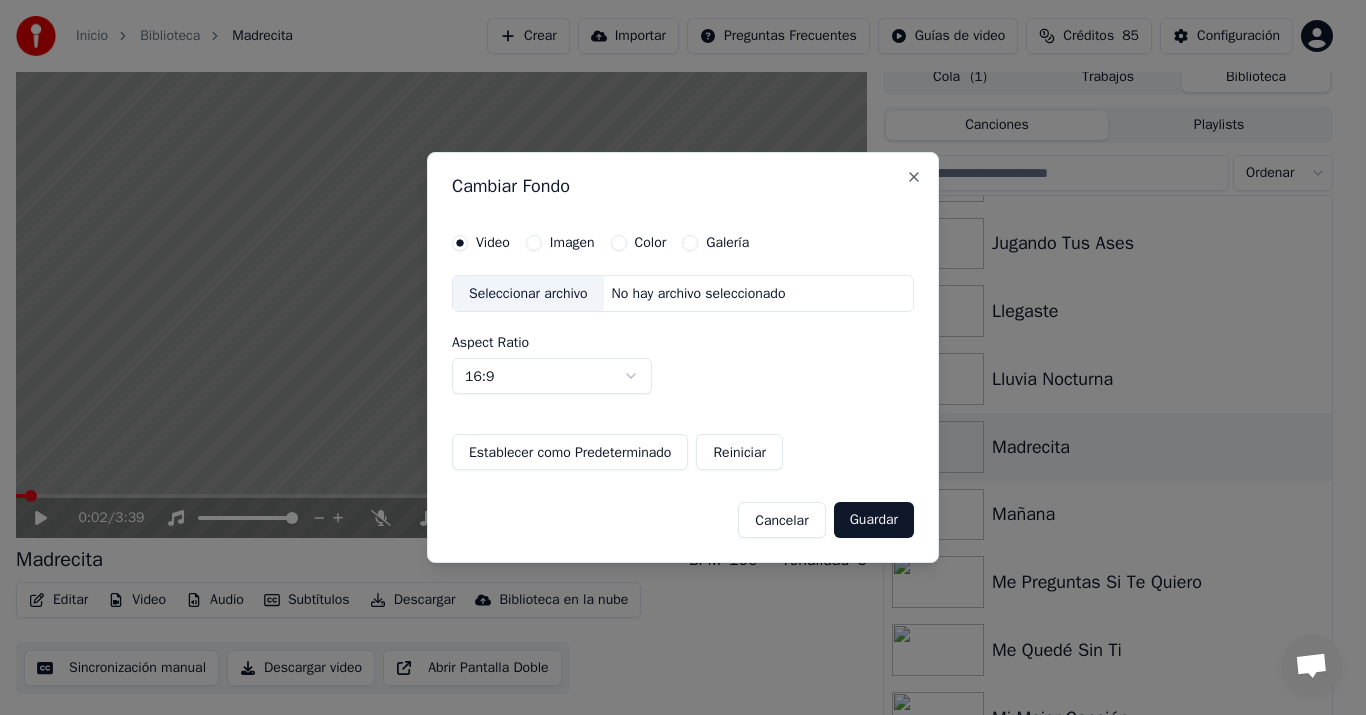 click on "Imagen" at bounding box center [572, 243] 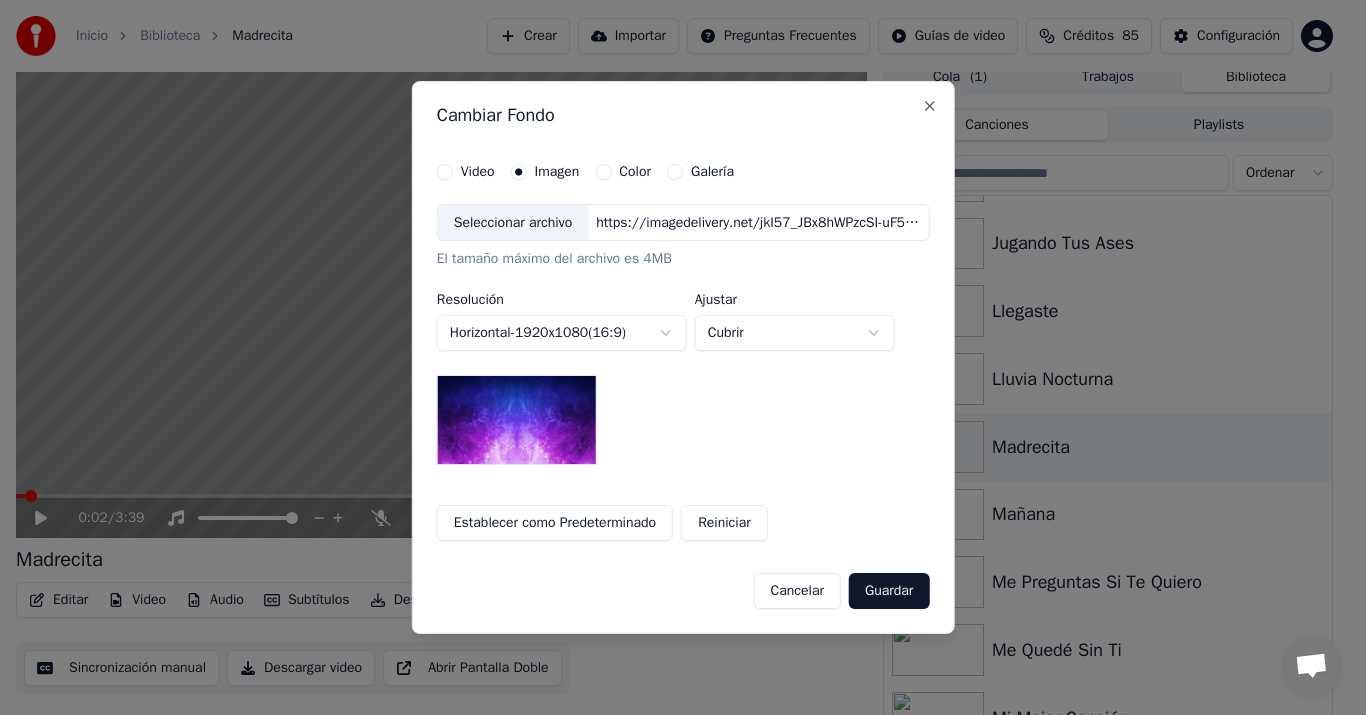 click on "Seleccionar archivo" at bounding box center [513, 223] 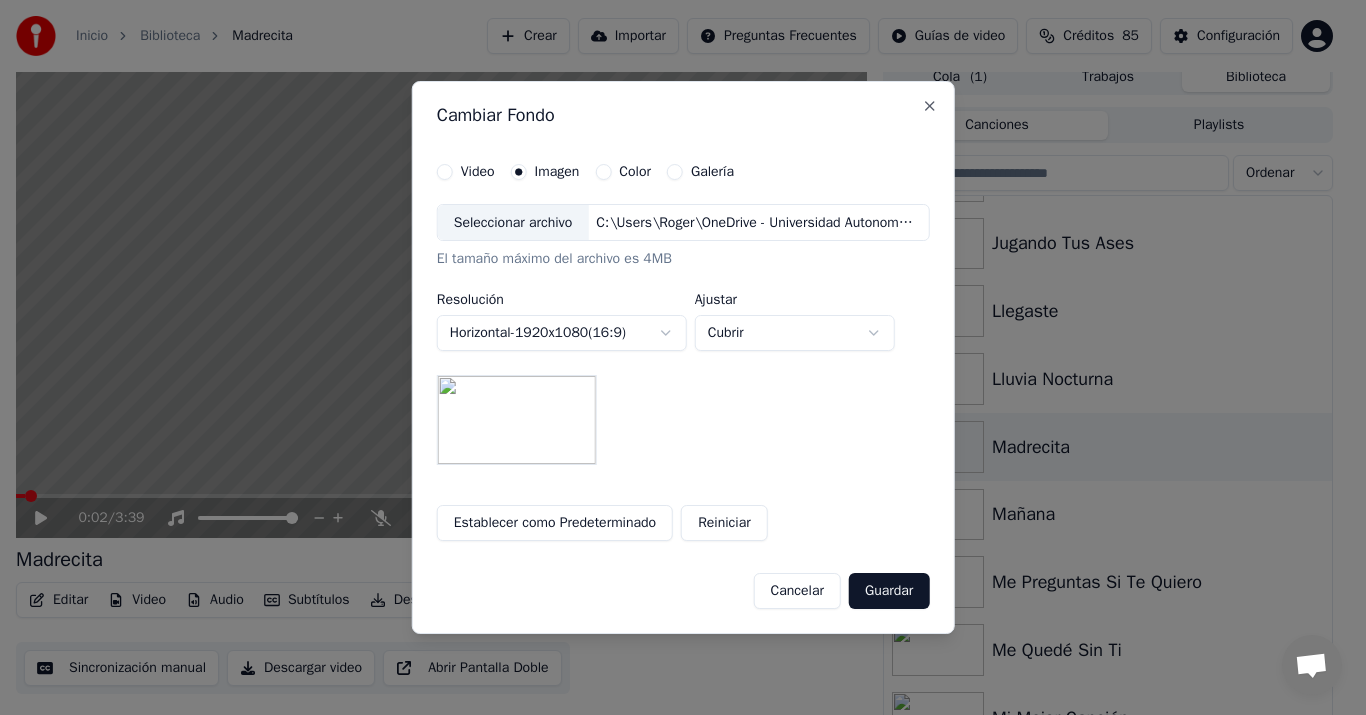 click on "Guardar" at bounding box center [889, 591] 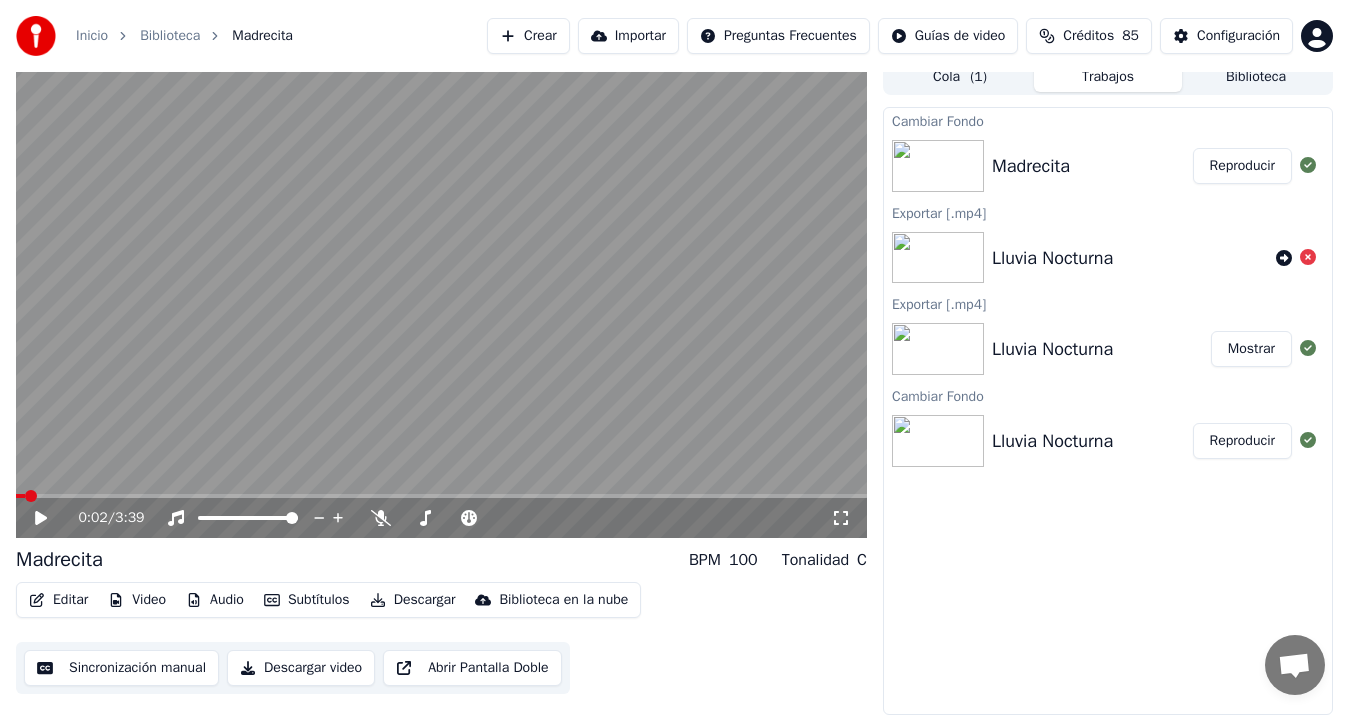 click on "Reproducir" at bounding box center [1242, 166] 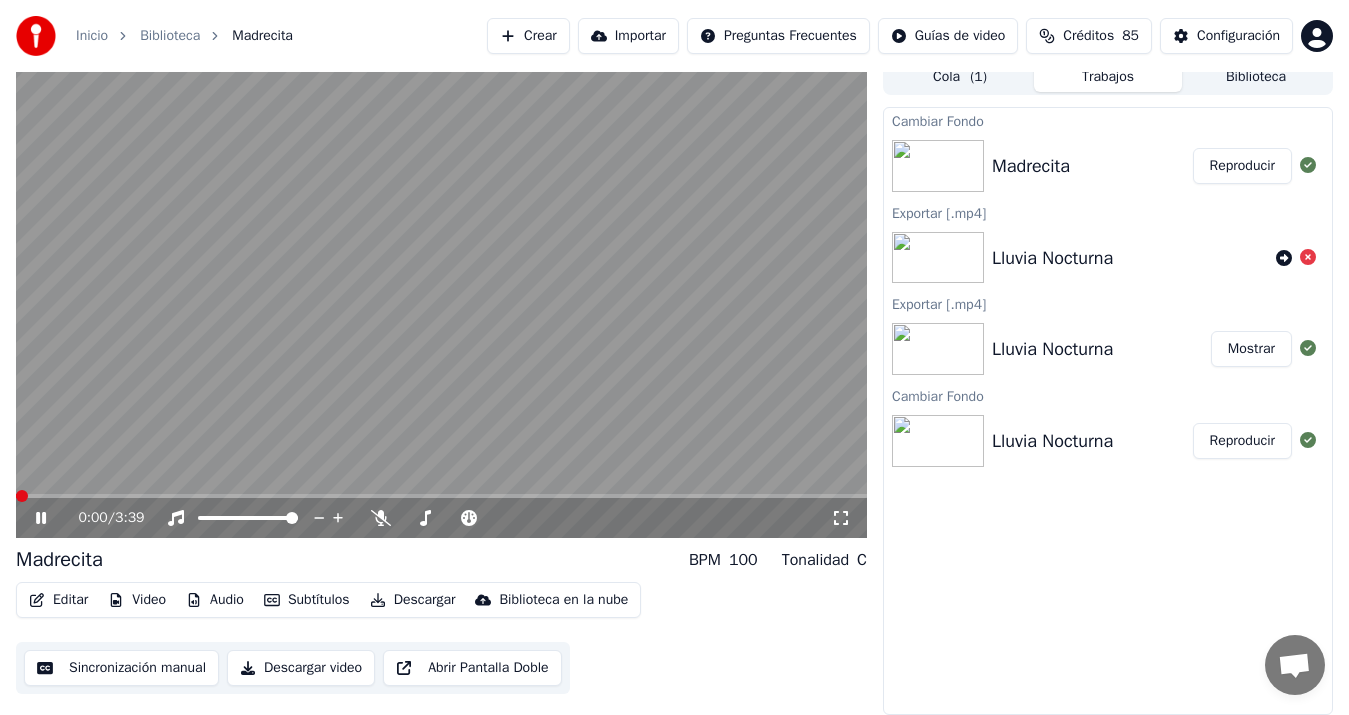 click on "Sincronización manual" at bounding box center (121, 668) 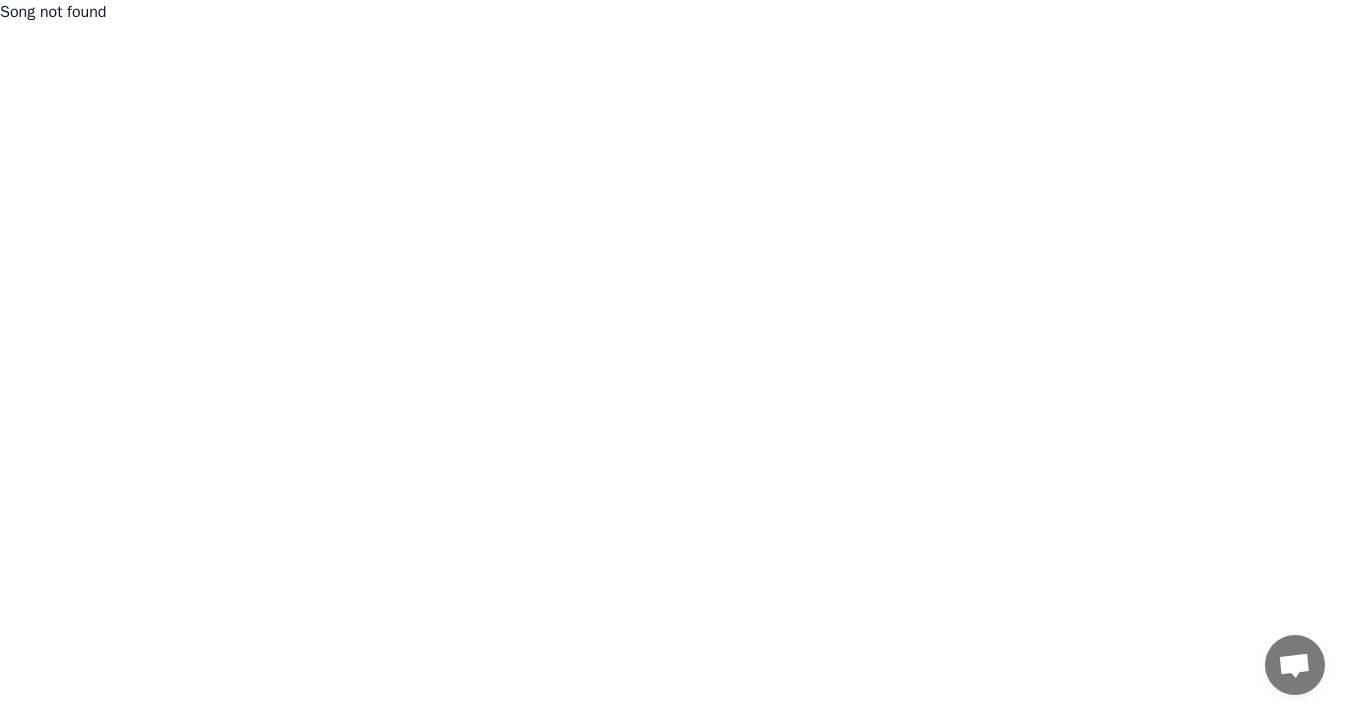 scroll, scrollTop: 0, scrollLeft: 0, axis: both 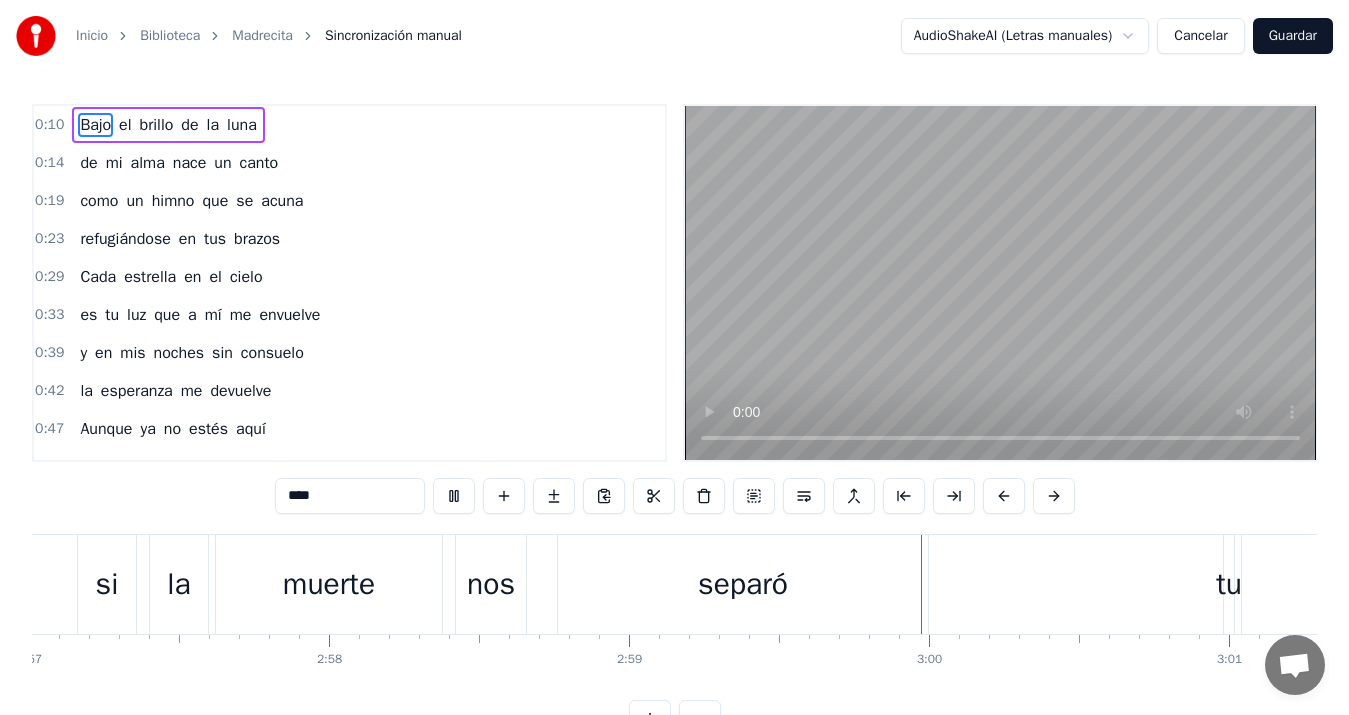 type 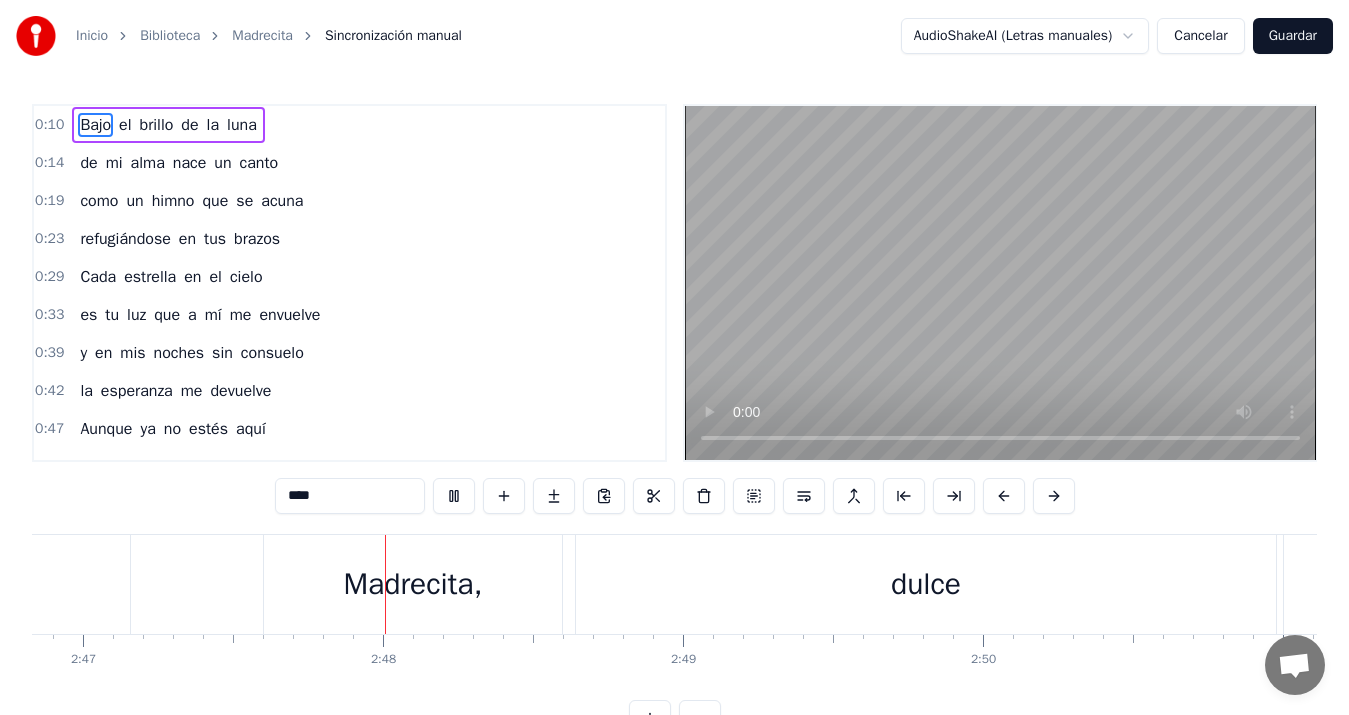 scroll, scrollTop: 0, scrollLeft: 50178, axis: horizontal 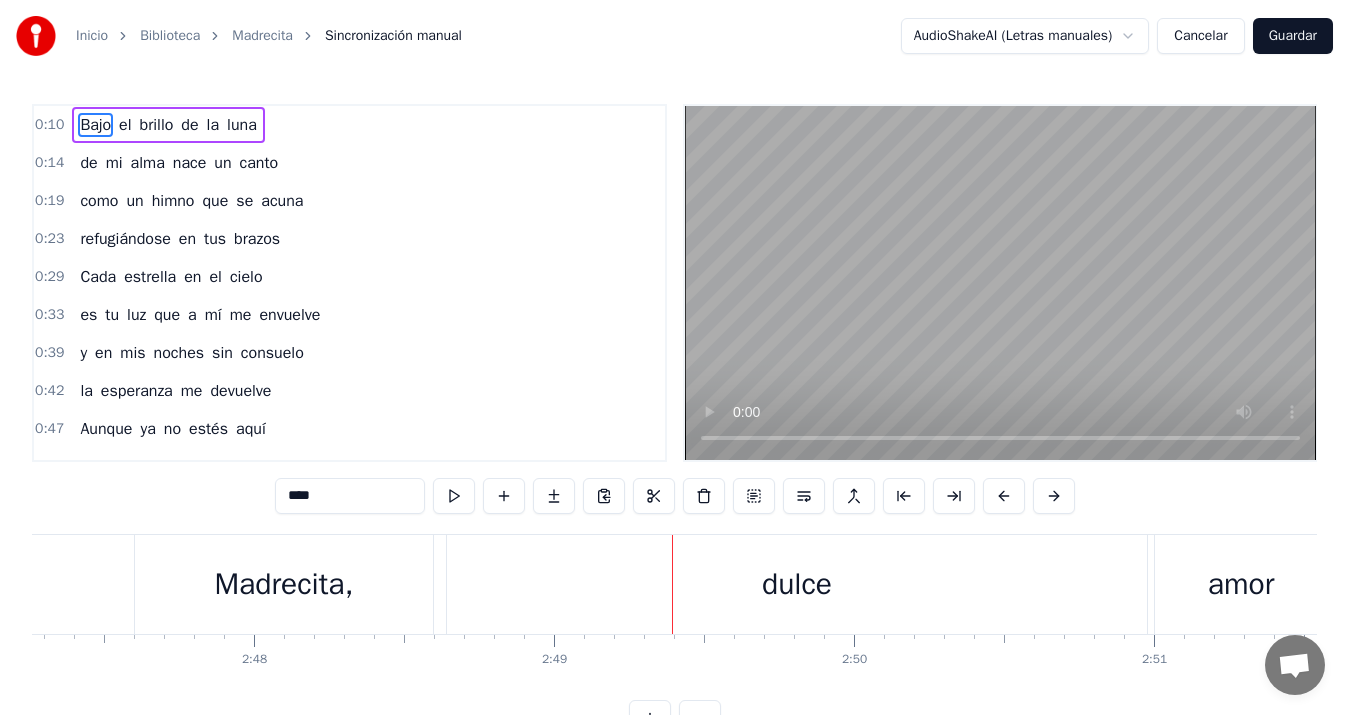 click on "dulce" at bounding box center (797, 584) 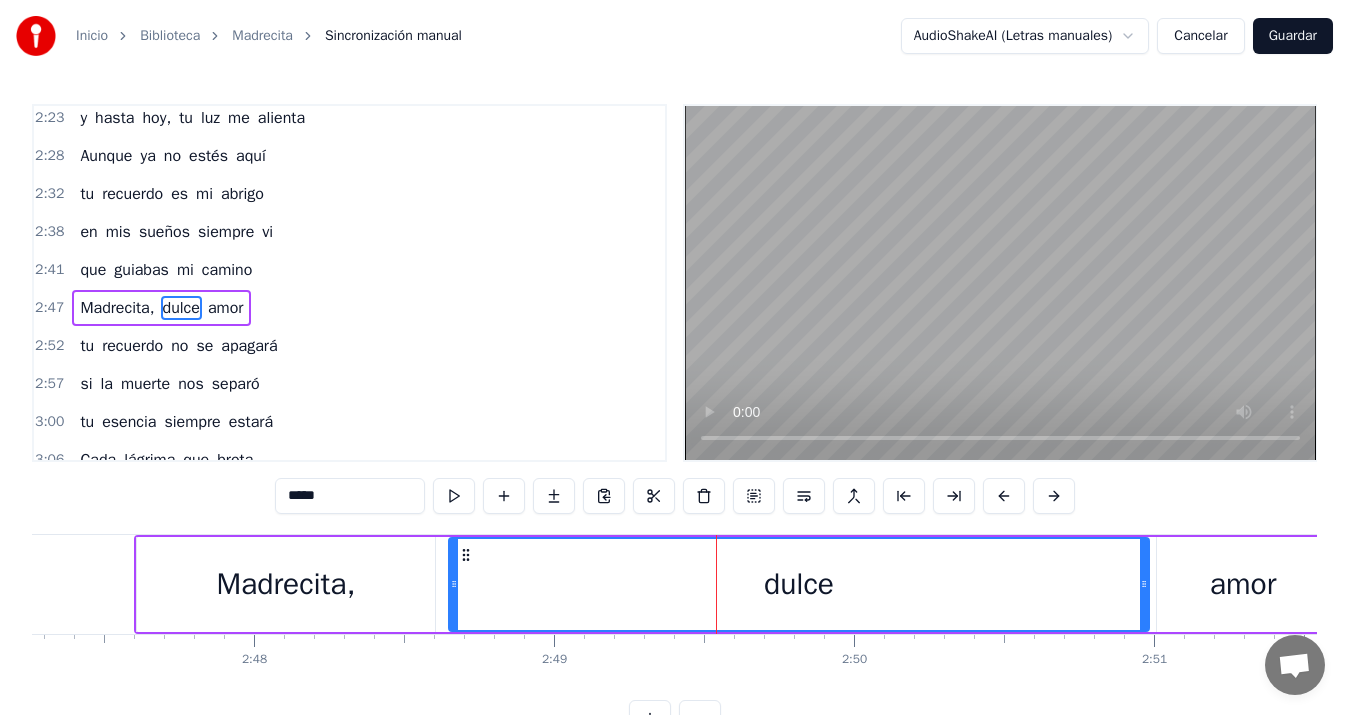 scroll, scrollTop: 1058, scrollLeft: 0, axis: vertical 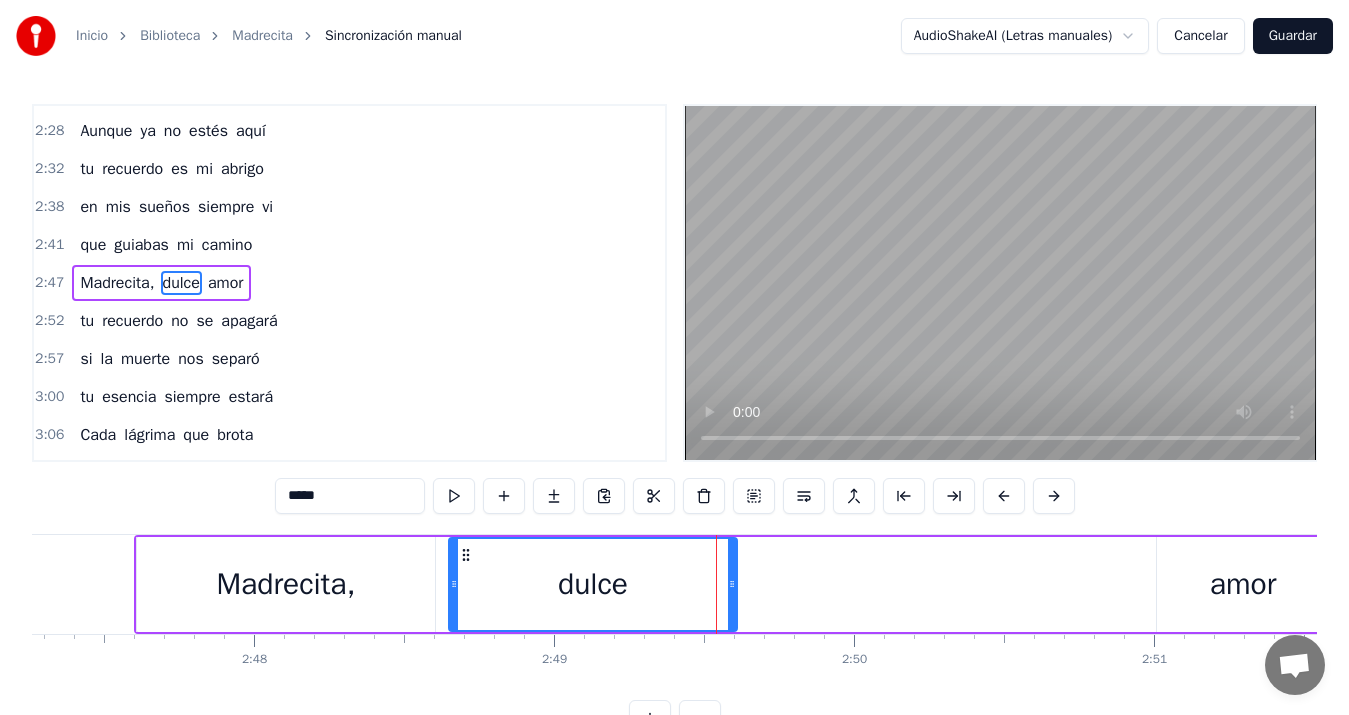 drag, startPoint x: 1143, startPoint y: 584, endPoint x: 731, endPoint y: 590, distance: 412.0437 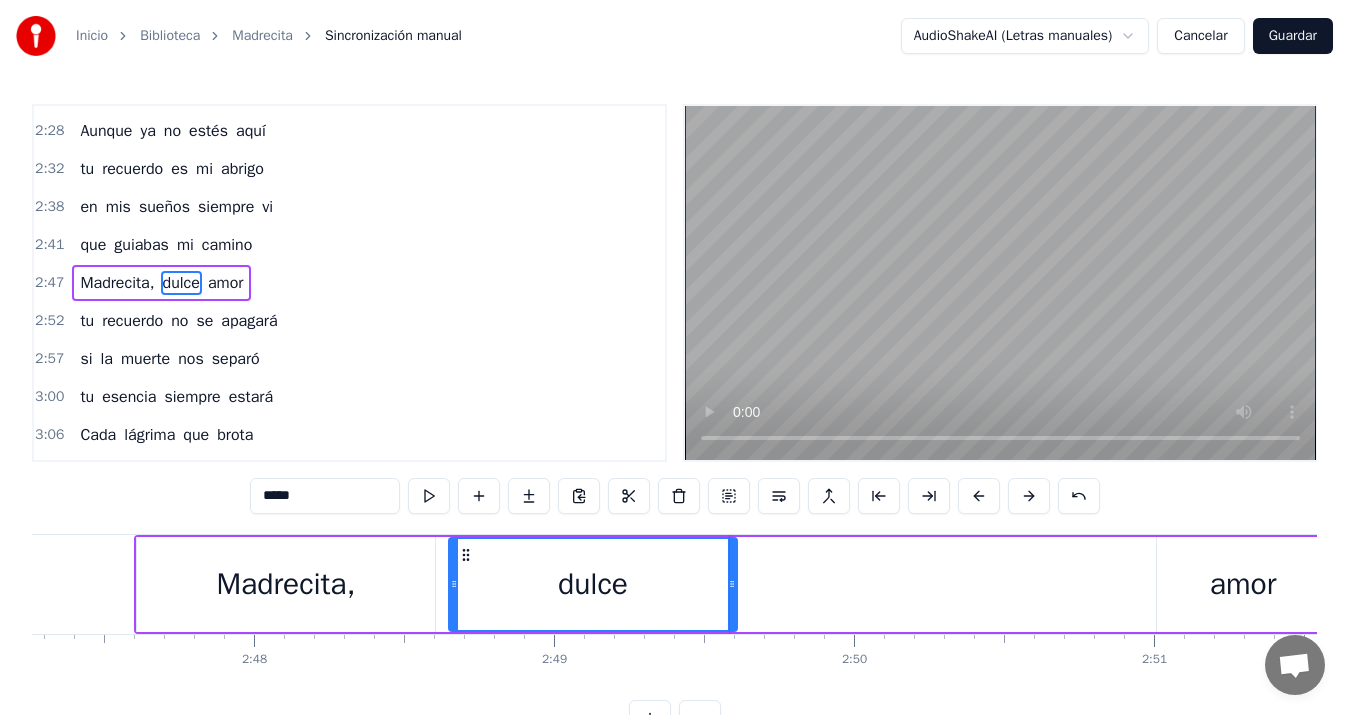 click on "amor" at bounding box center (1243, 584) 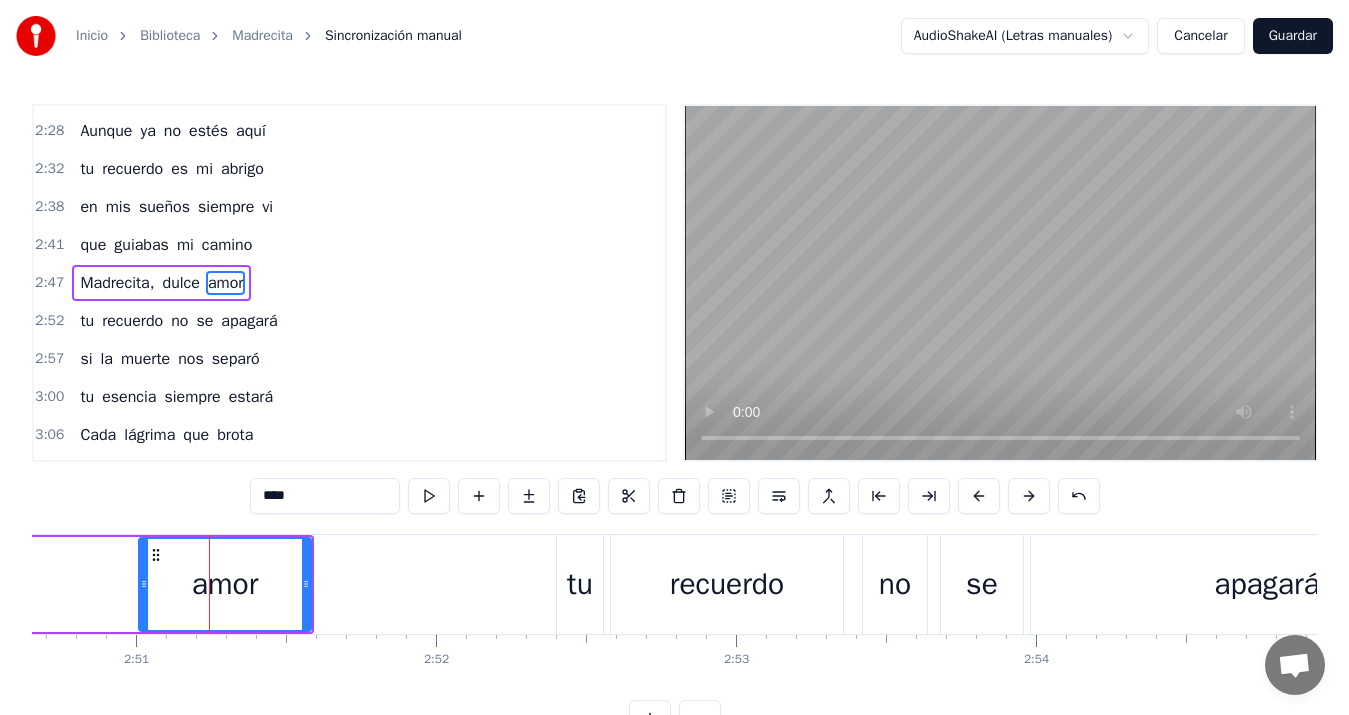 scroll, scrollTop: 0, scrollLeft: 51273, axis: horizontal 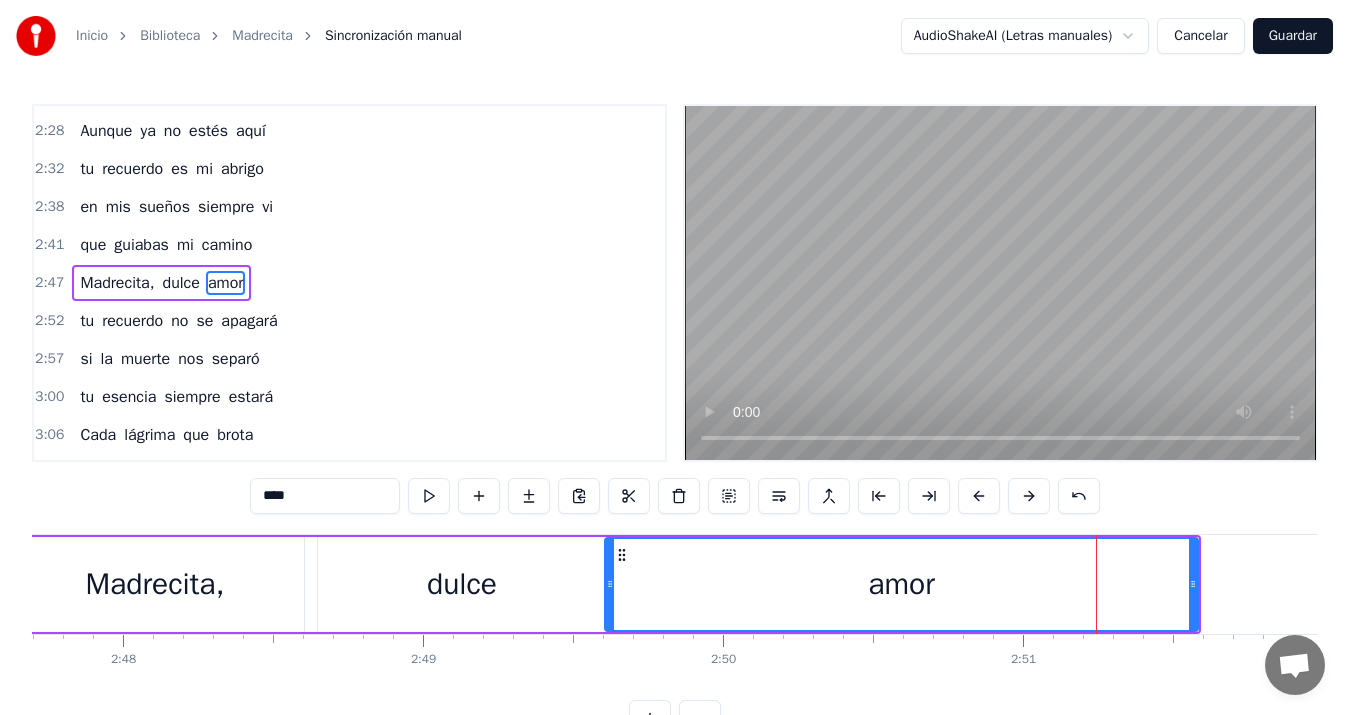 drag, startPoint x: 1028, startPoint y: 587, endPoint x: 607, endPoint y: 591, distance: 421.019 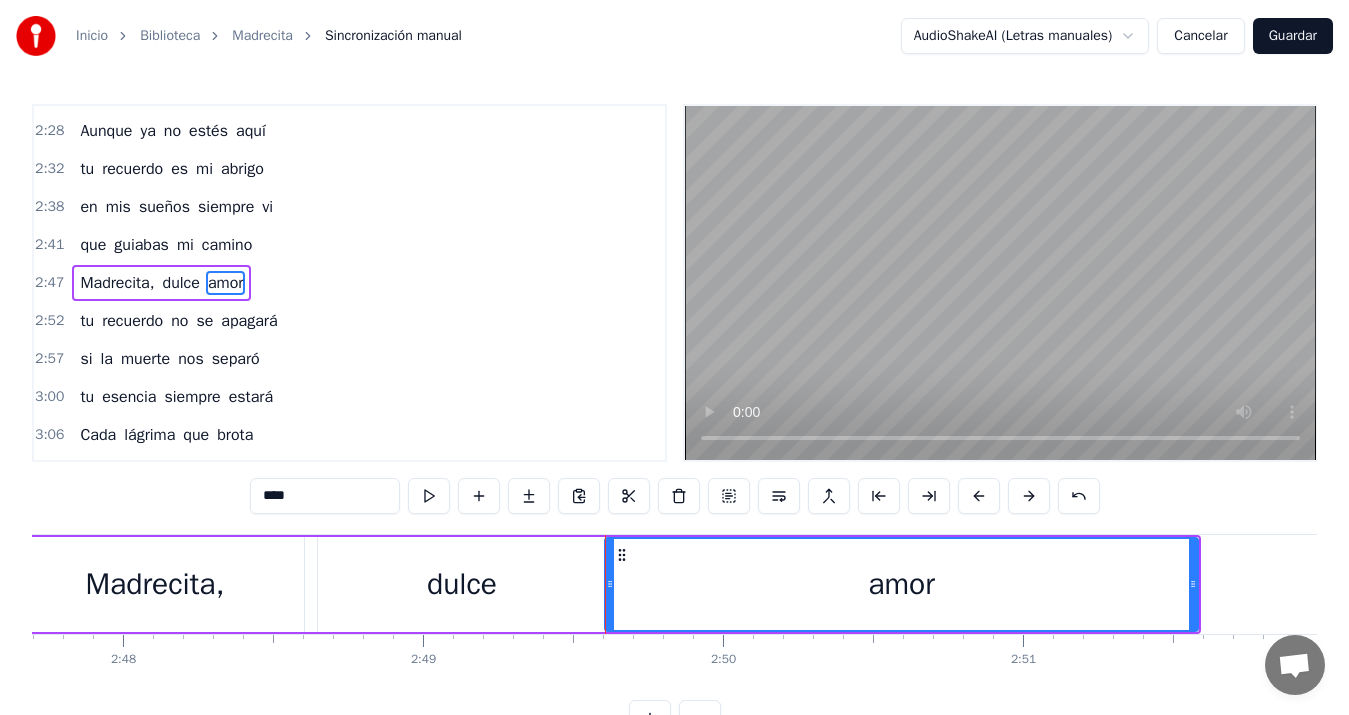 click on "Madrecita," at bounding box center [155, 584] 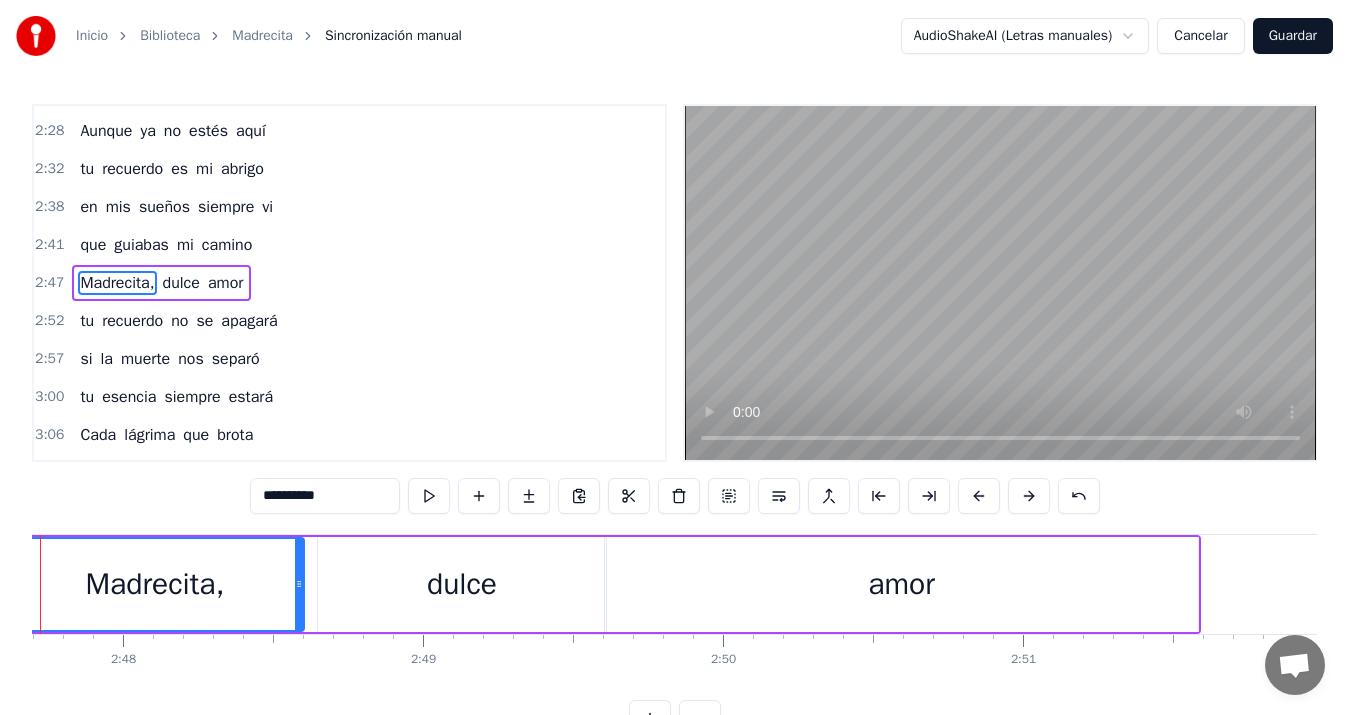 scroll, scrollTop: 0, scrollLeft: 50217, axis: horizontal 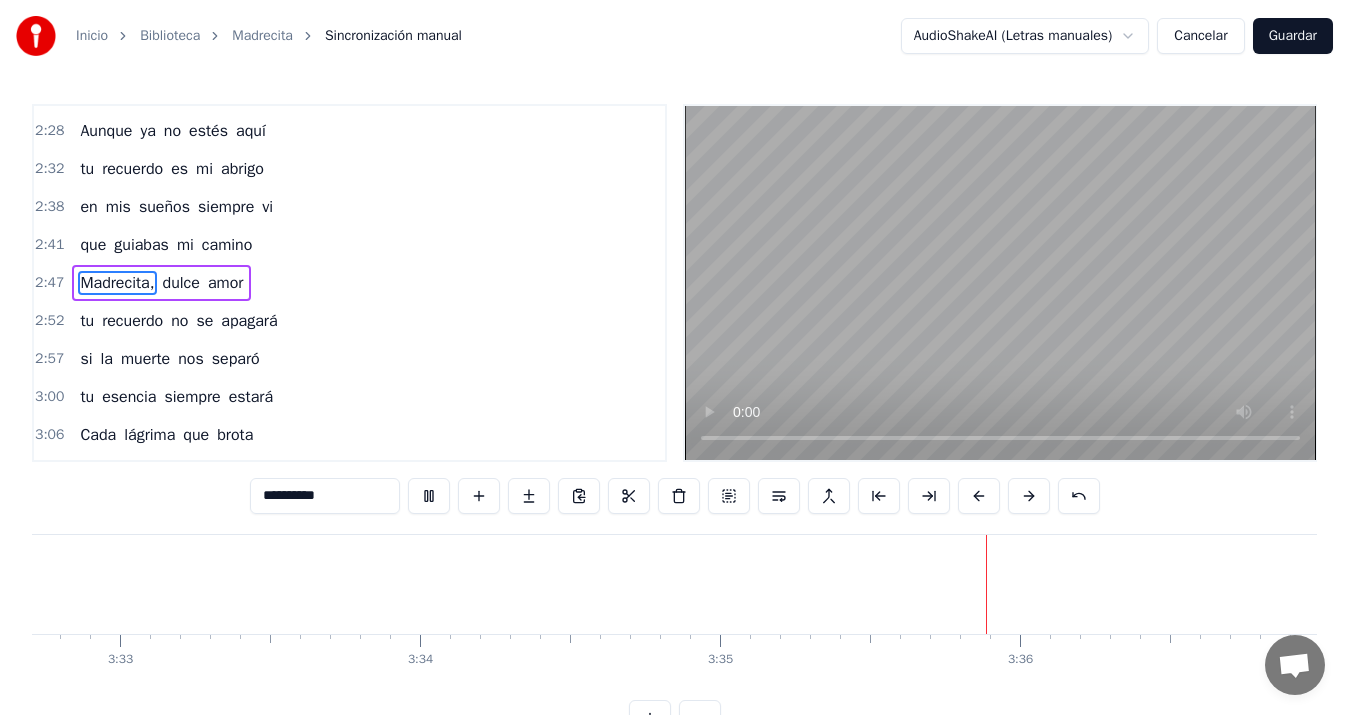 click on "Guardar" at bounding box center (1293, 36) 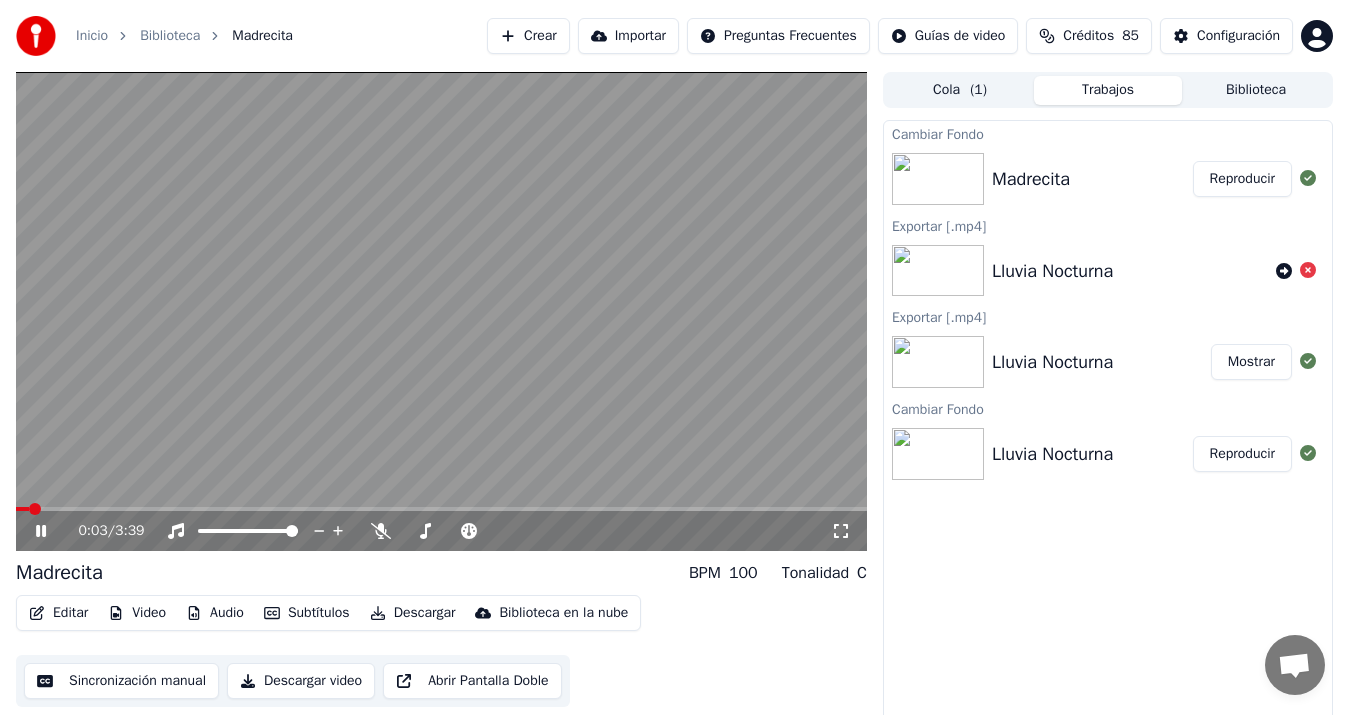 click on "Descargar video" at bounding box center [301, 681] 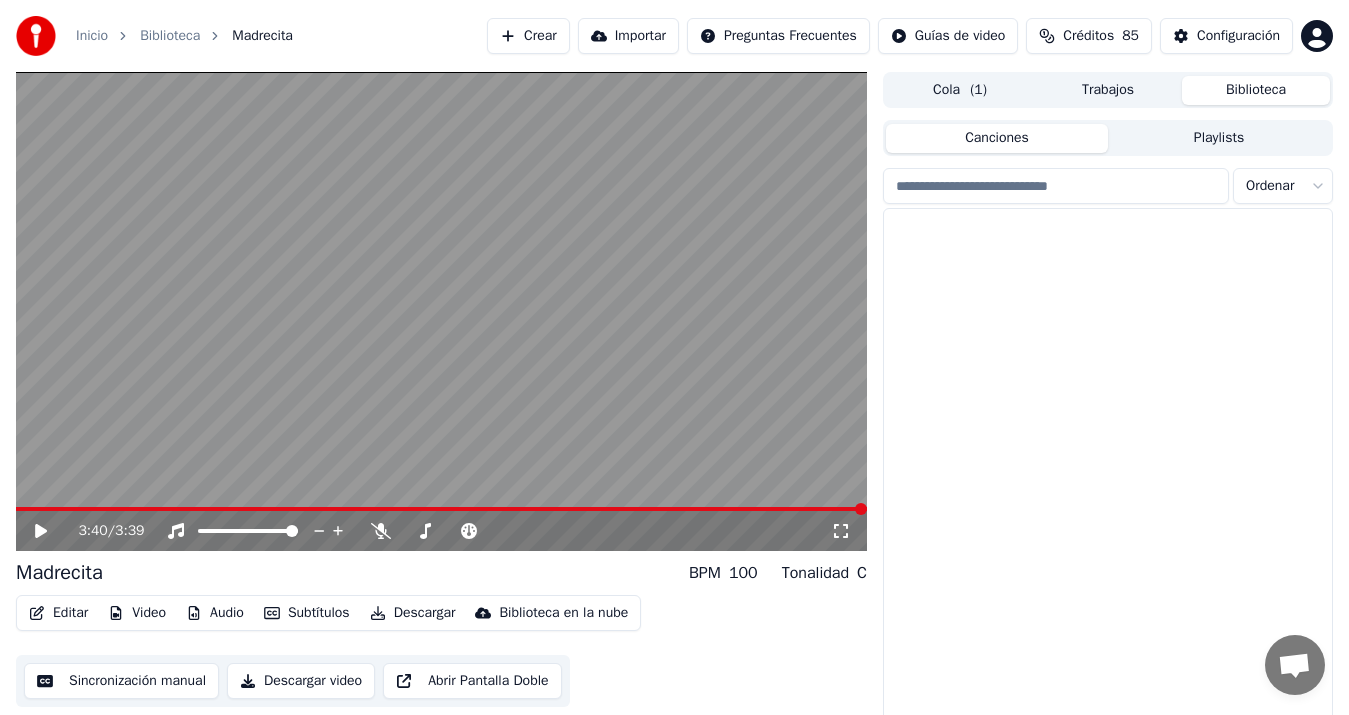 click on "Biblioteca" at bounding box center (1256, 90) 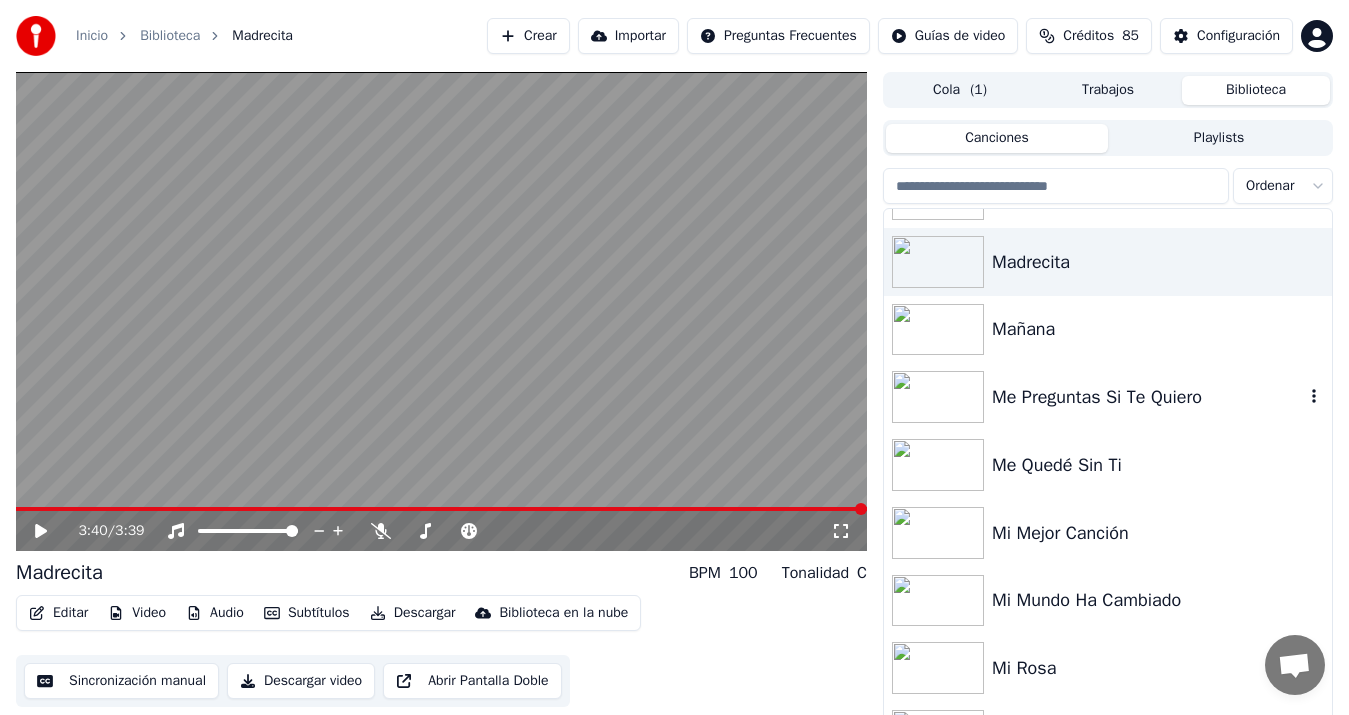 scroll, scrollTop: 1340, scrollLeft: 0, axis: vertical 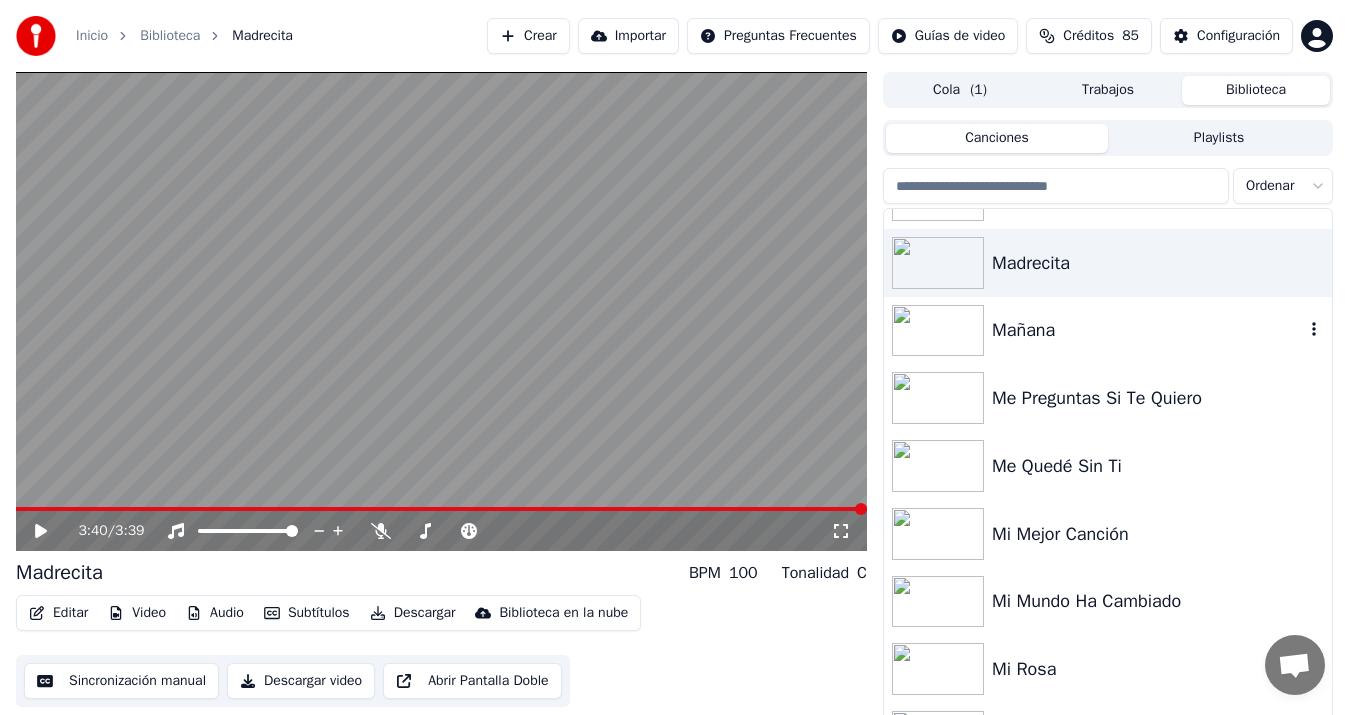 click on "Mañana" at bounding box center (1148, 330) 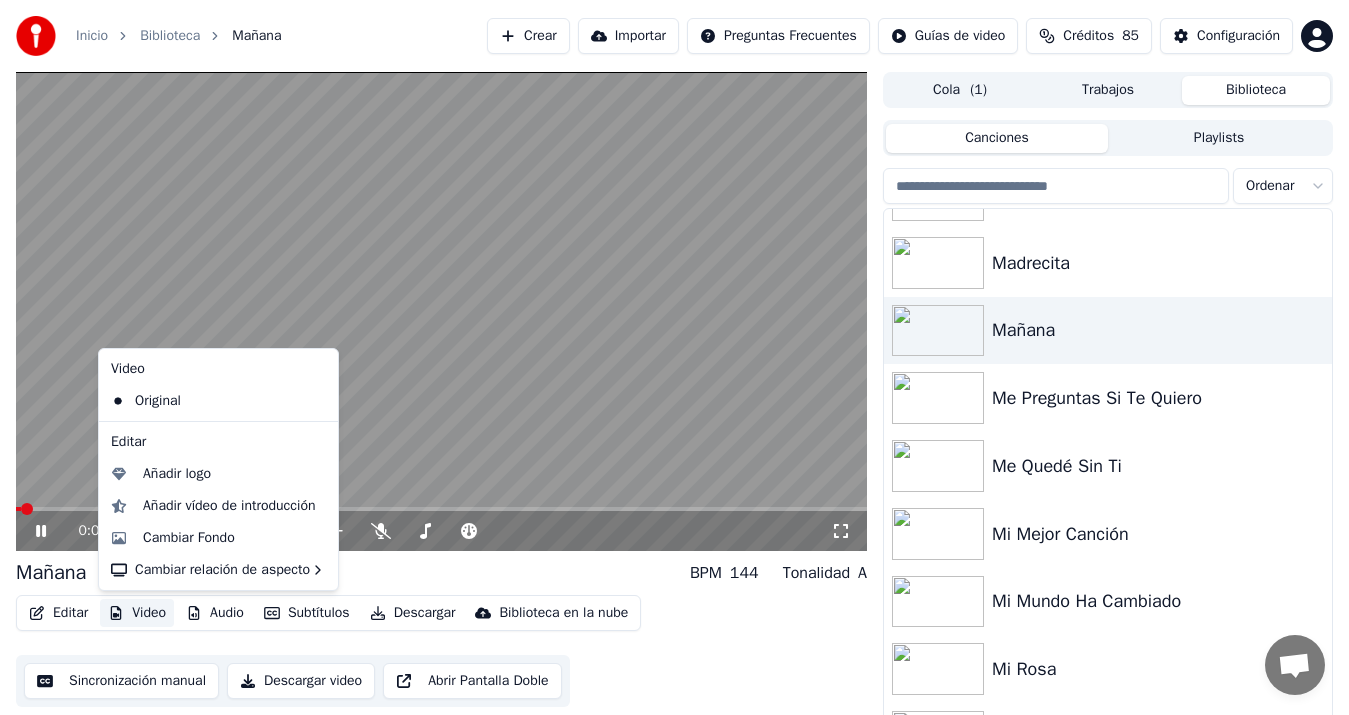 click on "Video" at bounding box center [137, 613] 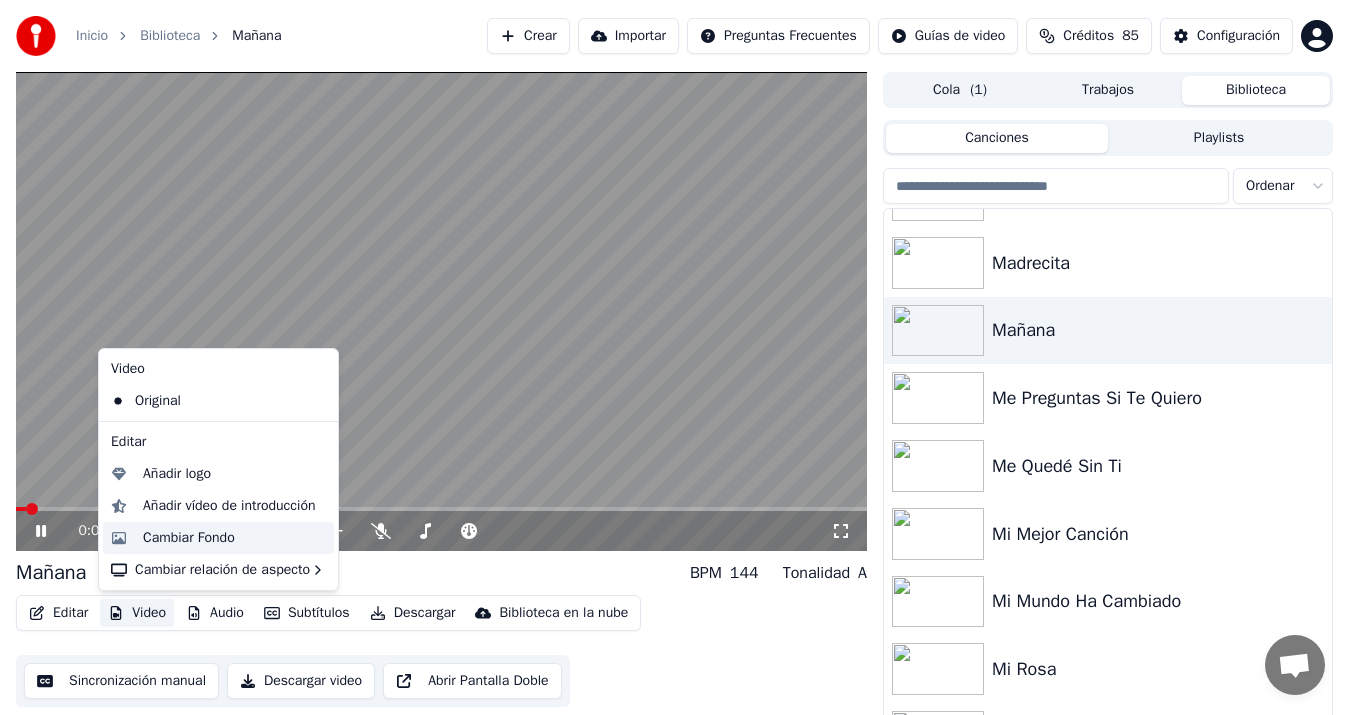 click on "Cambiar Fondo" at bounding box center [189, 538] 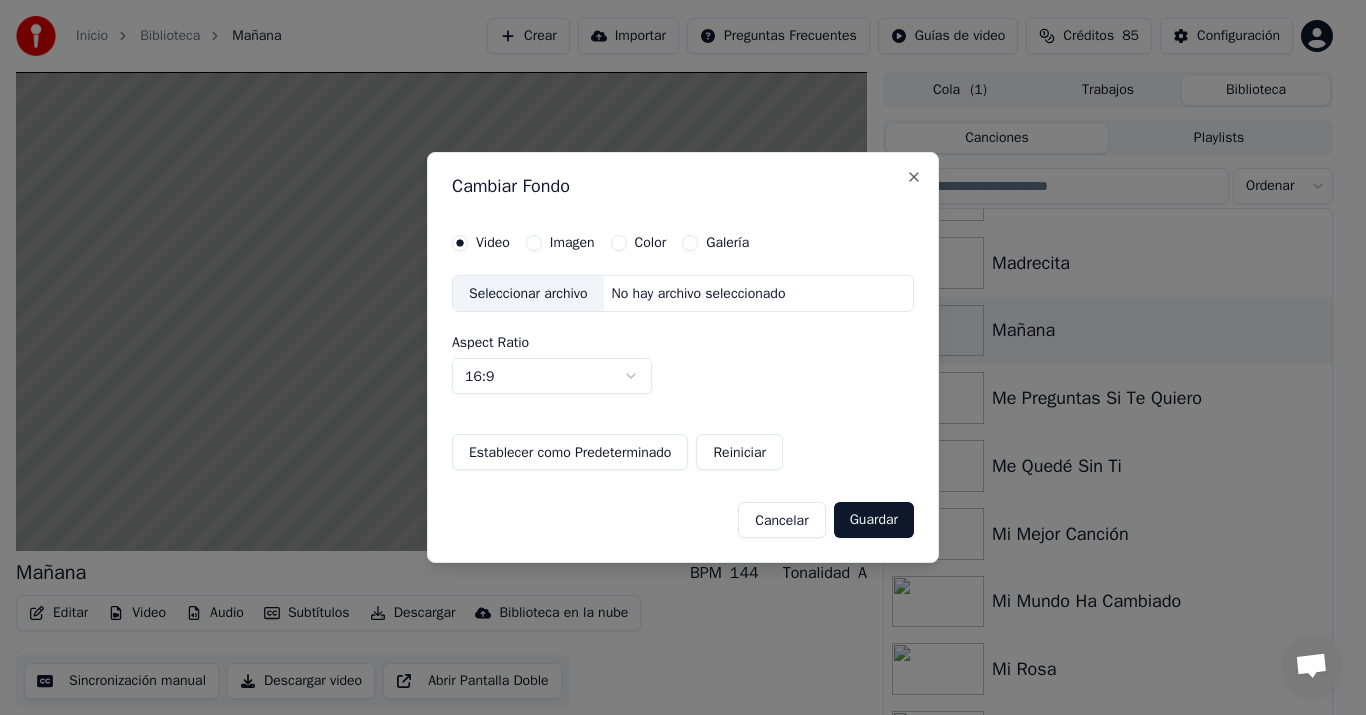 click on "Imagen" at bounding box center (560, 243) 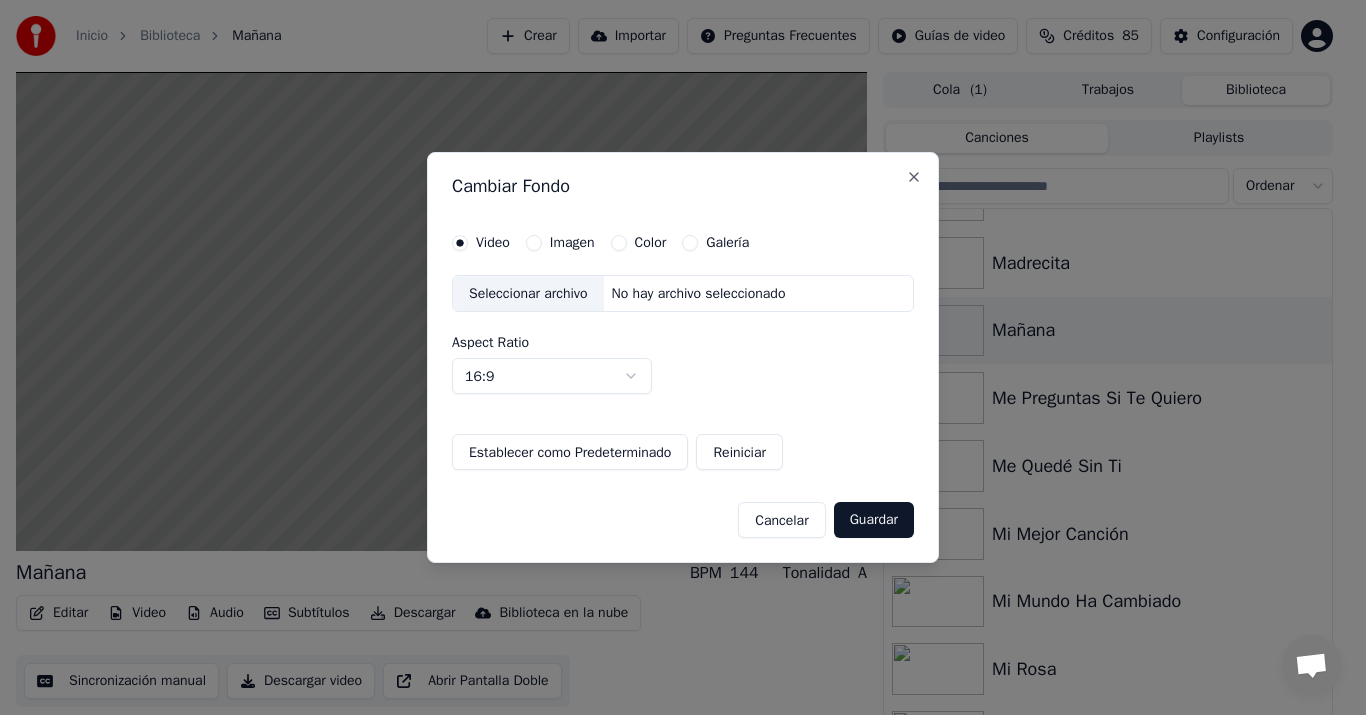 click on "Imagen" at bounding box center [534, 243] 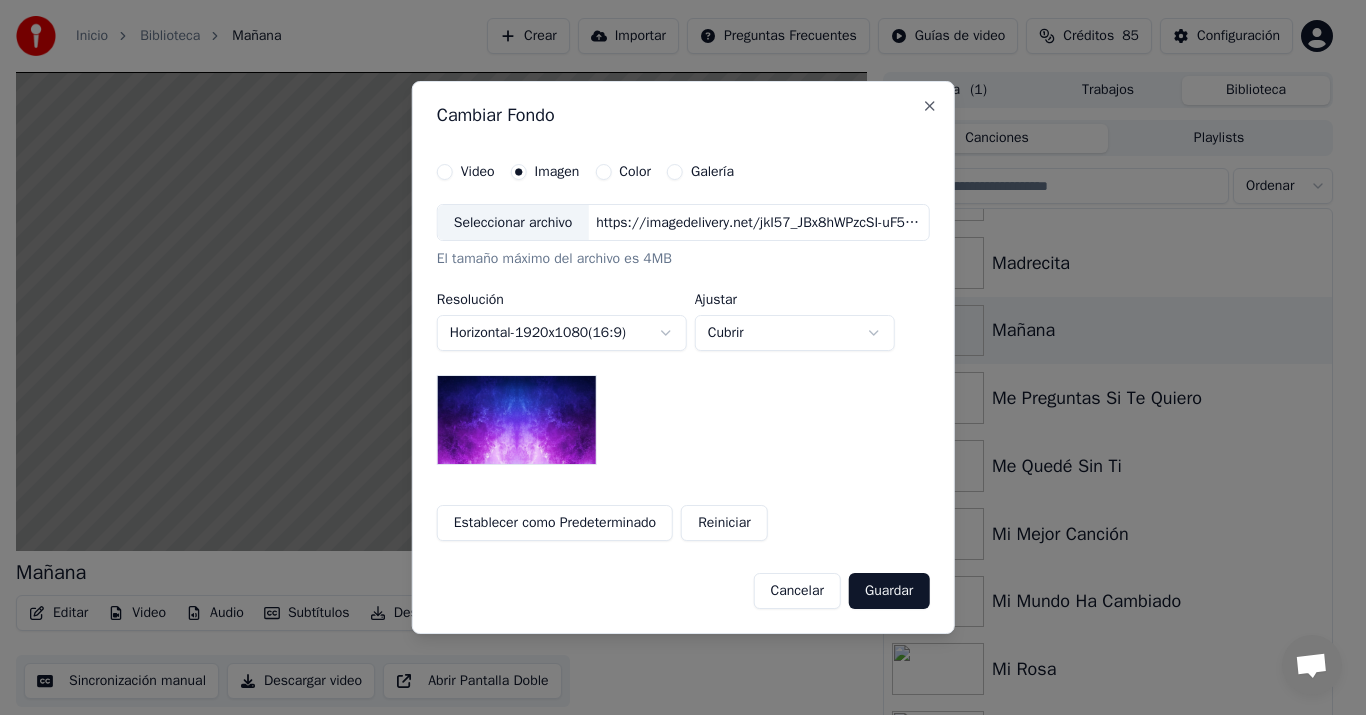 click on "Seleccionar archivo" at bounding box center (513, 223) 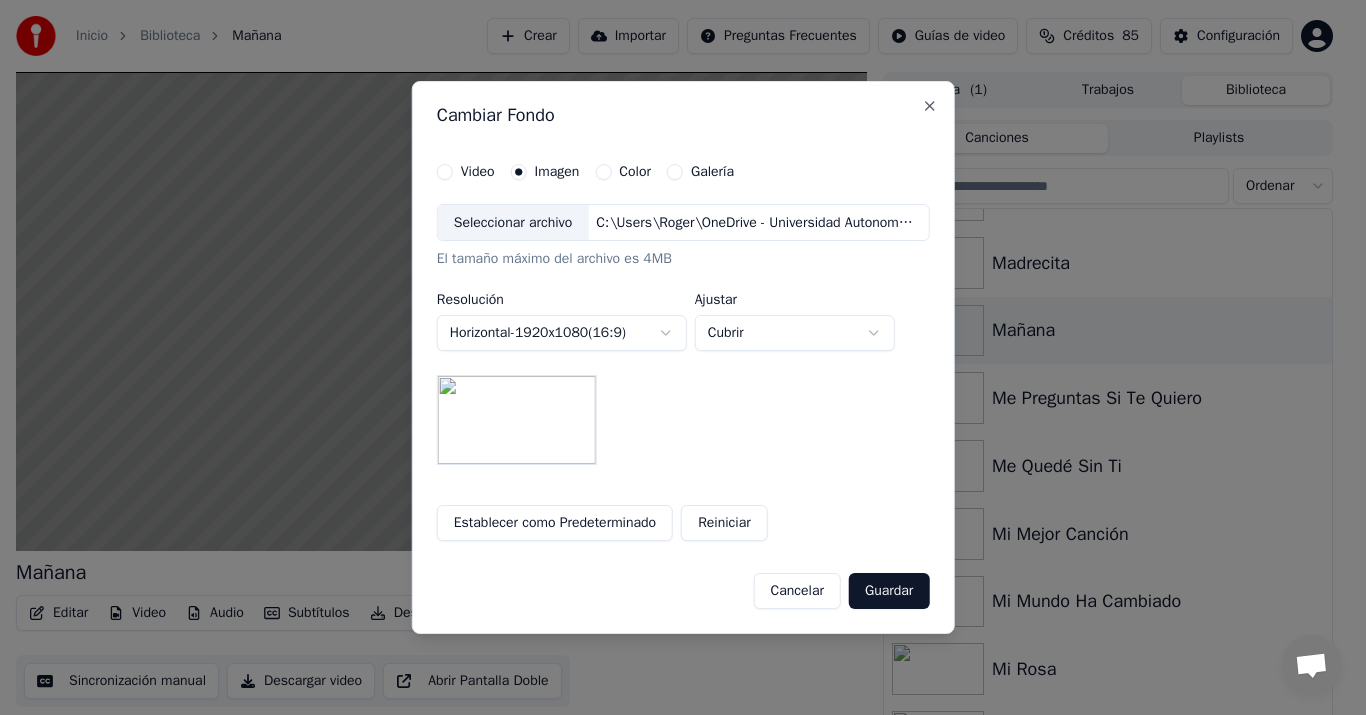 click on "Guardar" at bounding box center (889, 591) 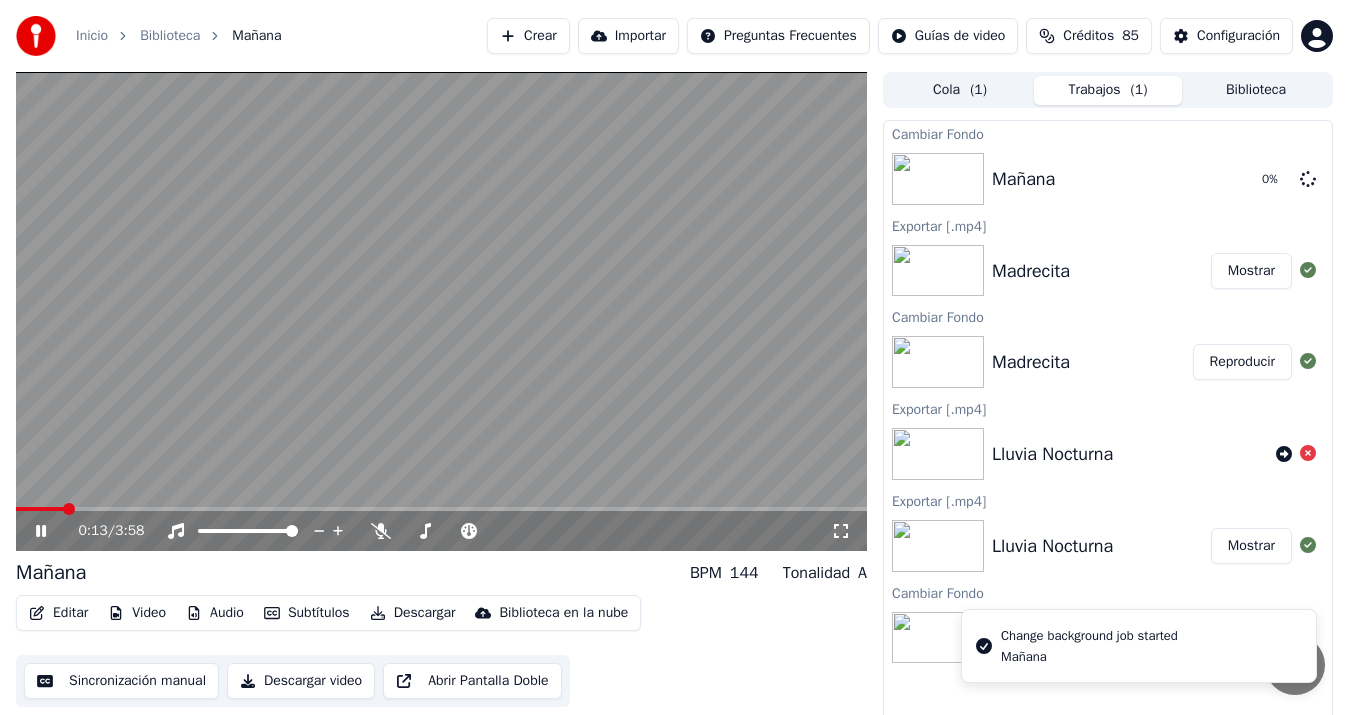 click at bounding box center [441, 311] 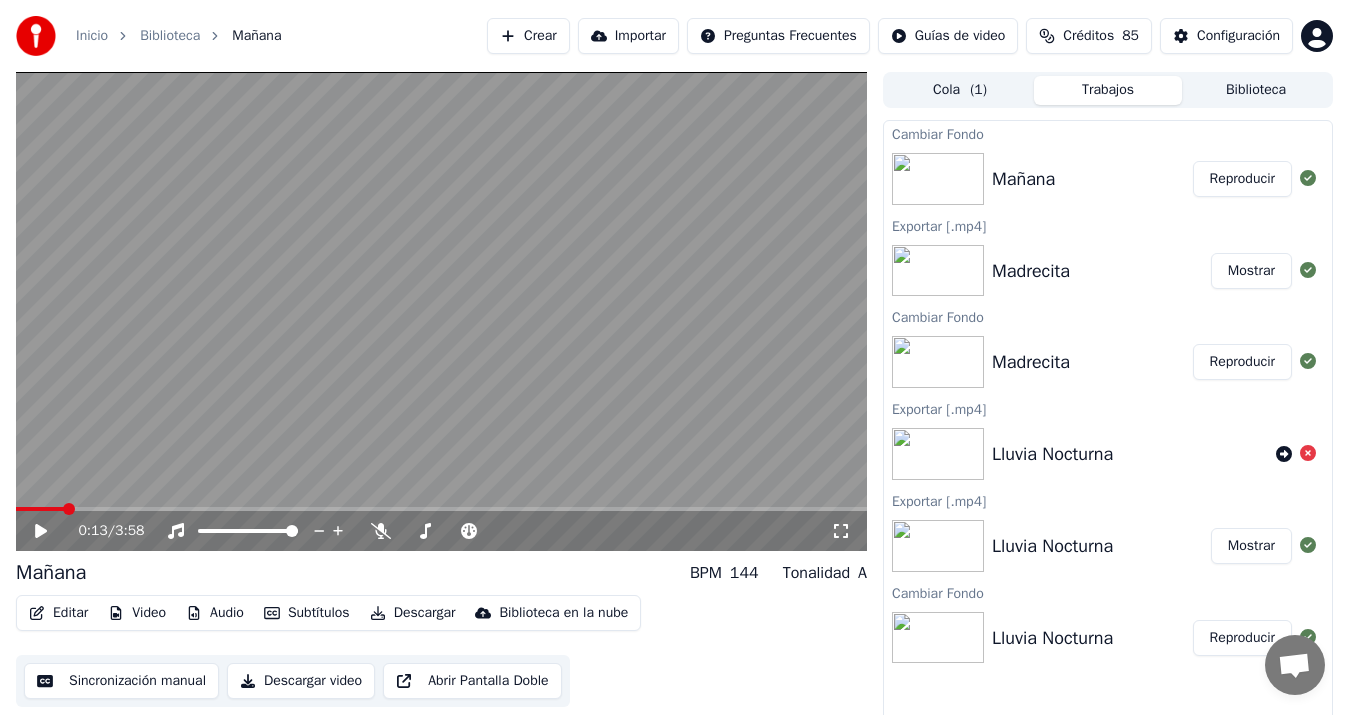 click on "Reproducir" at bounding box center (1242, 179) 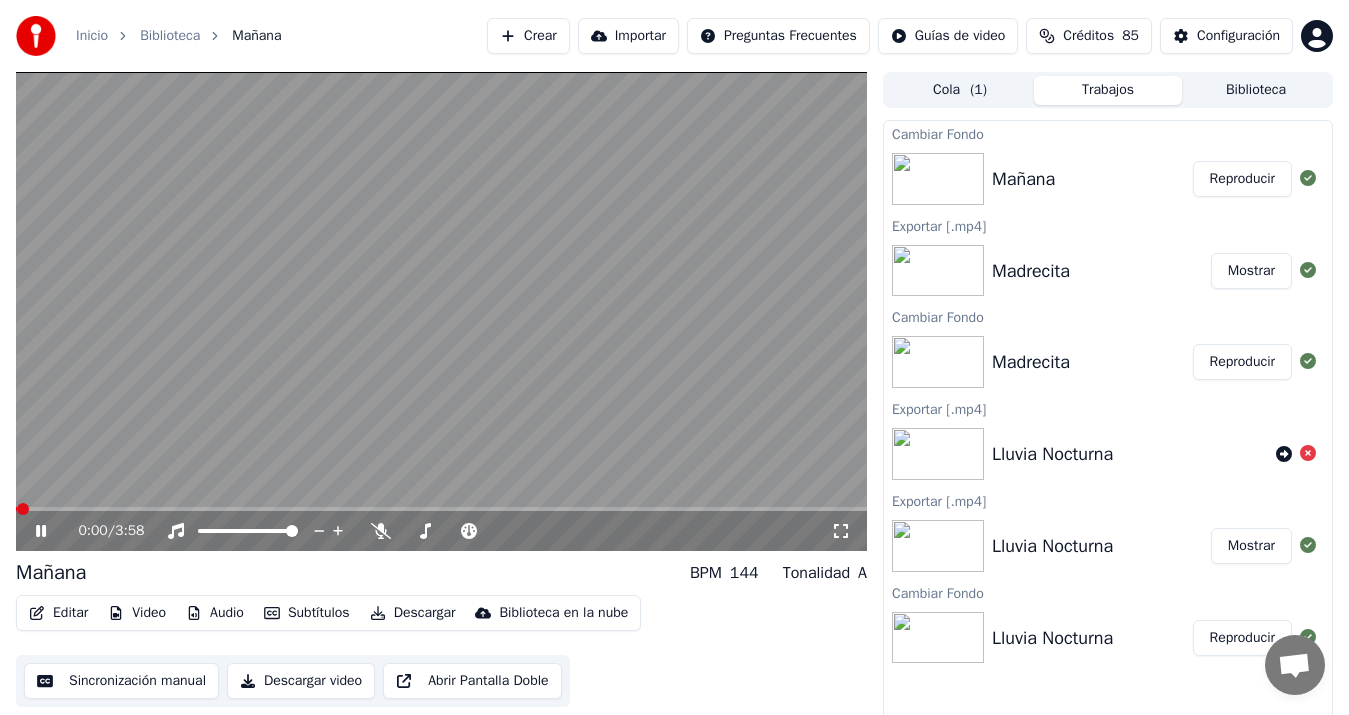 click on "Sincronización manual" at bounding box center (121, 681) 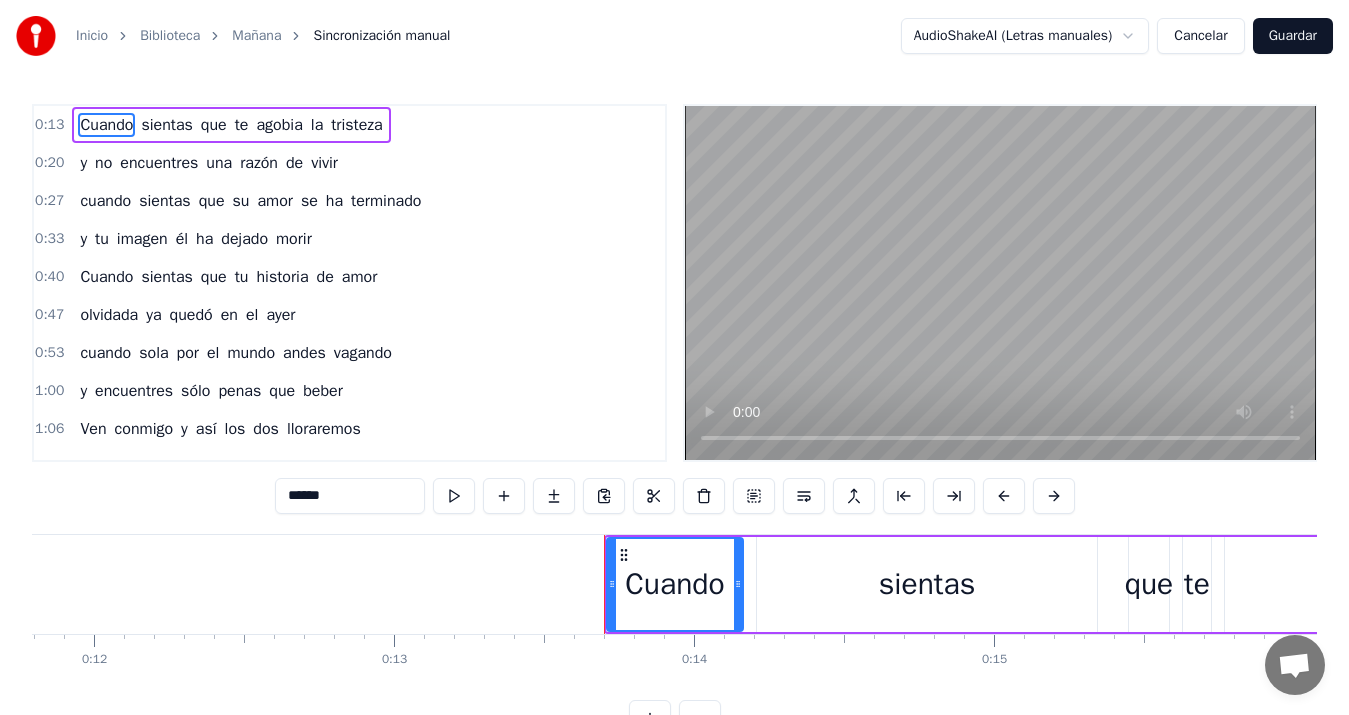 scroll, scrollTop: 0, scrollLeft: 4010, axis: horizontal 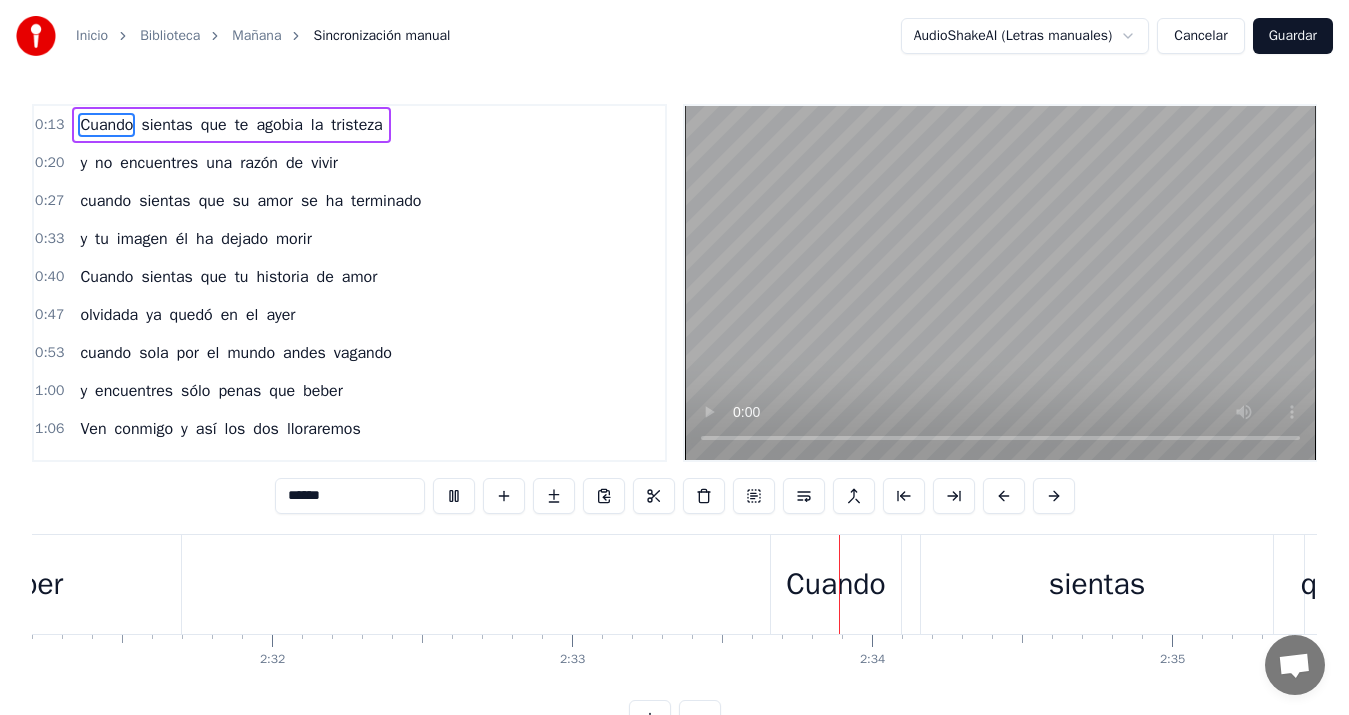type 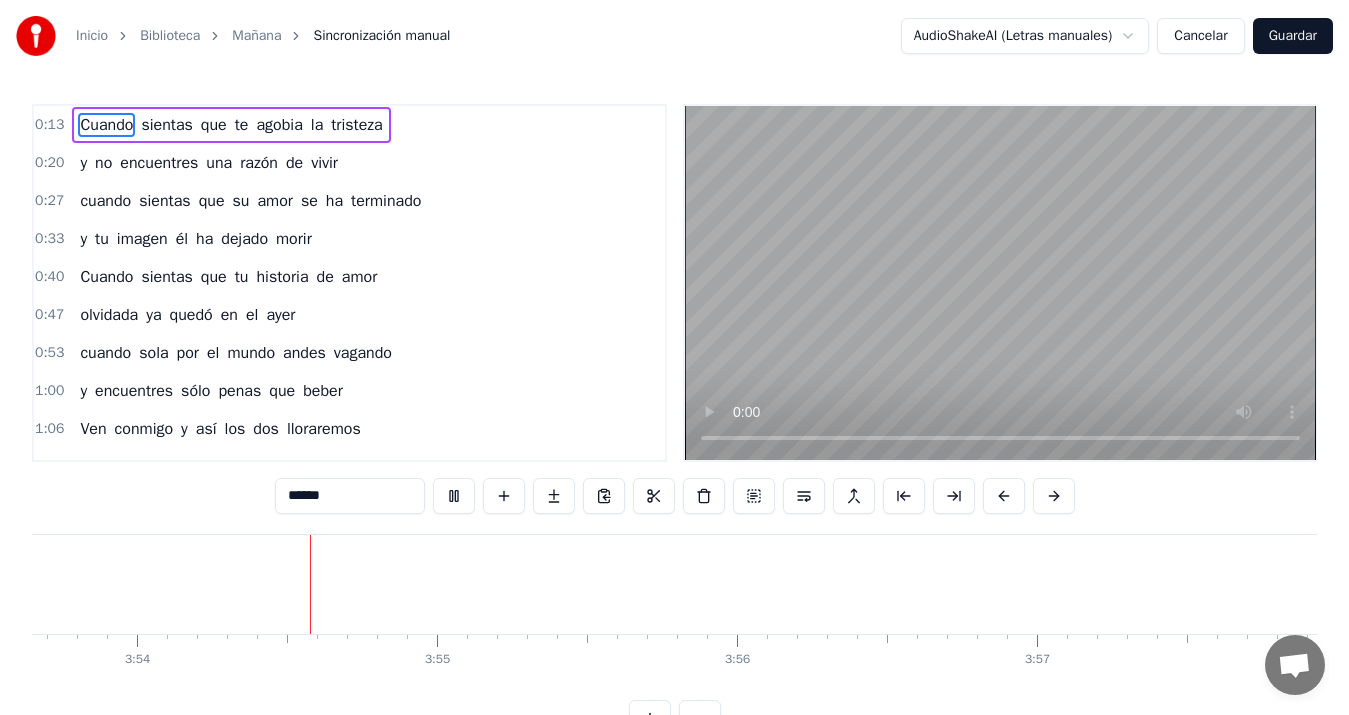 scroll, scrollTop: 0, scrollLeft: 70151, axis: horizontal 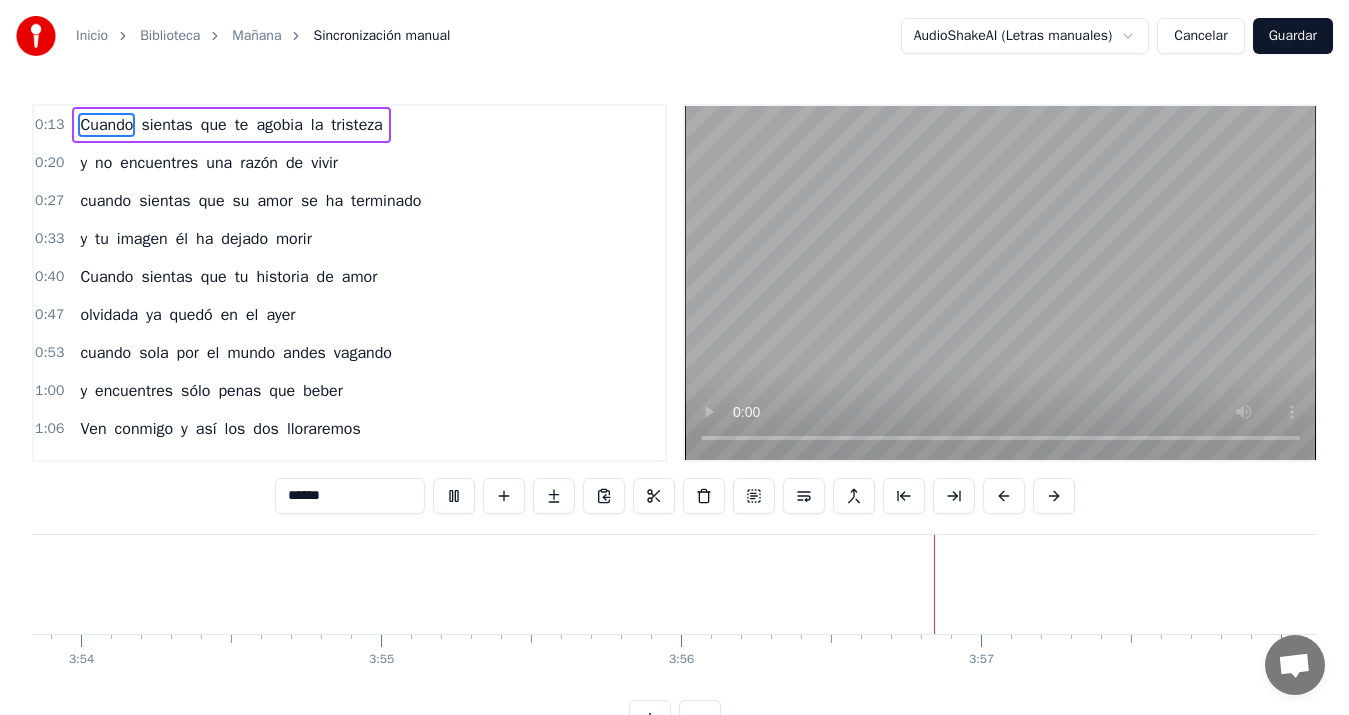 click on "Guardar" at bounding box center [1293, 36] 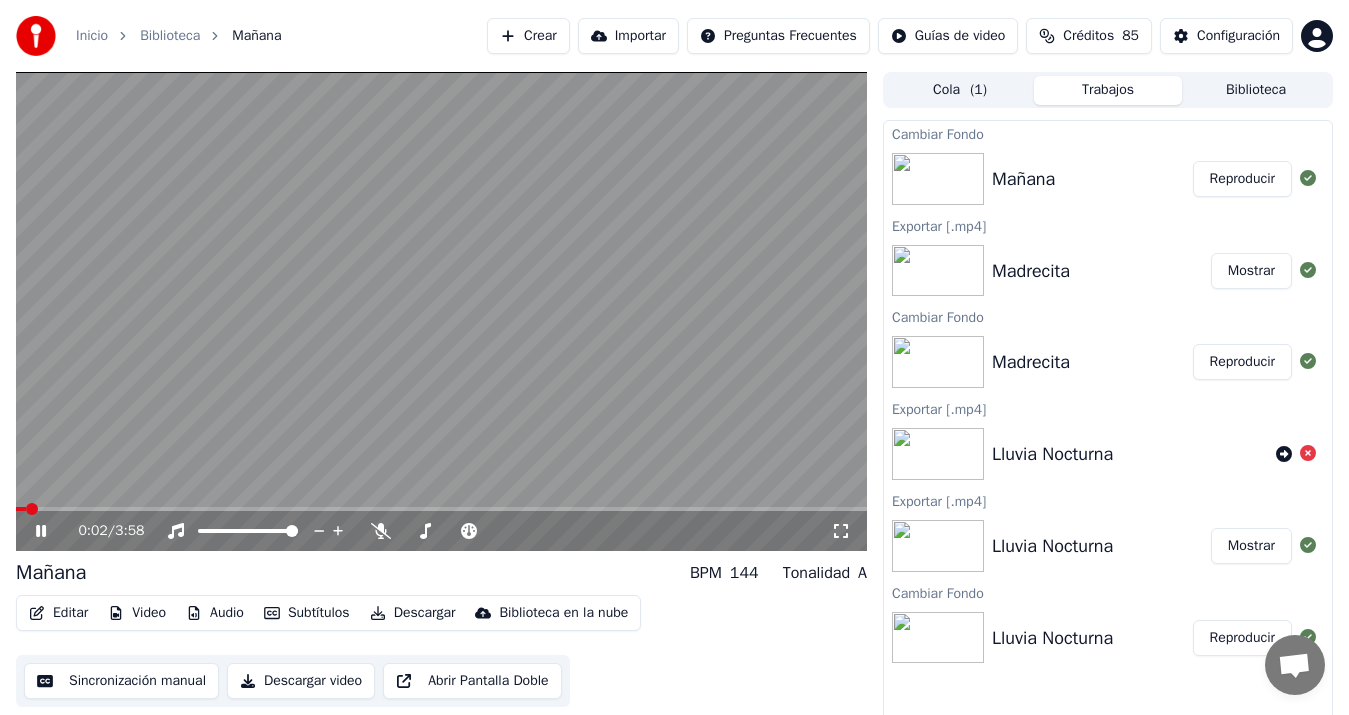 click 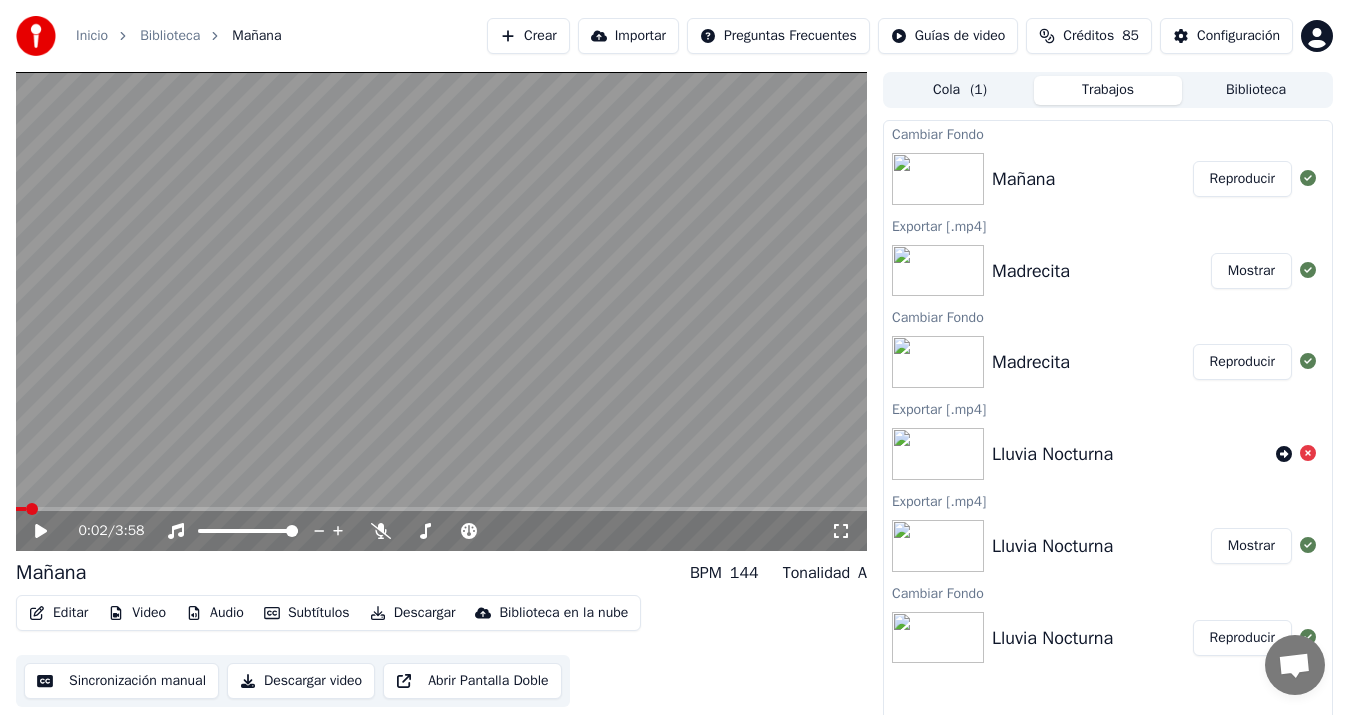 click on "Descargar video" at bounding box center [301, 681] 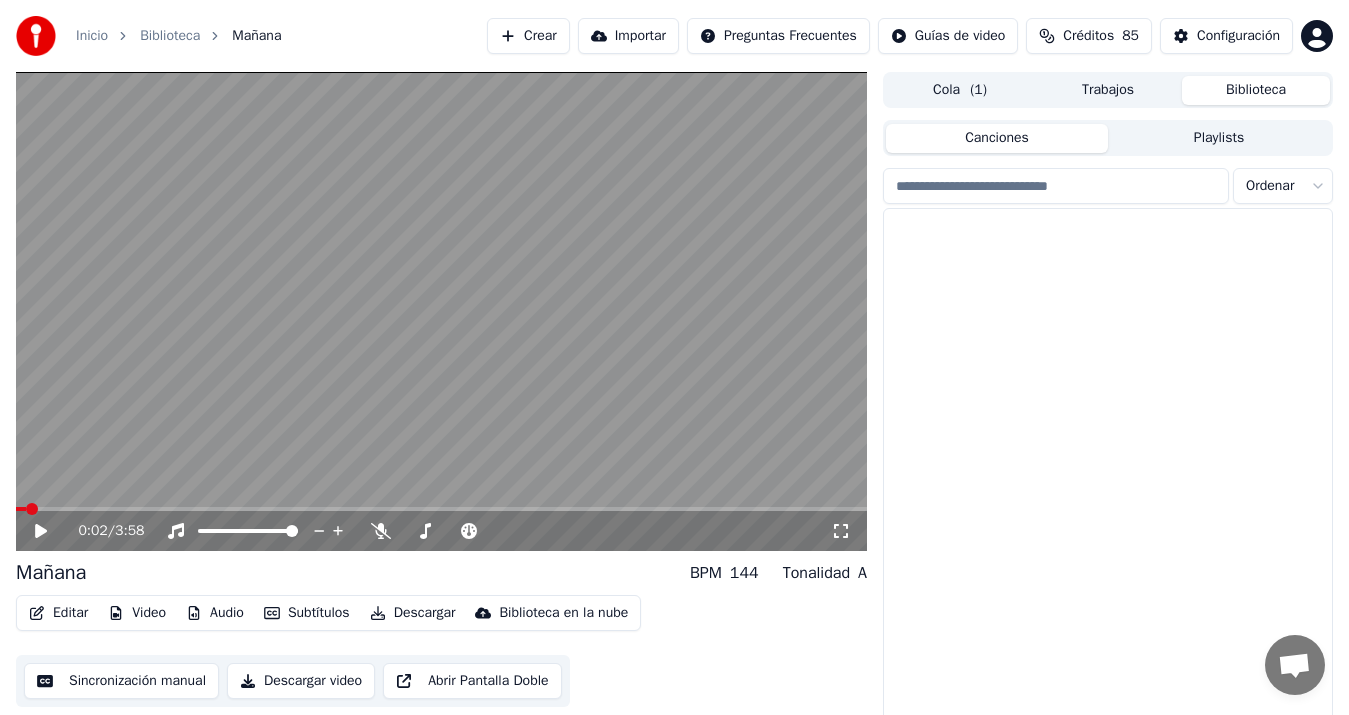 click on "Biblioteca" at bounding box center (1256, 90) 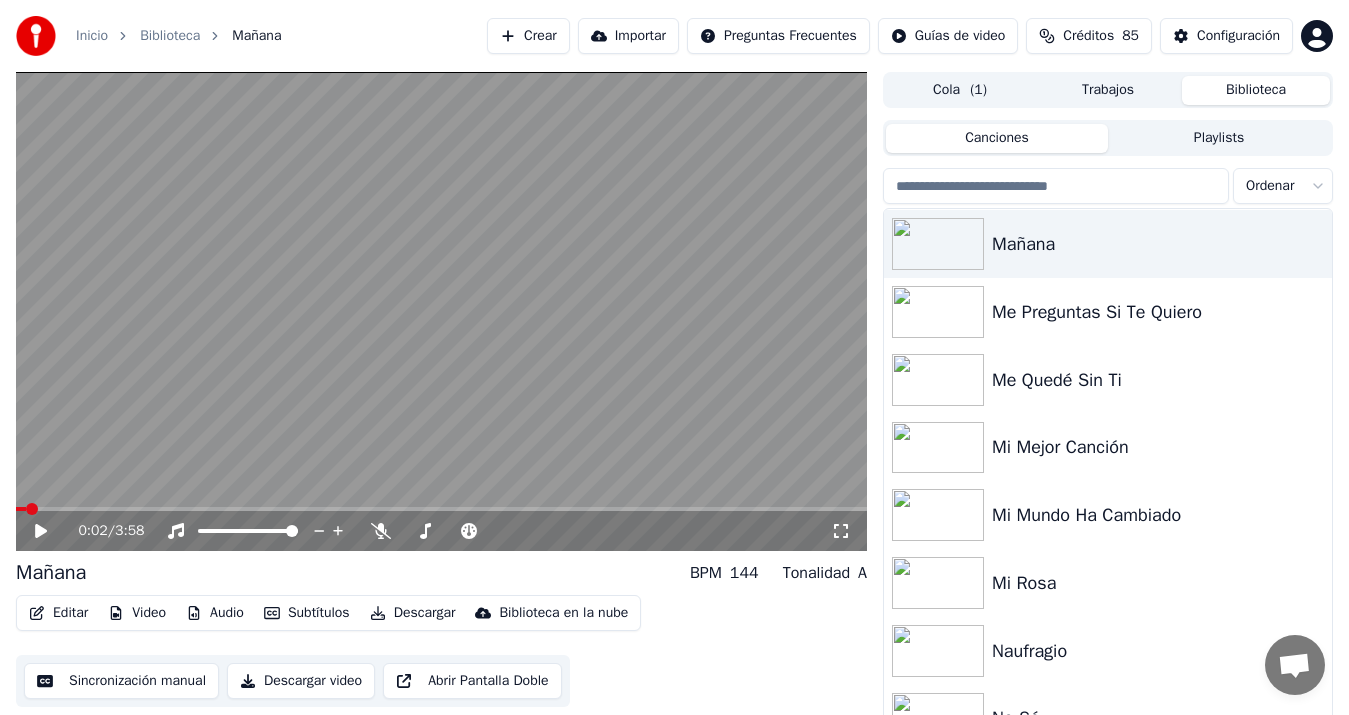 scroll, scrollTop: 1427, scrollLeft: 0, axis: vertical 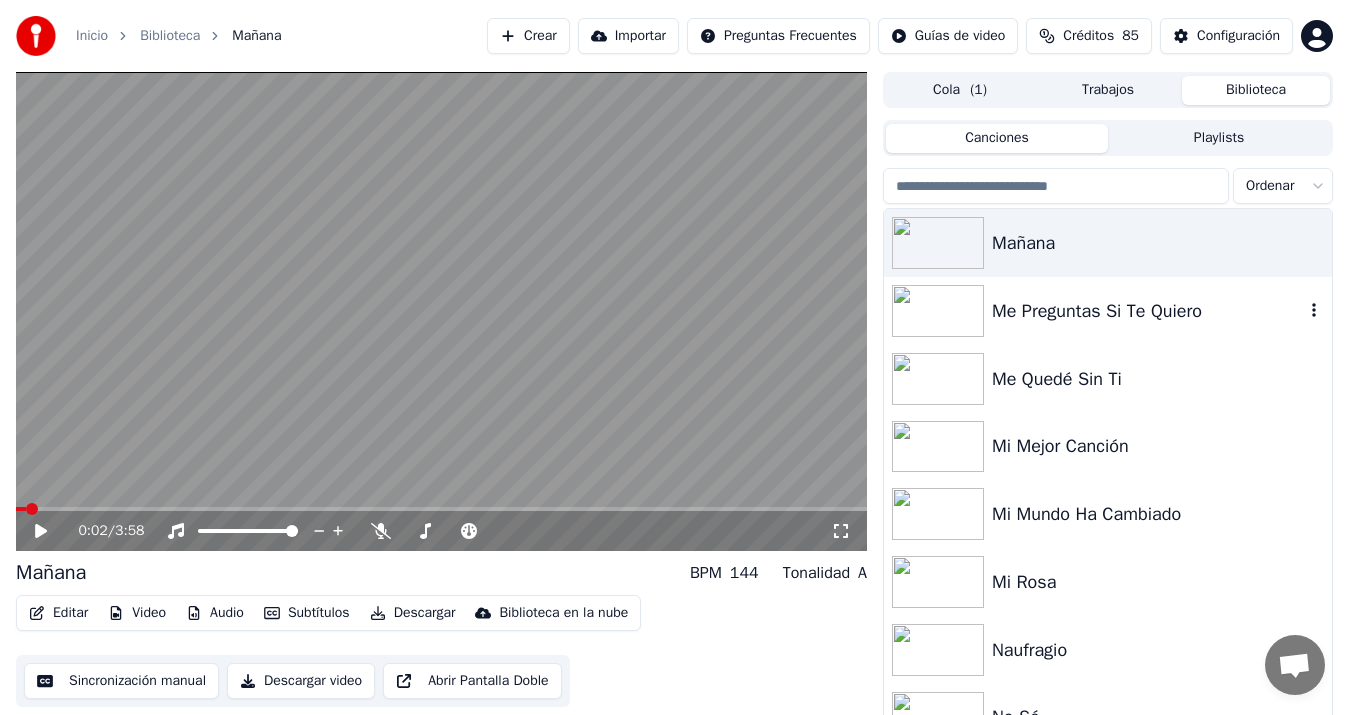 click on "Me Preguntas Si Te Quiero" at bounding box center [1148, 311] 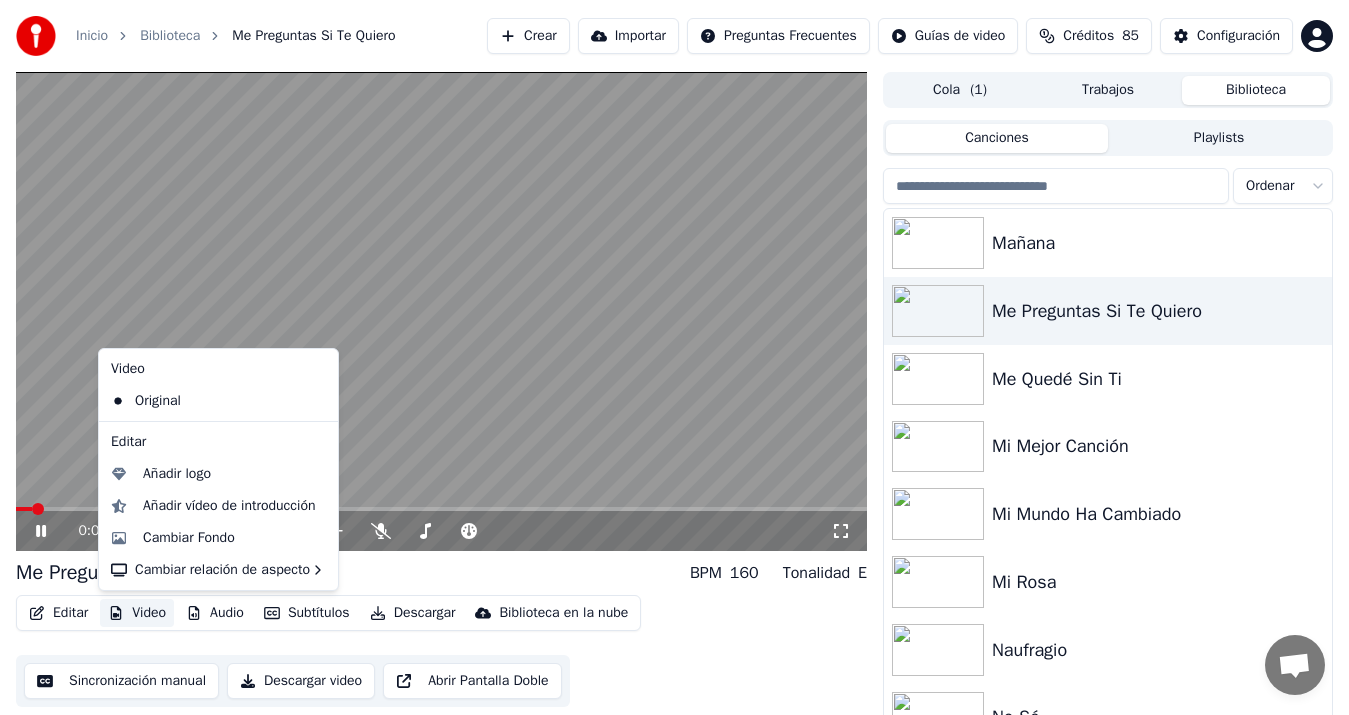 click on "Video" at bounding box center [137, 613] 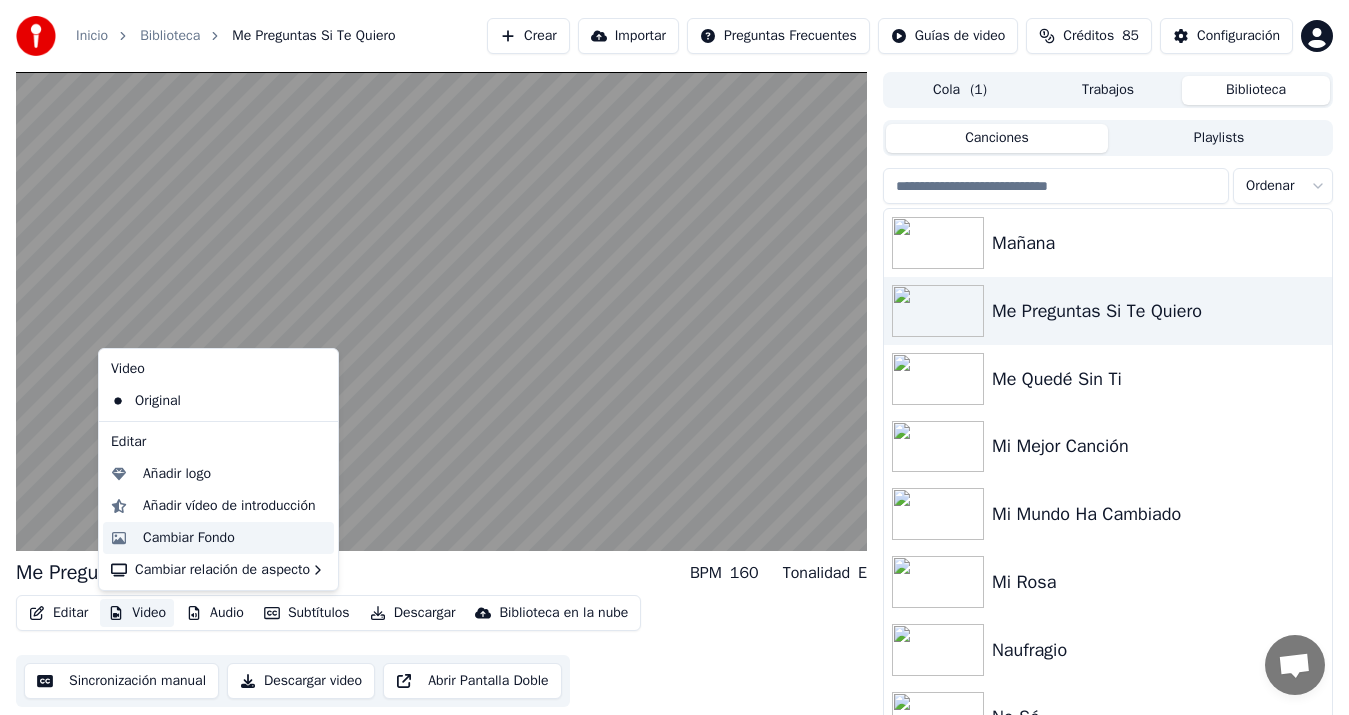 click on "Cambiar Fondo" at bounding box center (189, 538) 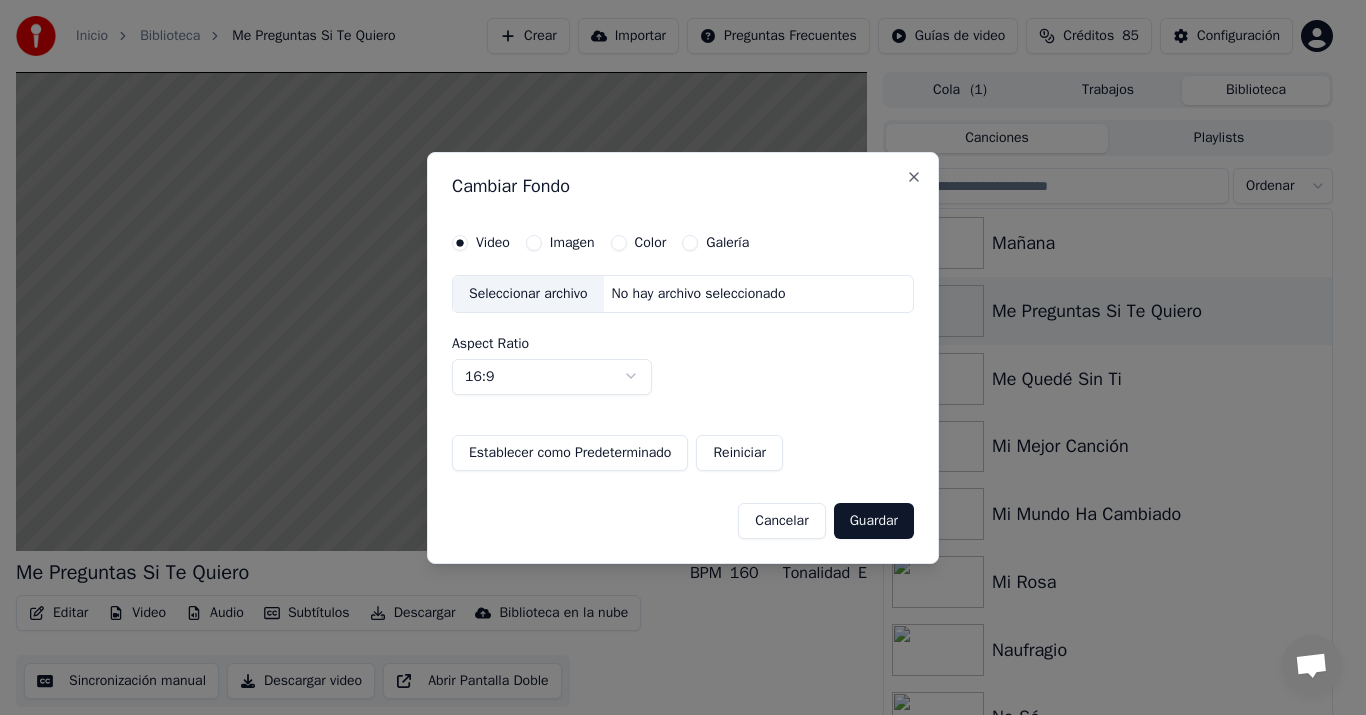click on "Imagen" at bounding box center (534, 243) 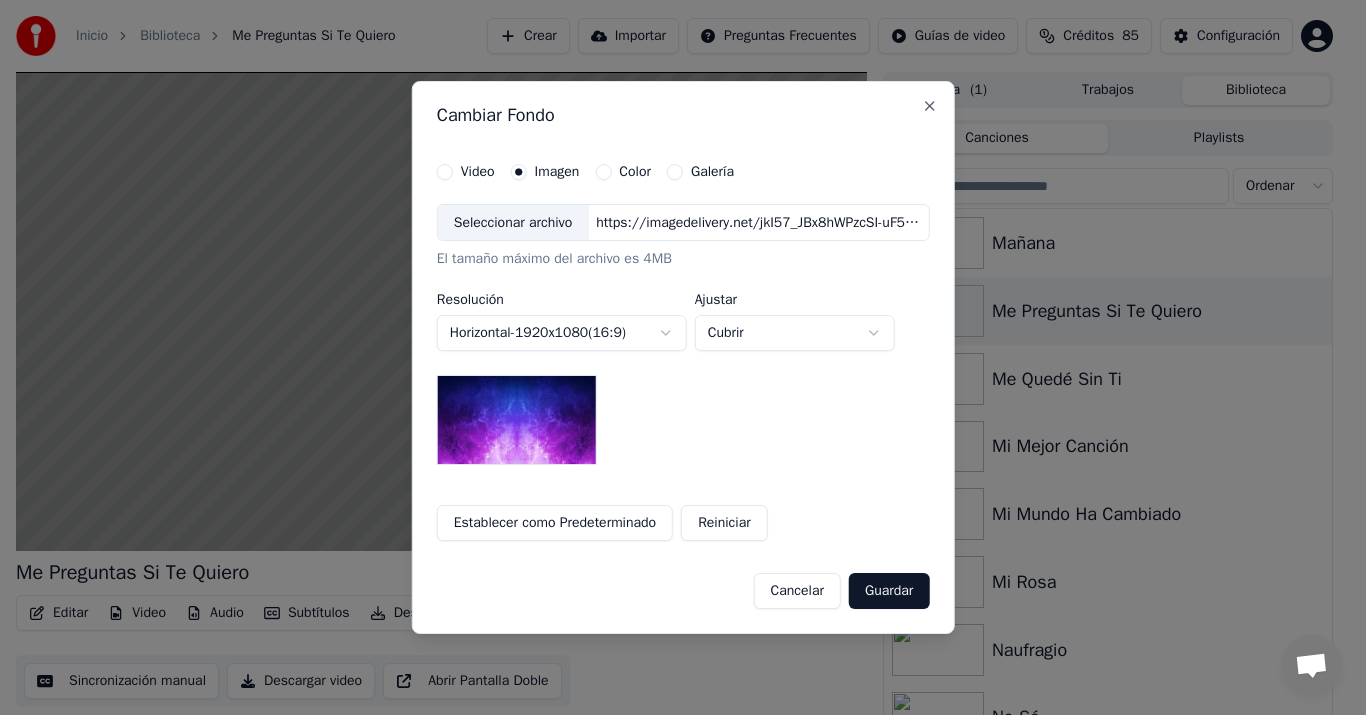 click on "Seleccionar archivo" at bounding box center (513, 223) 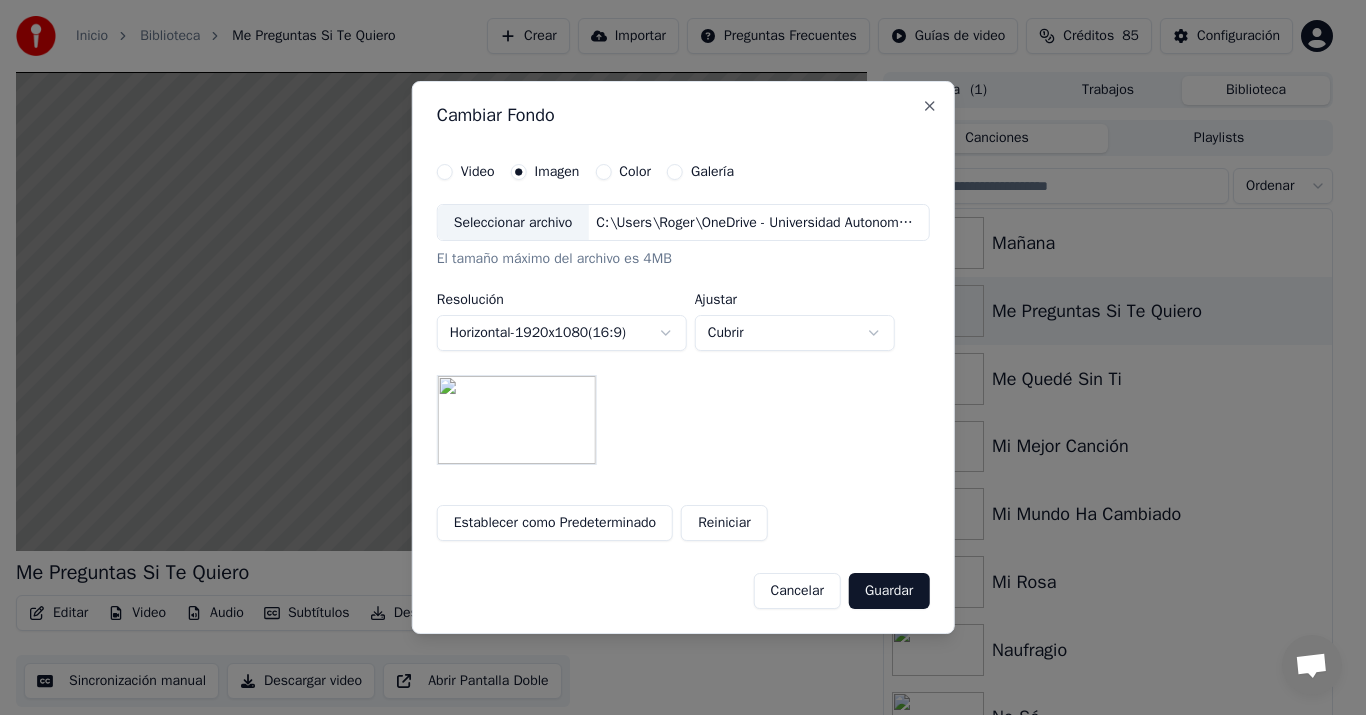 click on "Guardar" at bounding box center [889, 591] 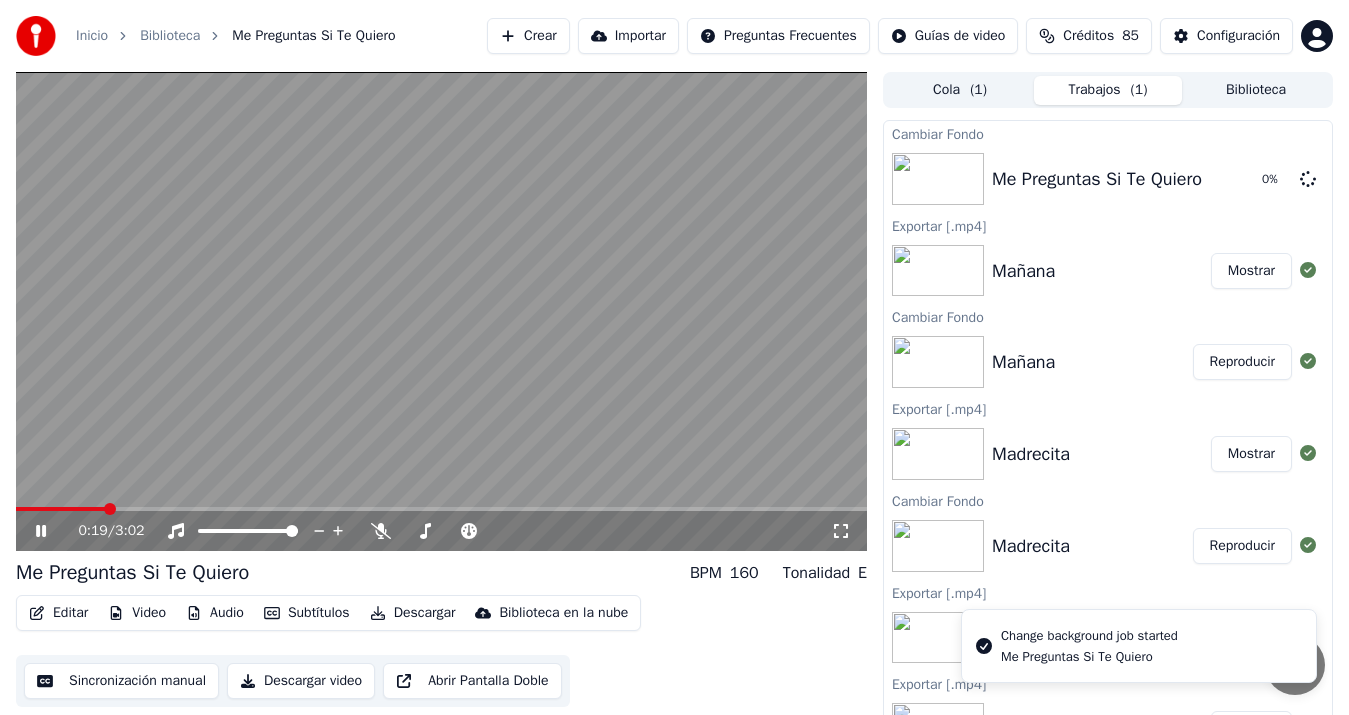 click at bounding box center [441, 311] 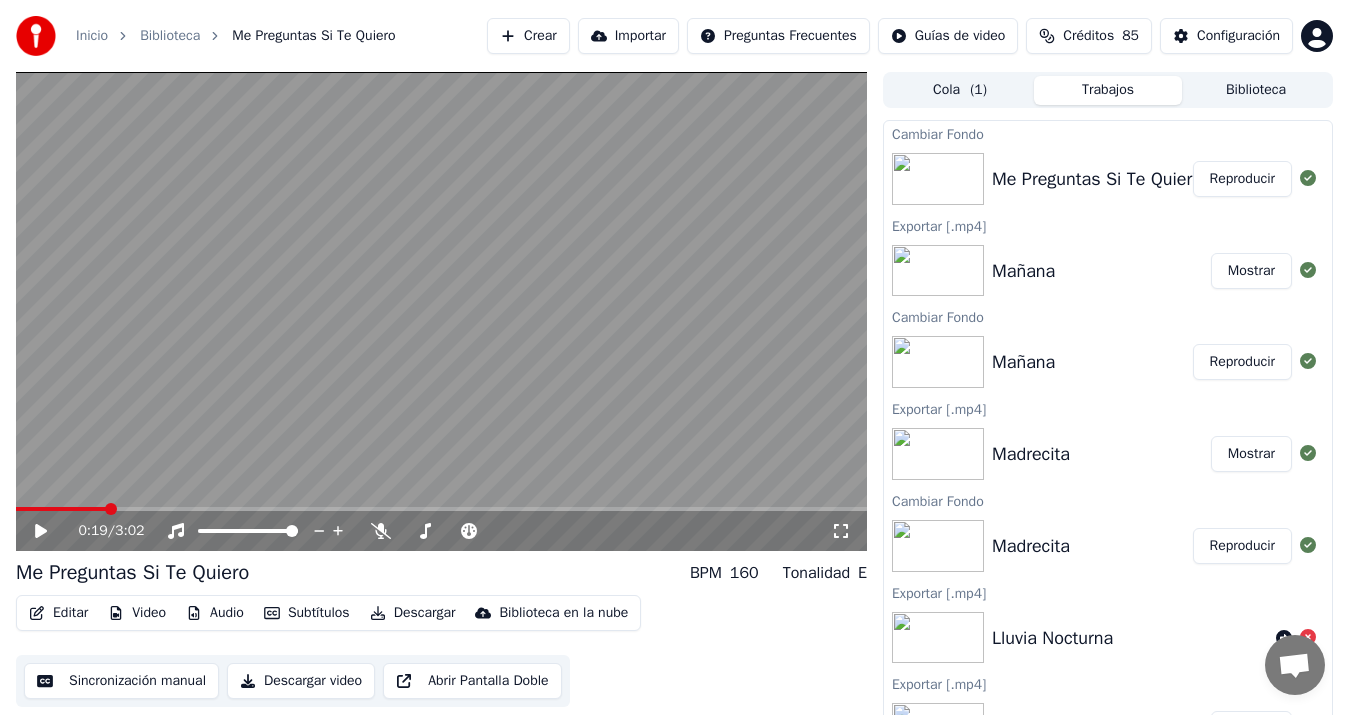 click on "Reproducir" at bounding box center [1242, 179] 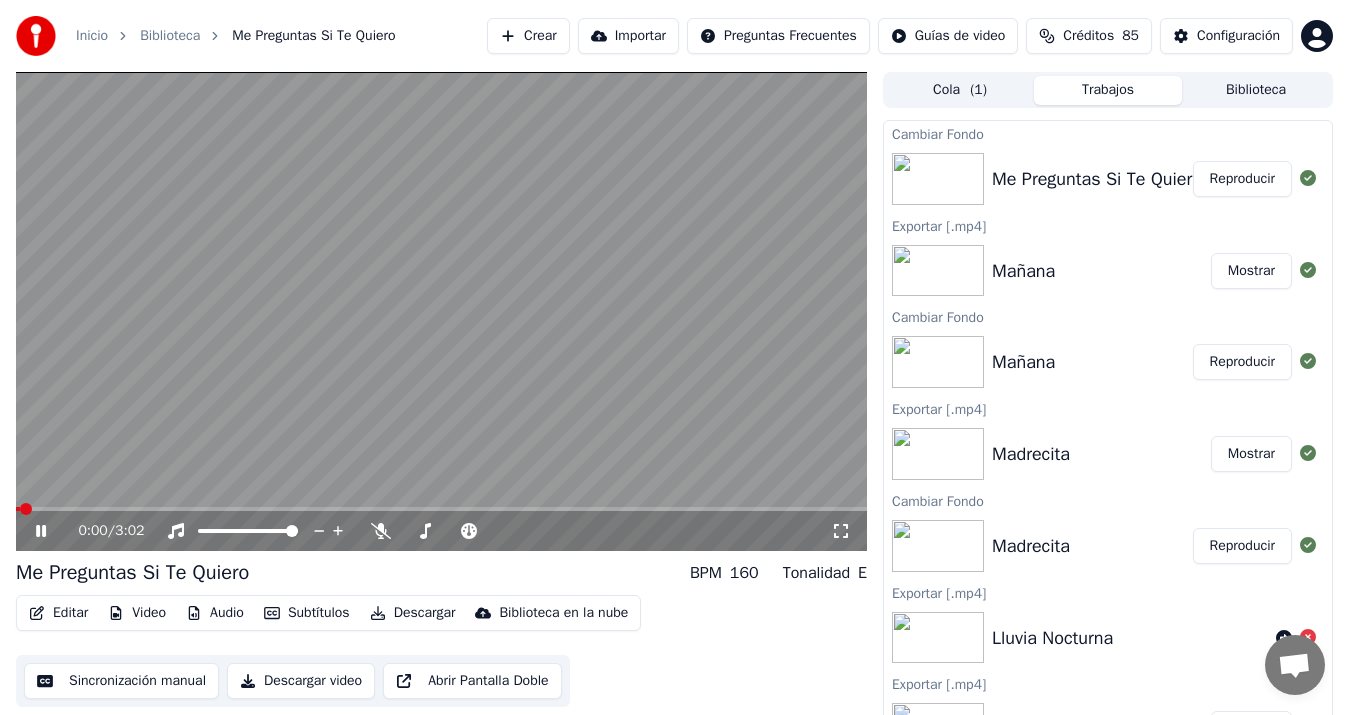 click on "Sincronización manual" at bounding box center (121, 681) 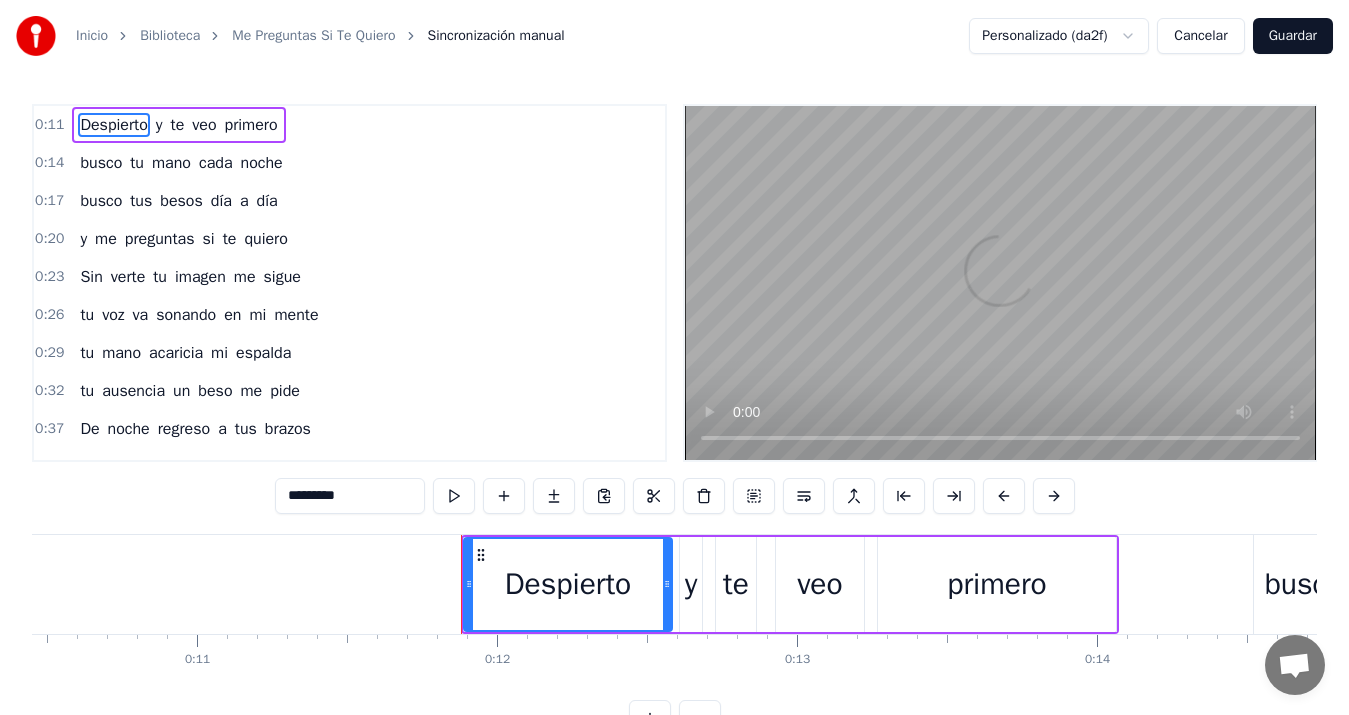 scroll, scrollTop: 0, scrollLeft: 3463, axis: horizontal 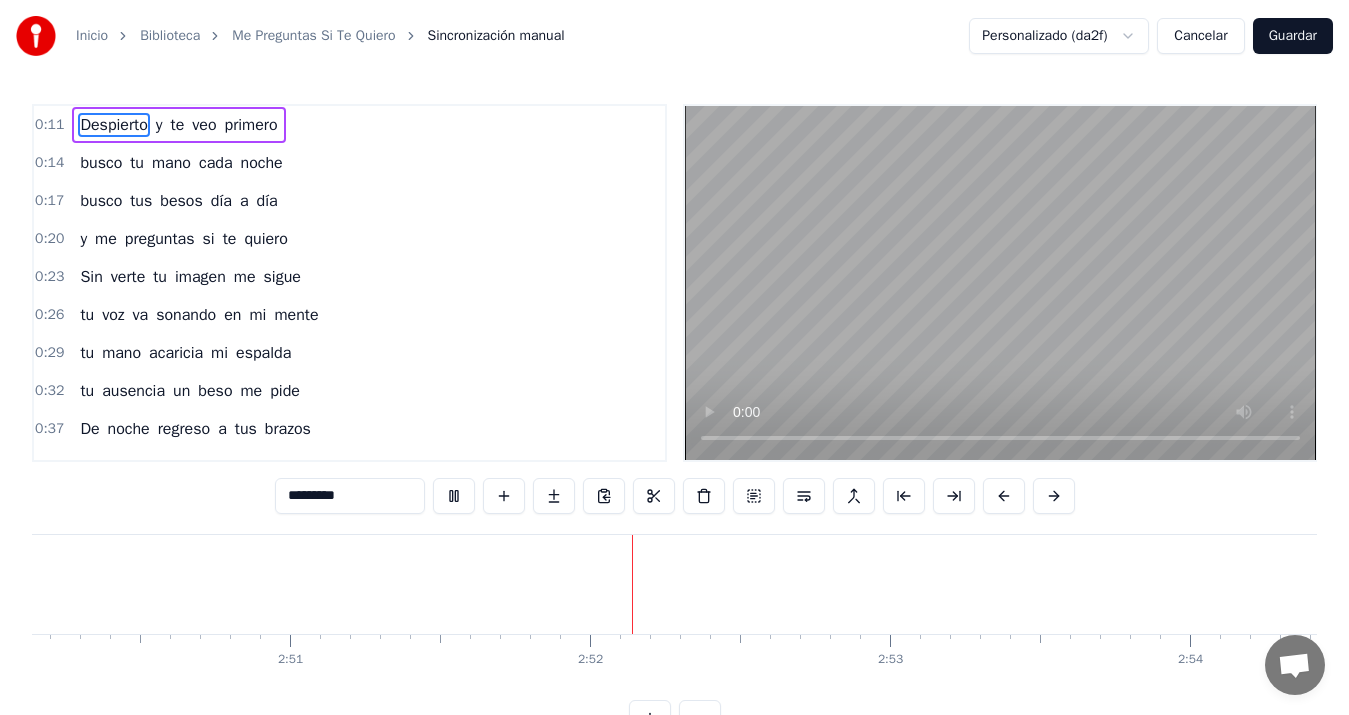 click on "Cancelar" at bounding box center (1200, 36) 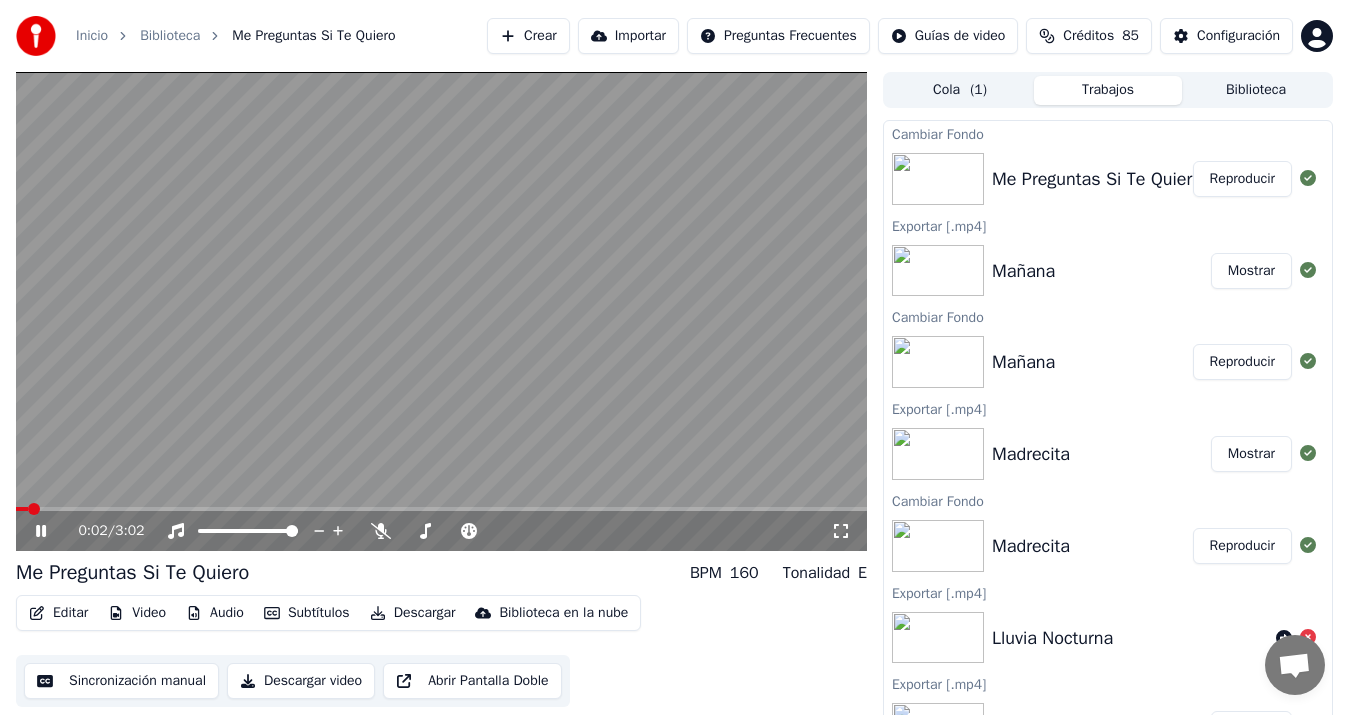 click on "Descargar video" at bounding box center (301, 681) 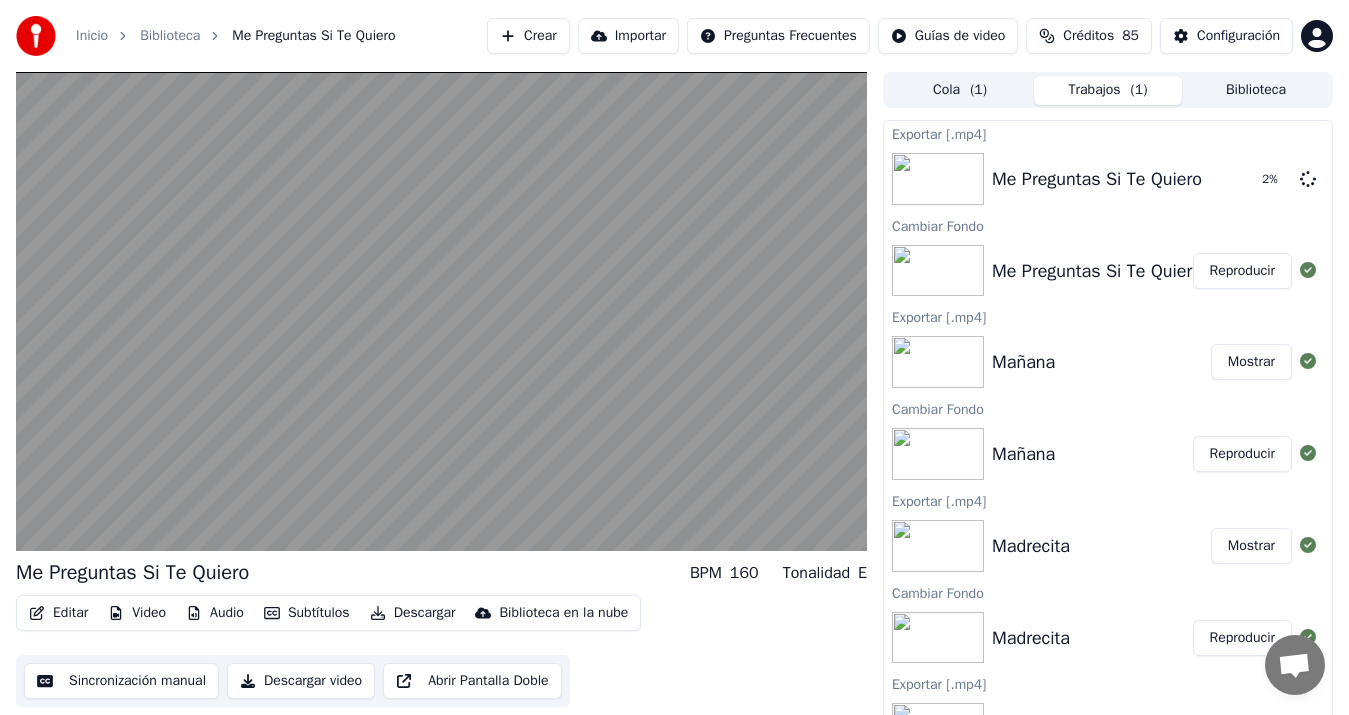 type 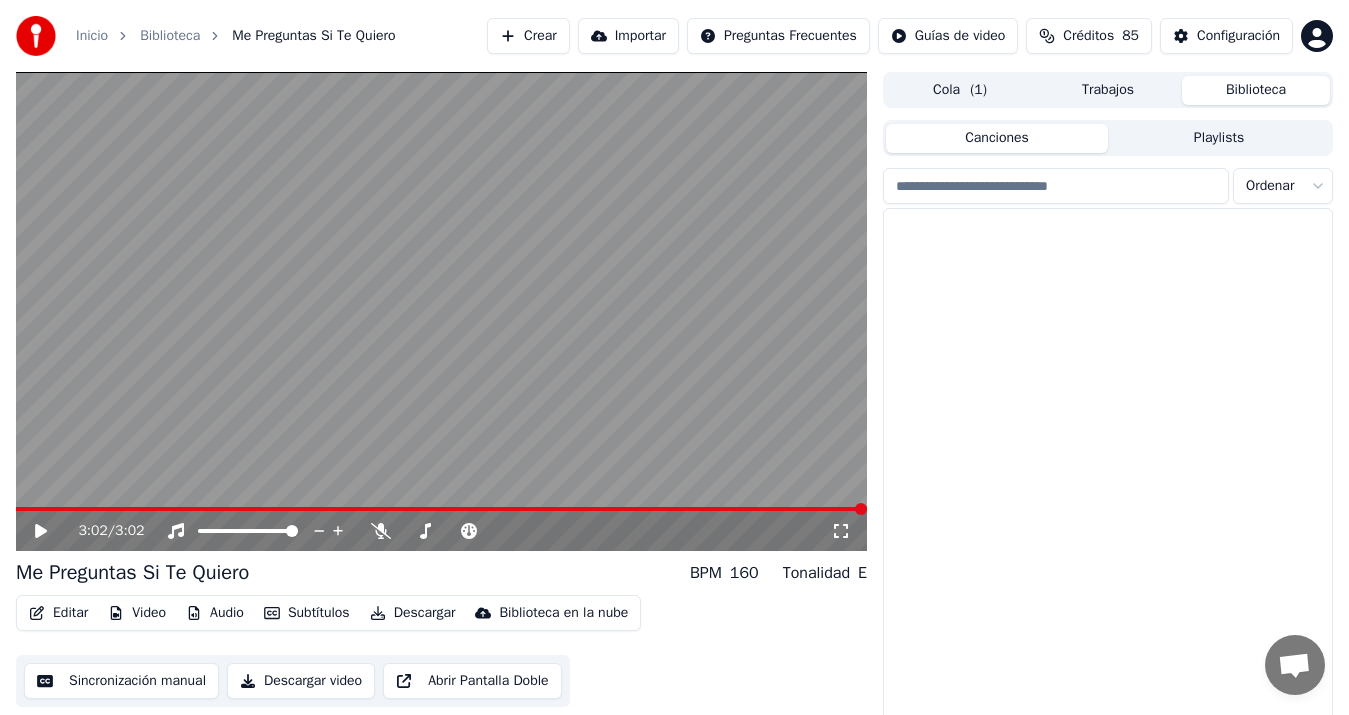 click on "Biblioteca" at bounding box center [1256, 90] 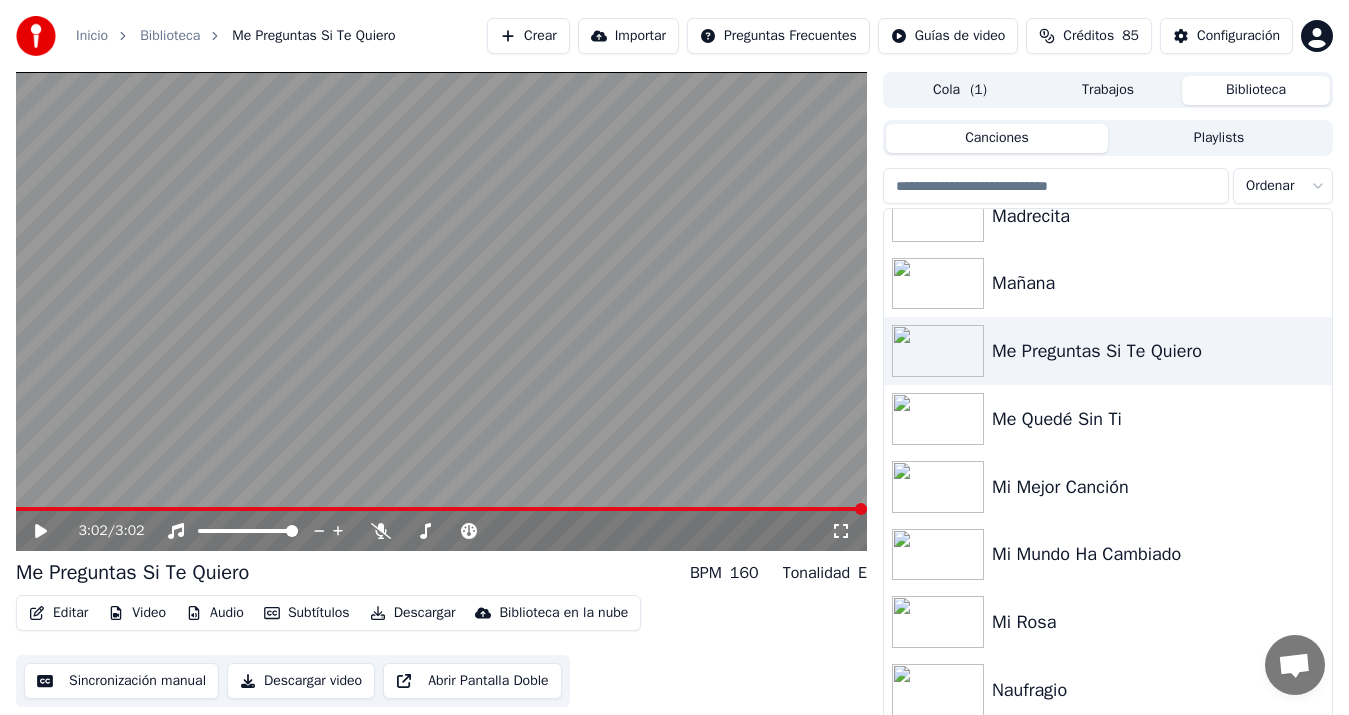 scroll, scrollTop: 1408, scrollLeft: 0, axis: vertical 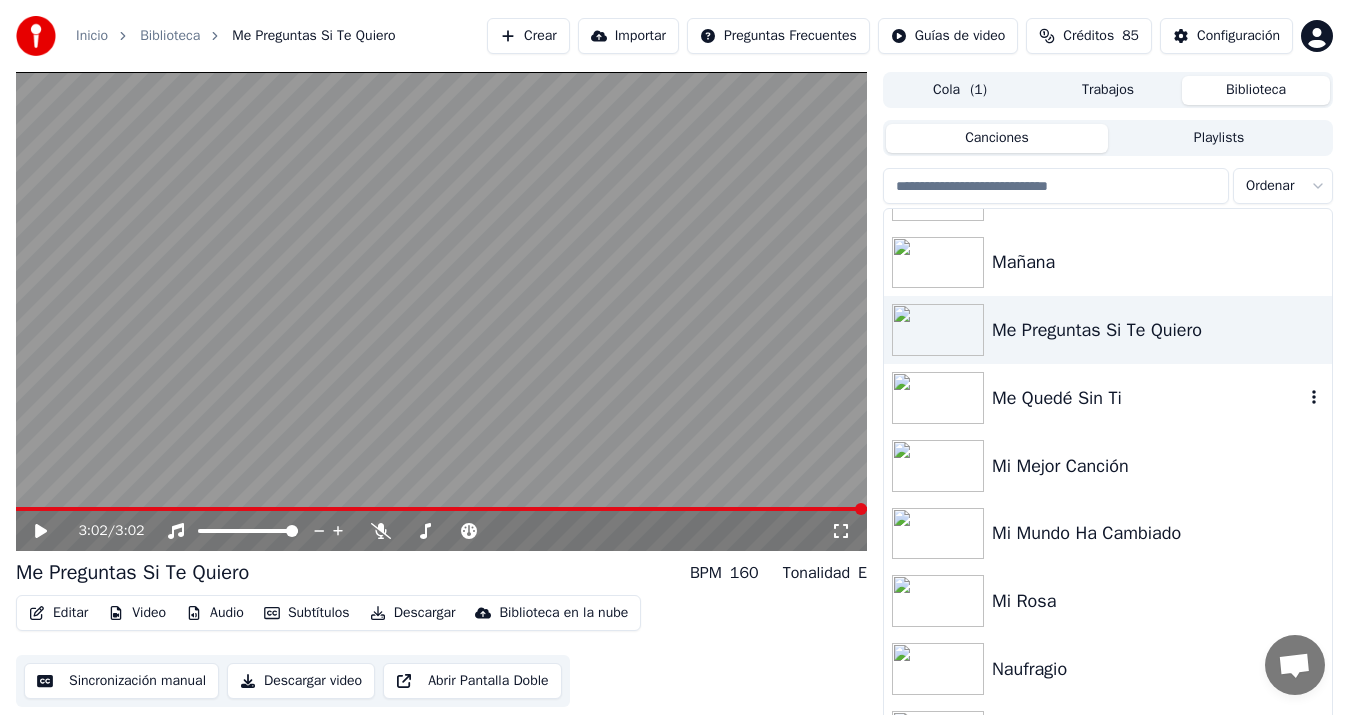 click on "Me Quedé Sin Ti" at bounding box center [1148, 398] 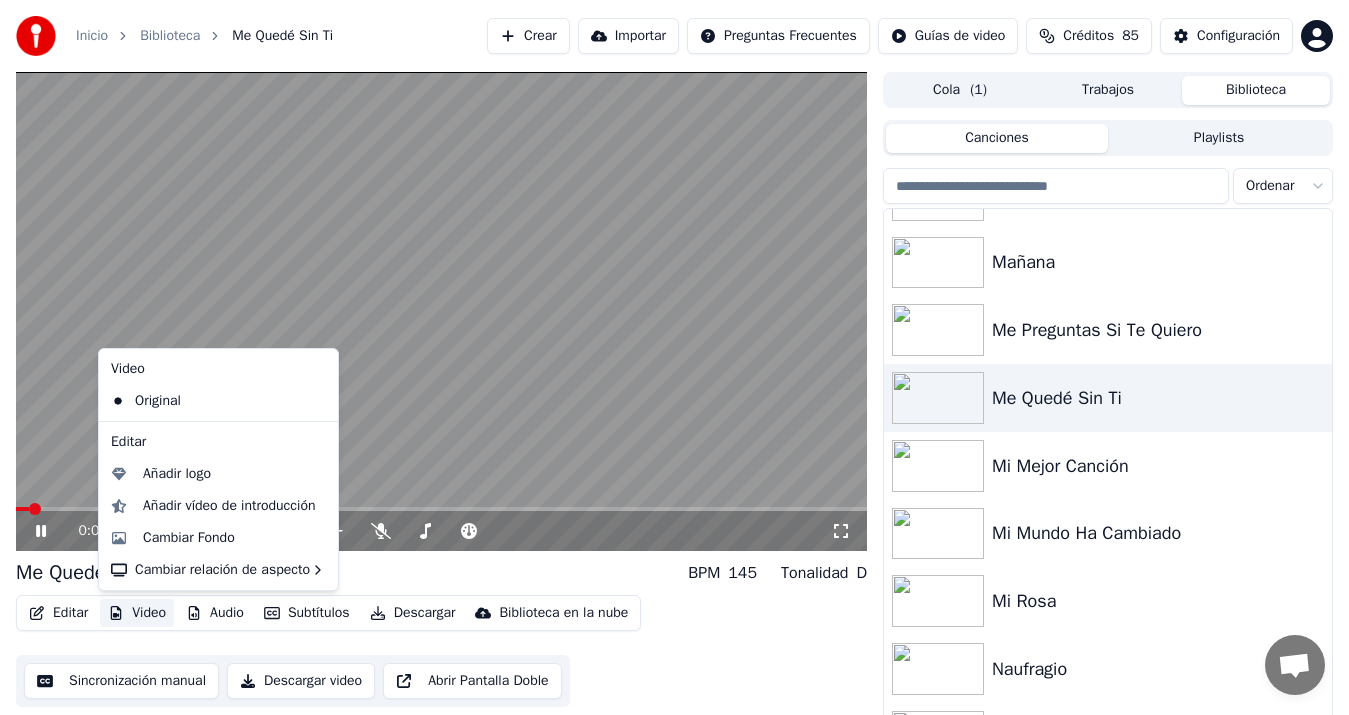 click on "Video" at bounding box center [137, 613] 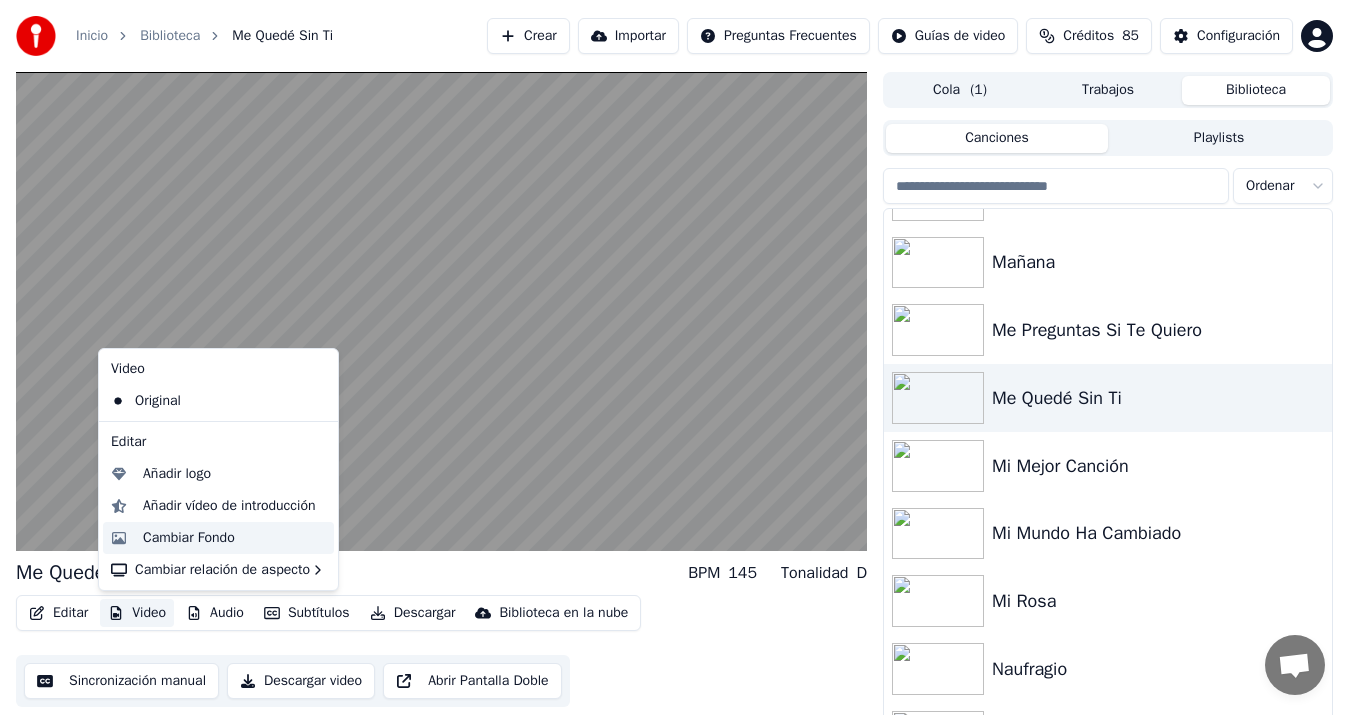 click on "Cambiar Fondo" at bounding box center [189, 538] 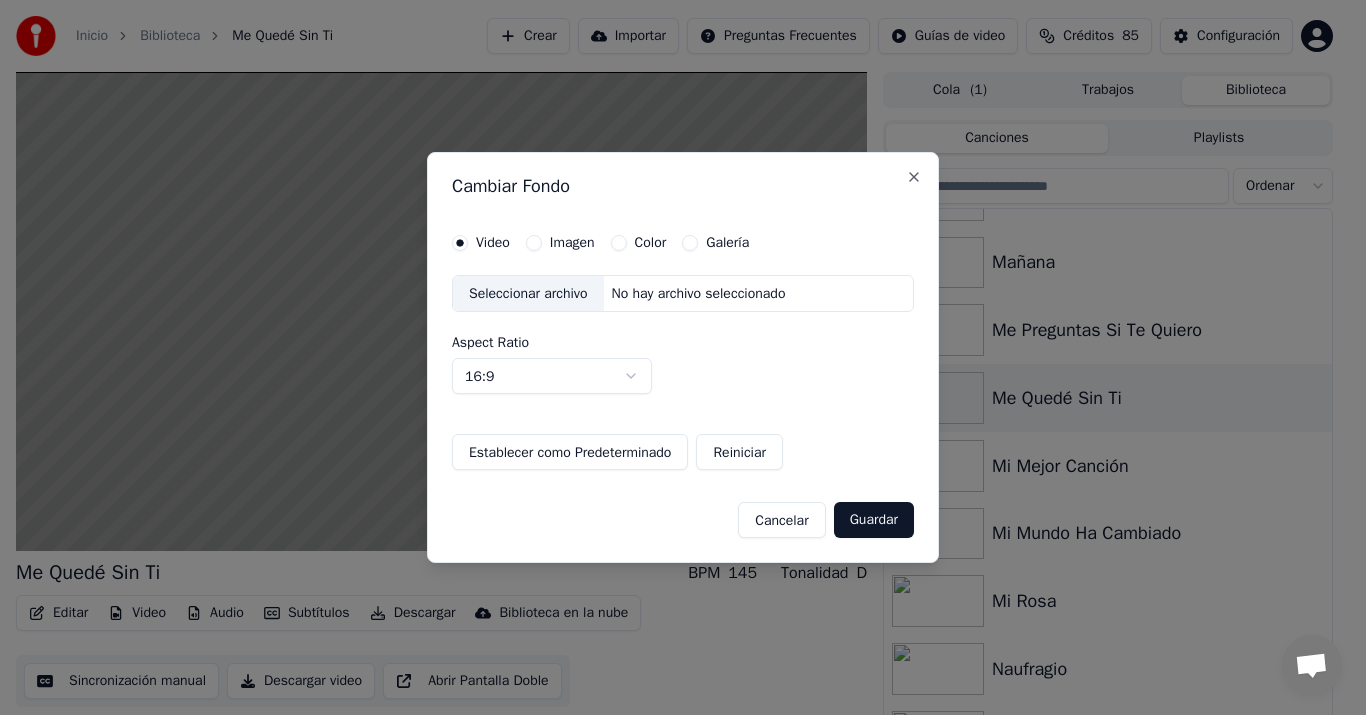 click on "Imagen" at bounding box center (534, 243) 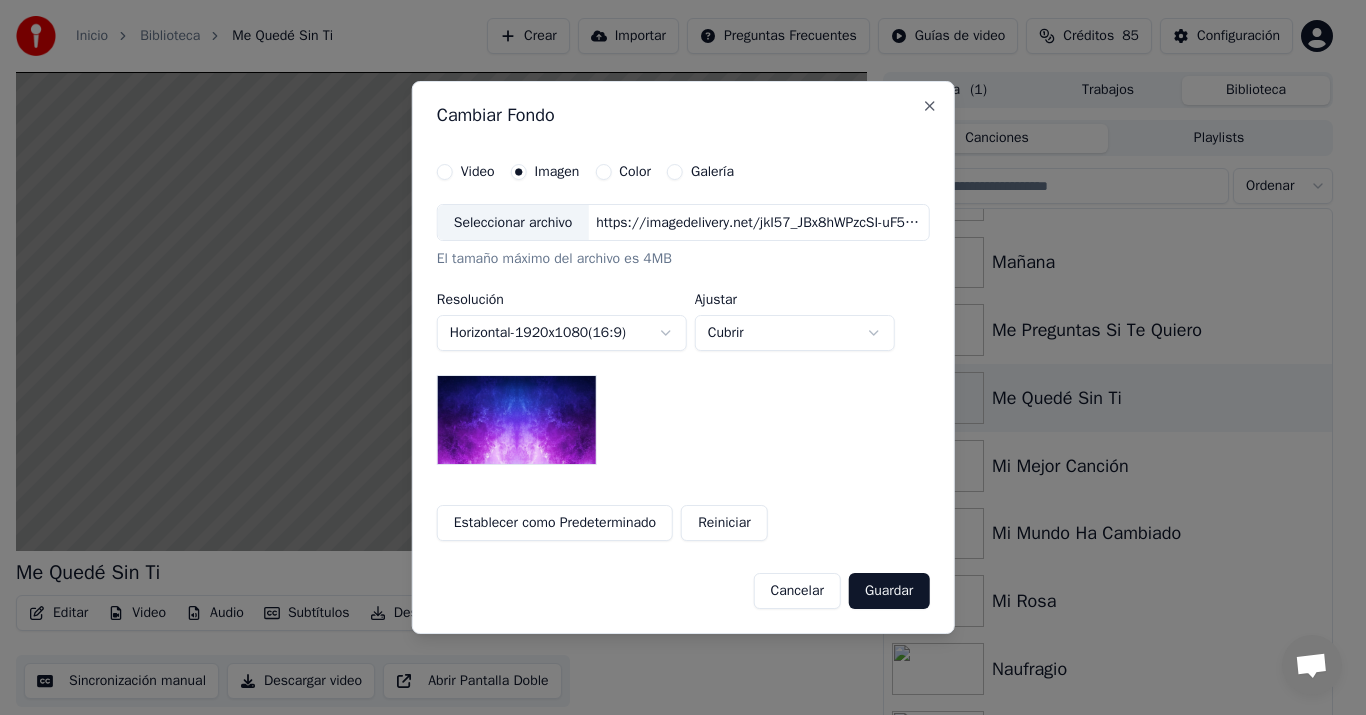 click on "Seleccionar archivo" at bounding box center [513, 223] 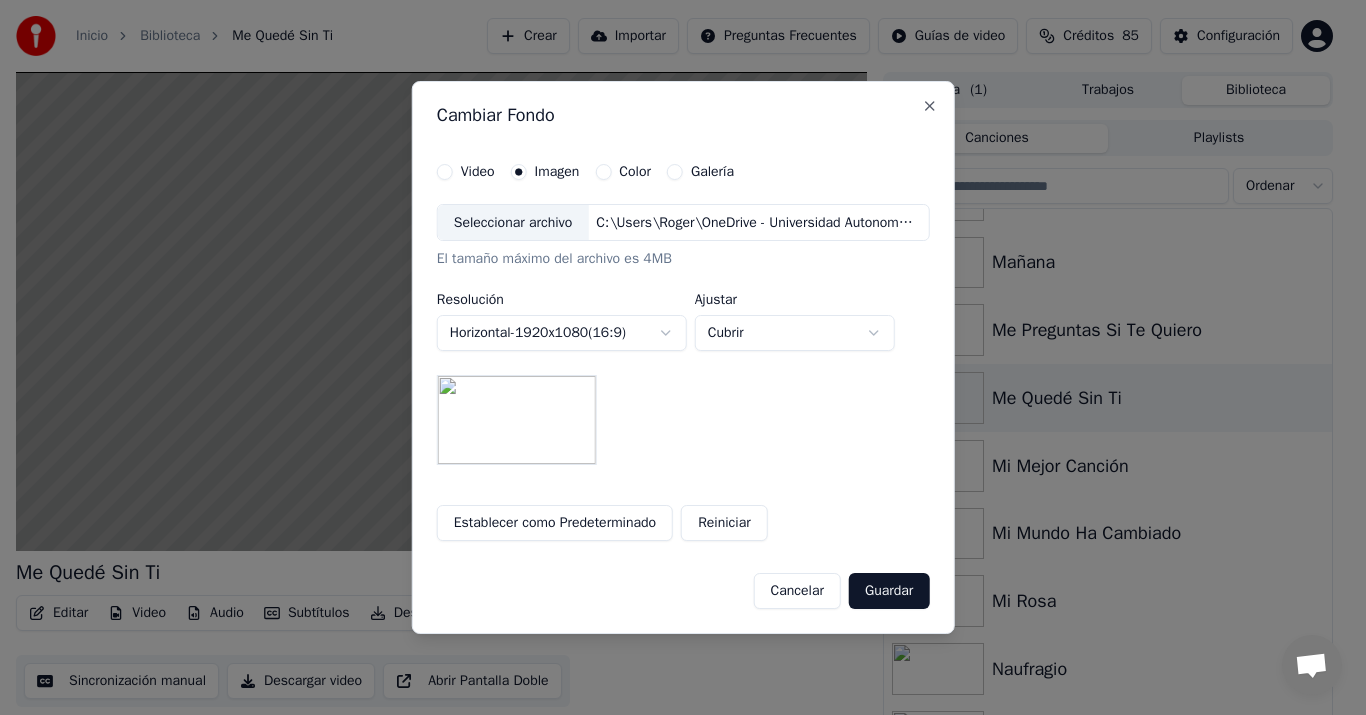 click on "Guardar" at bounding box center [889, 591] 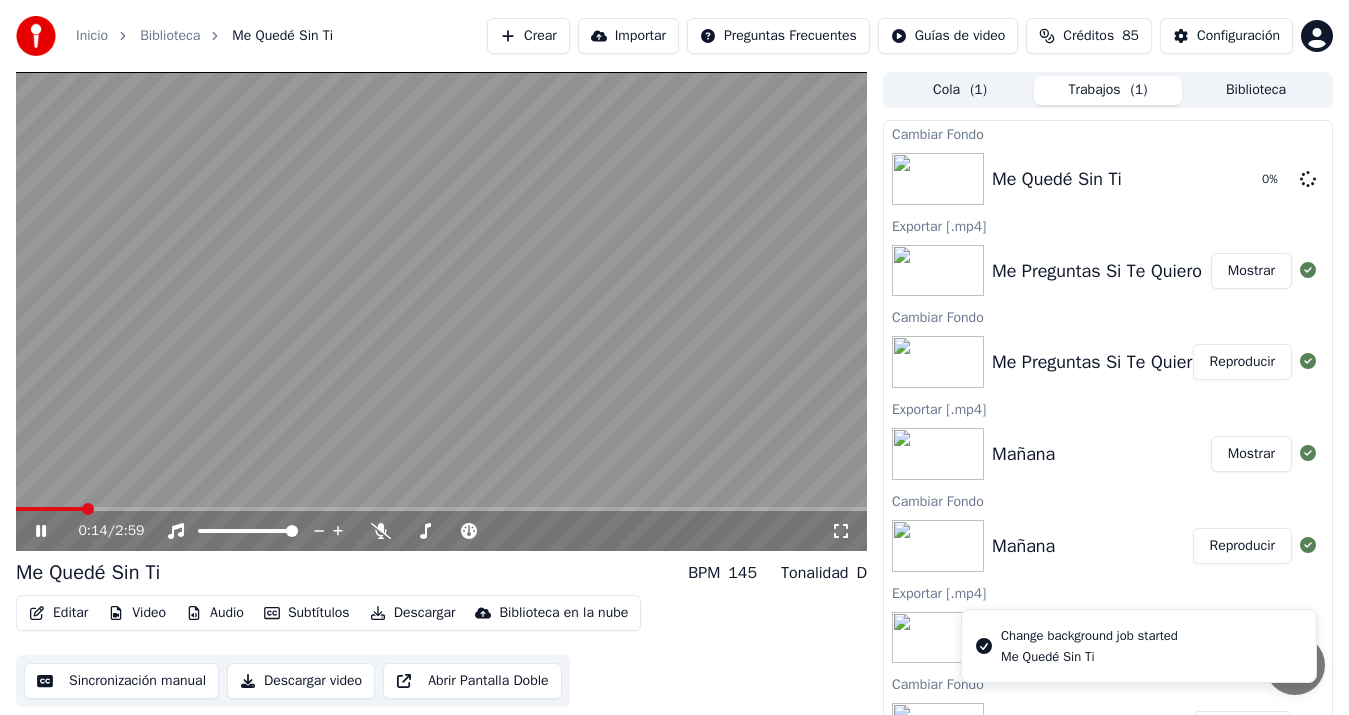 click at bounding box center (441, 311) 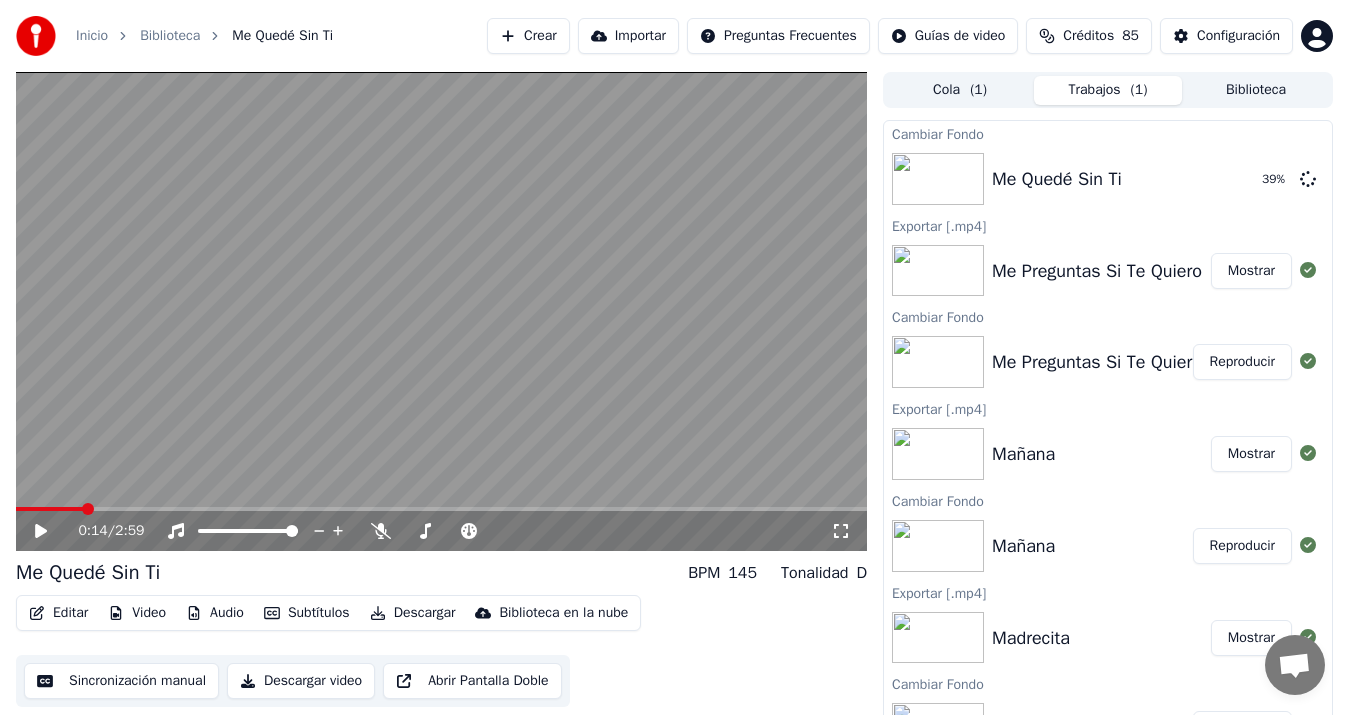 click at bounding box center [441, 311] 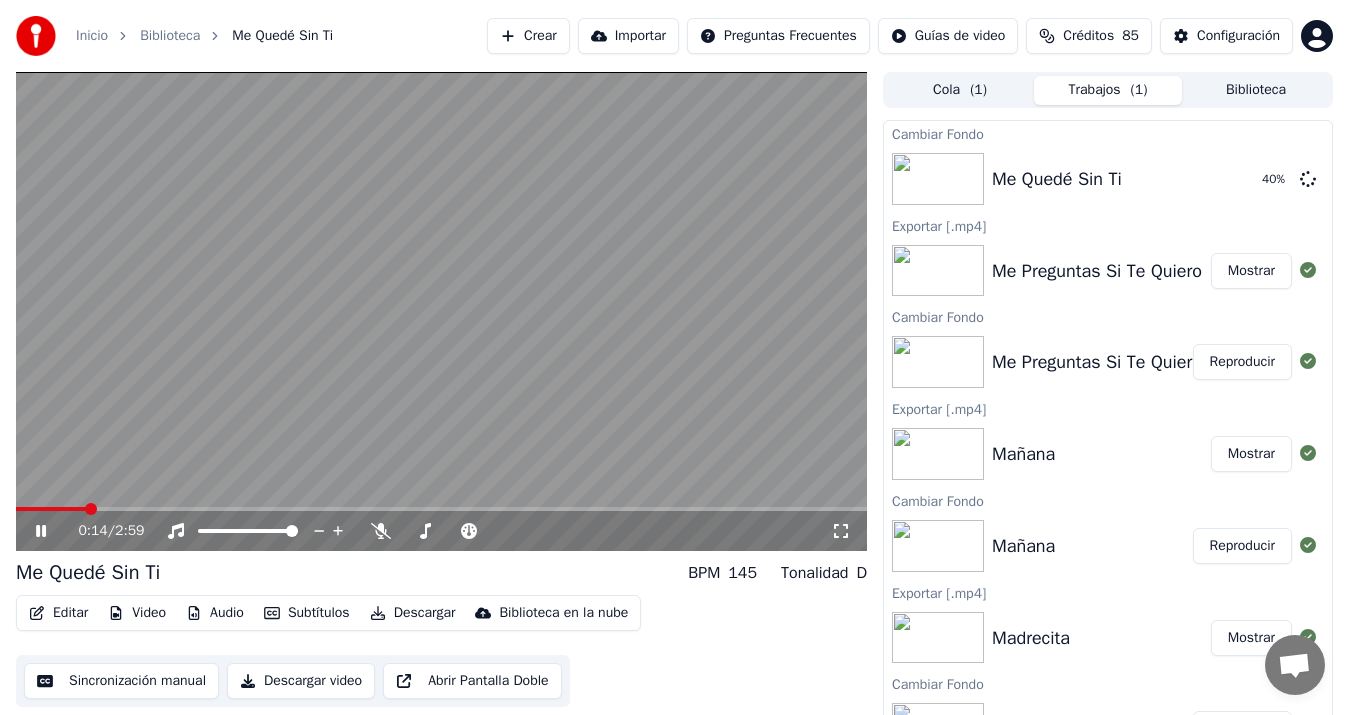click at bounding box center [441, 311] 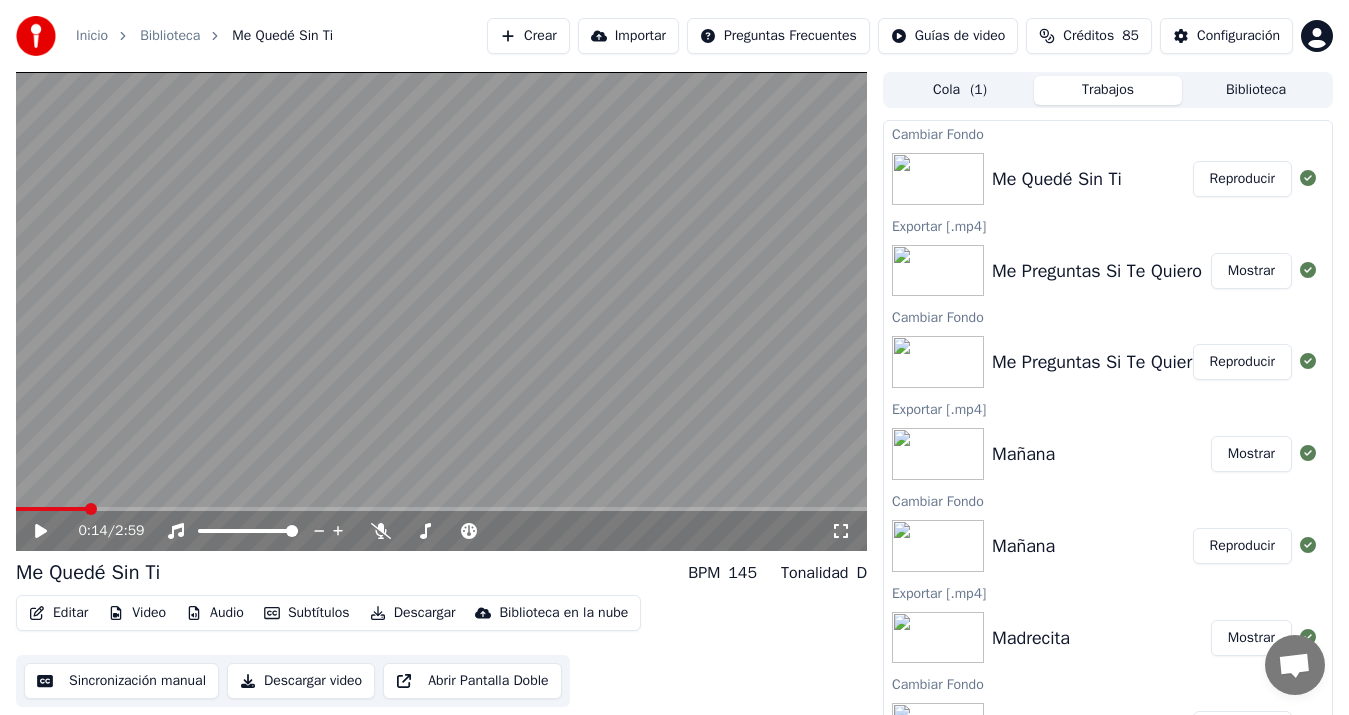 click on "Reproducir" at bounding box center [1242, 179] 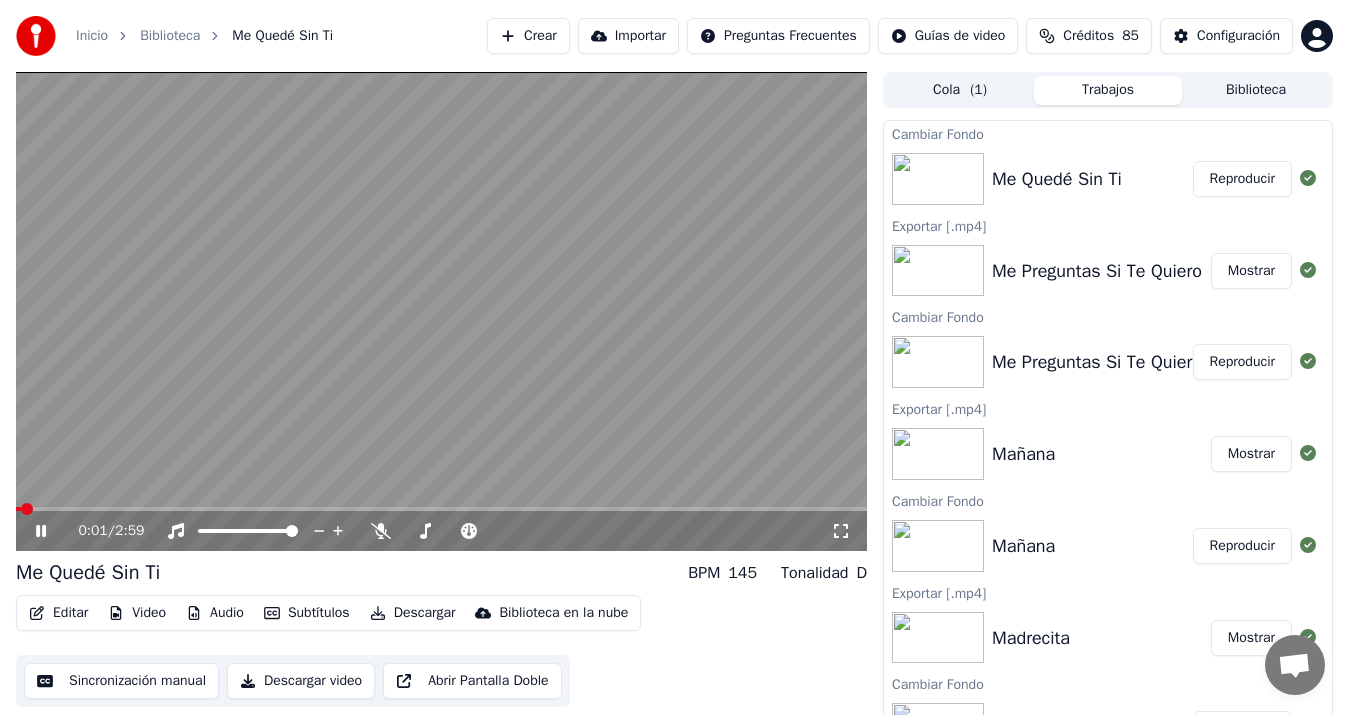 click on "Sincronización manual" at bounding box center (121, 681) 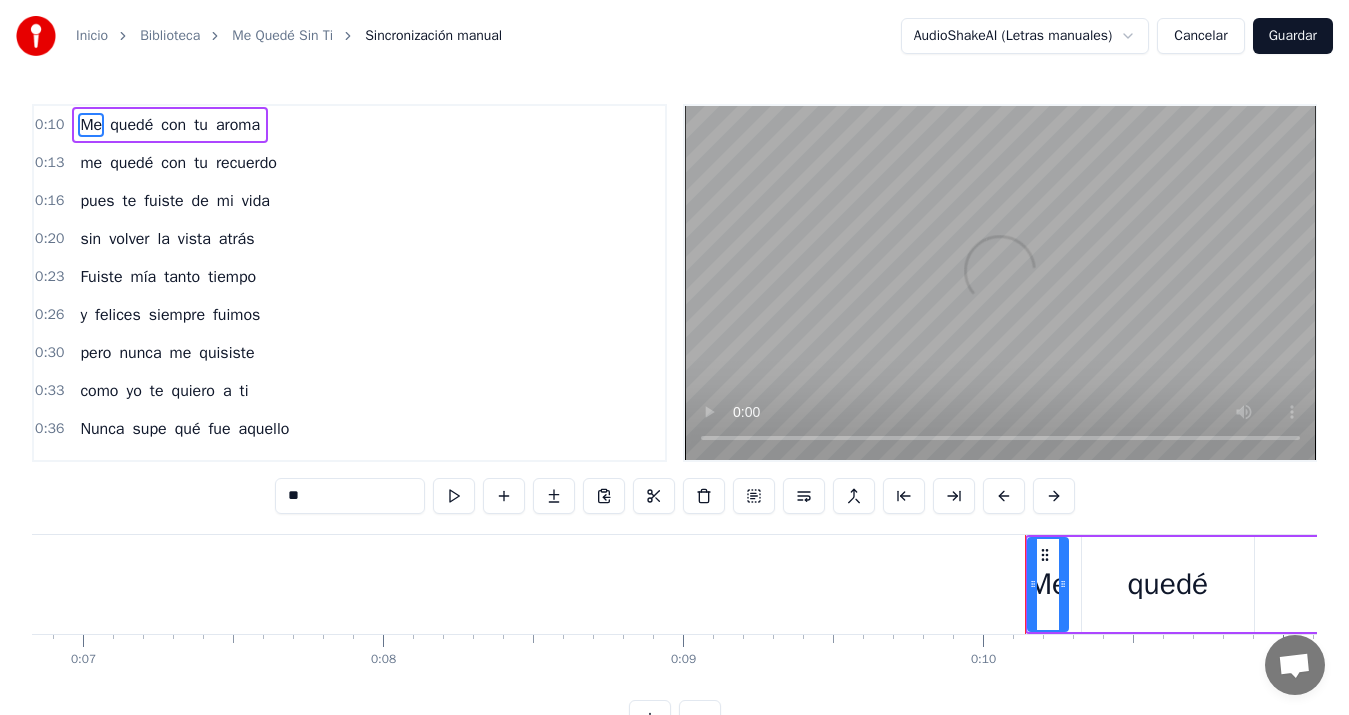 scroll, scrollTop: 0, scrollLeft: 2941, axis: horizontal 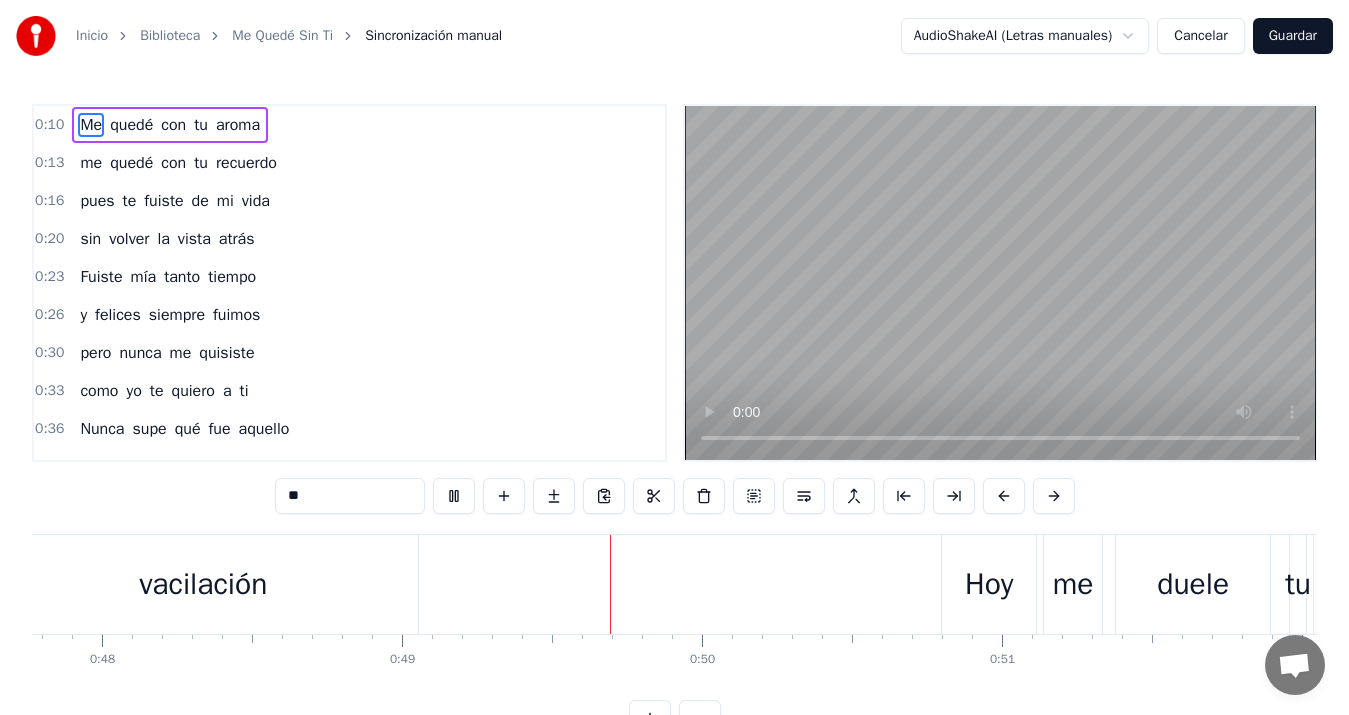 click on "[TIME] y felices siempre fuimos" at bounding box center (349, 315) 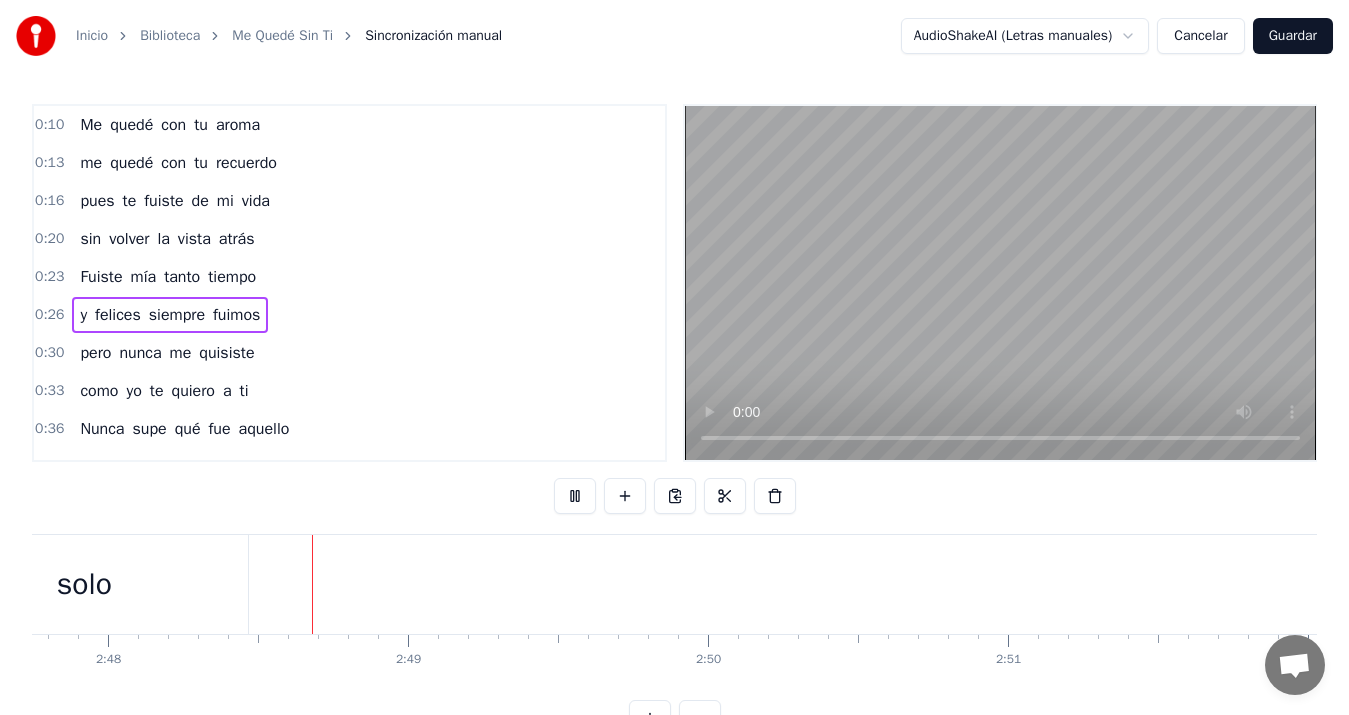 scroll, scrollTop: 0, scrollLeft: 50383, axis: horizontal 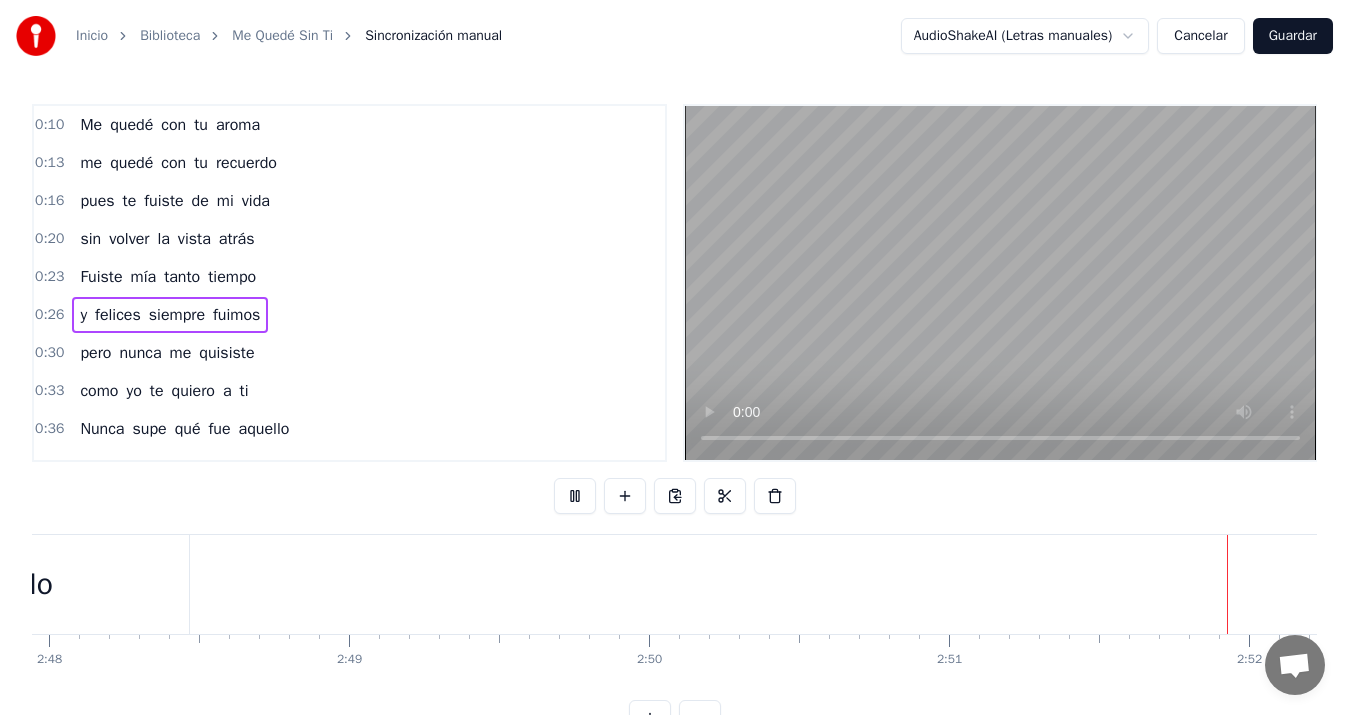 click on "Cancelar" at bounding box center (1200, 36) 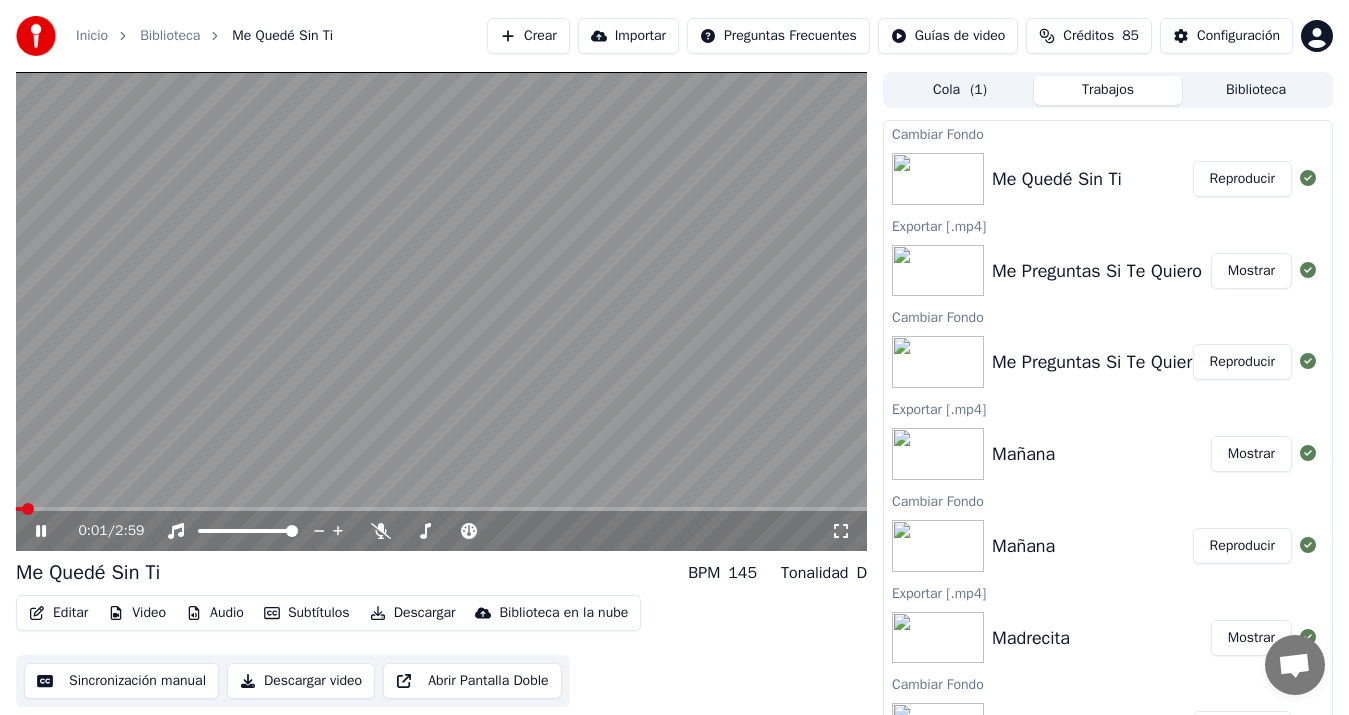 click on "Descargar video" at bounding box center [301, 681] 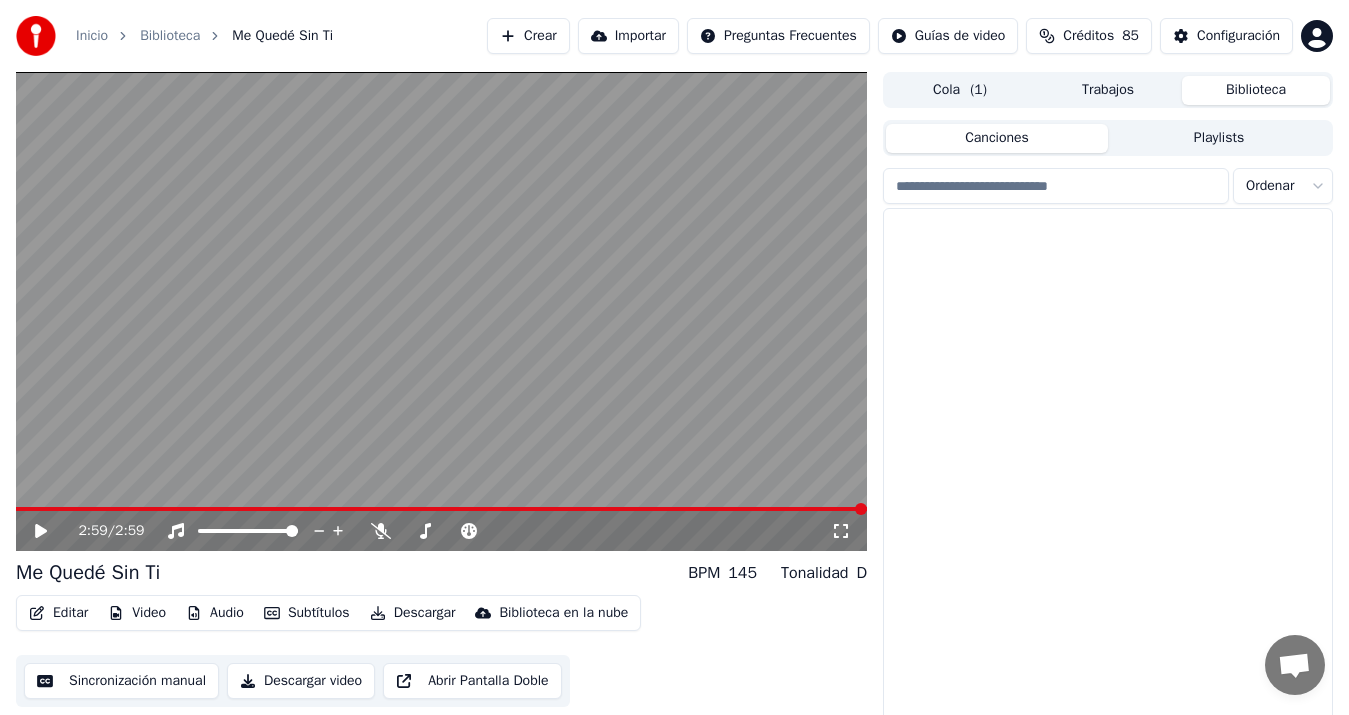 click on "Biblioteca" at bounding box center (1256, 90) 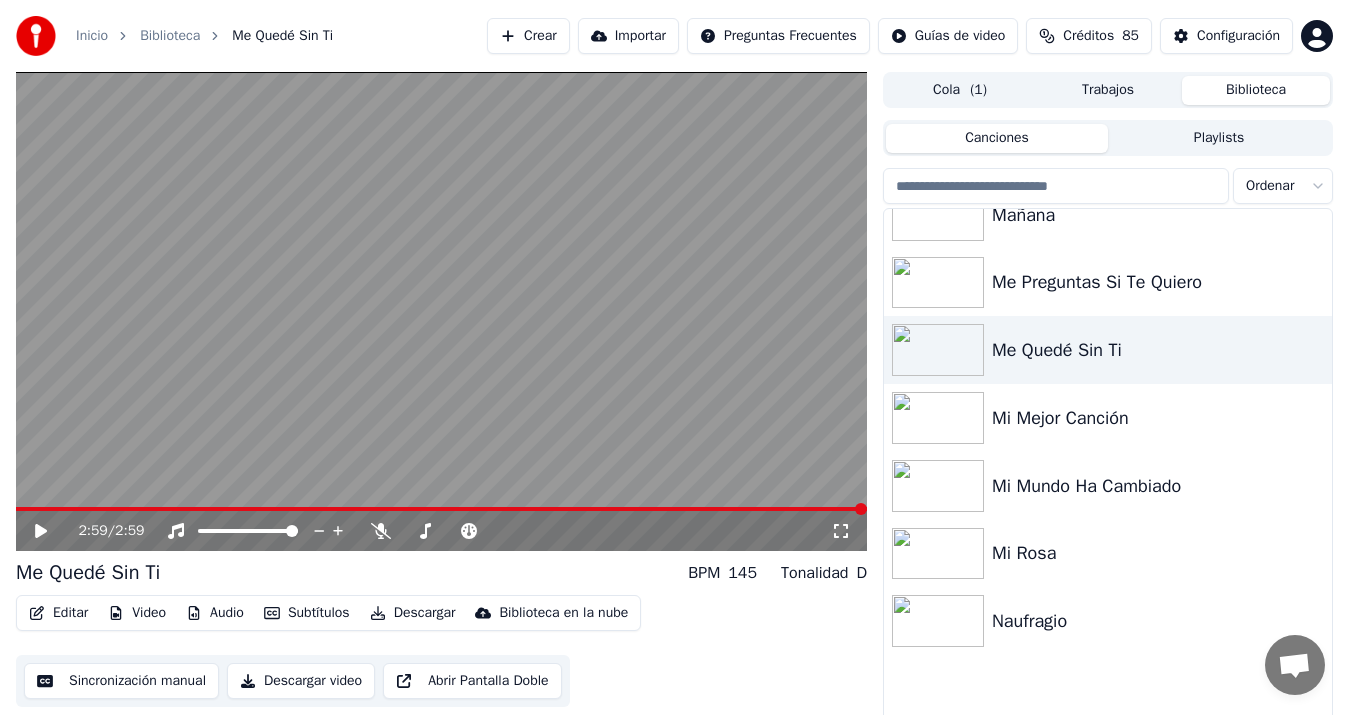 scroll, scrollTop: 1482, scrollLeft: 0, axis: vertical 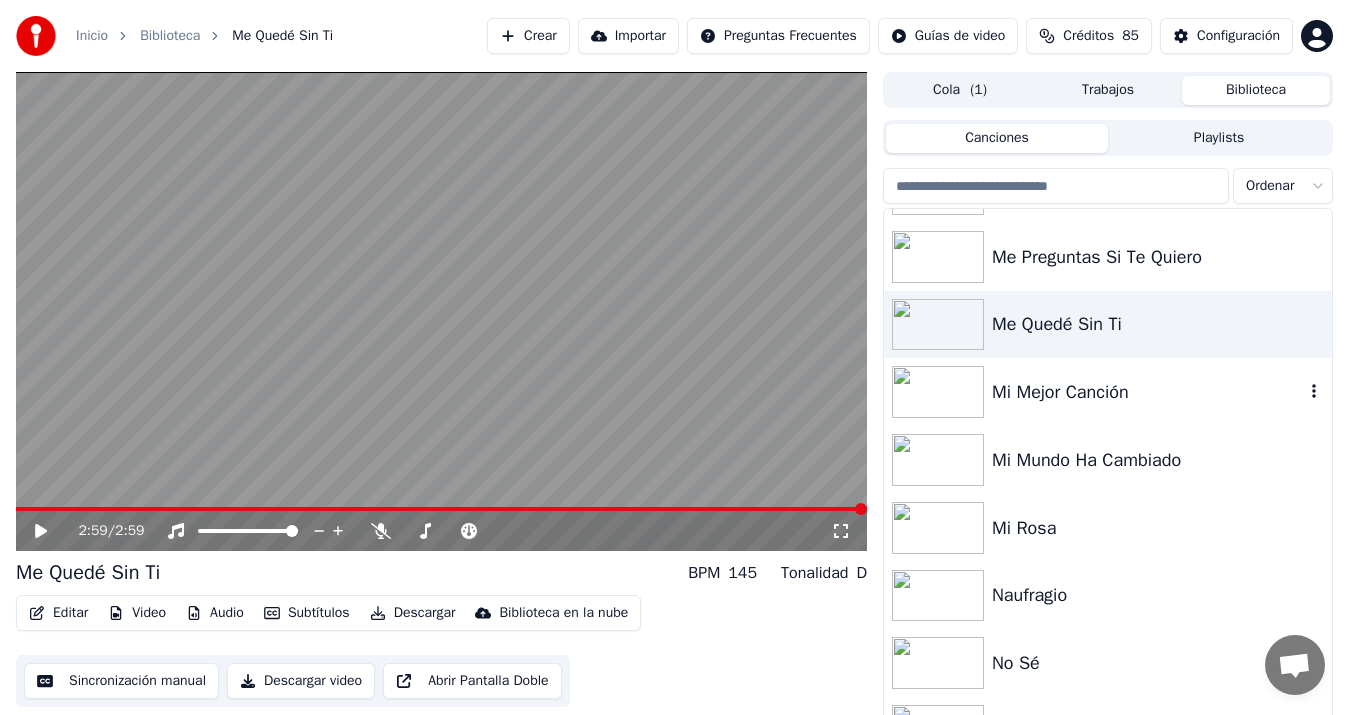 click on "Mi Mejor Canción" at bounding box center (1148, 392) 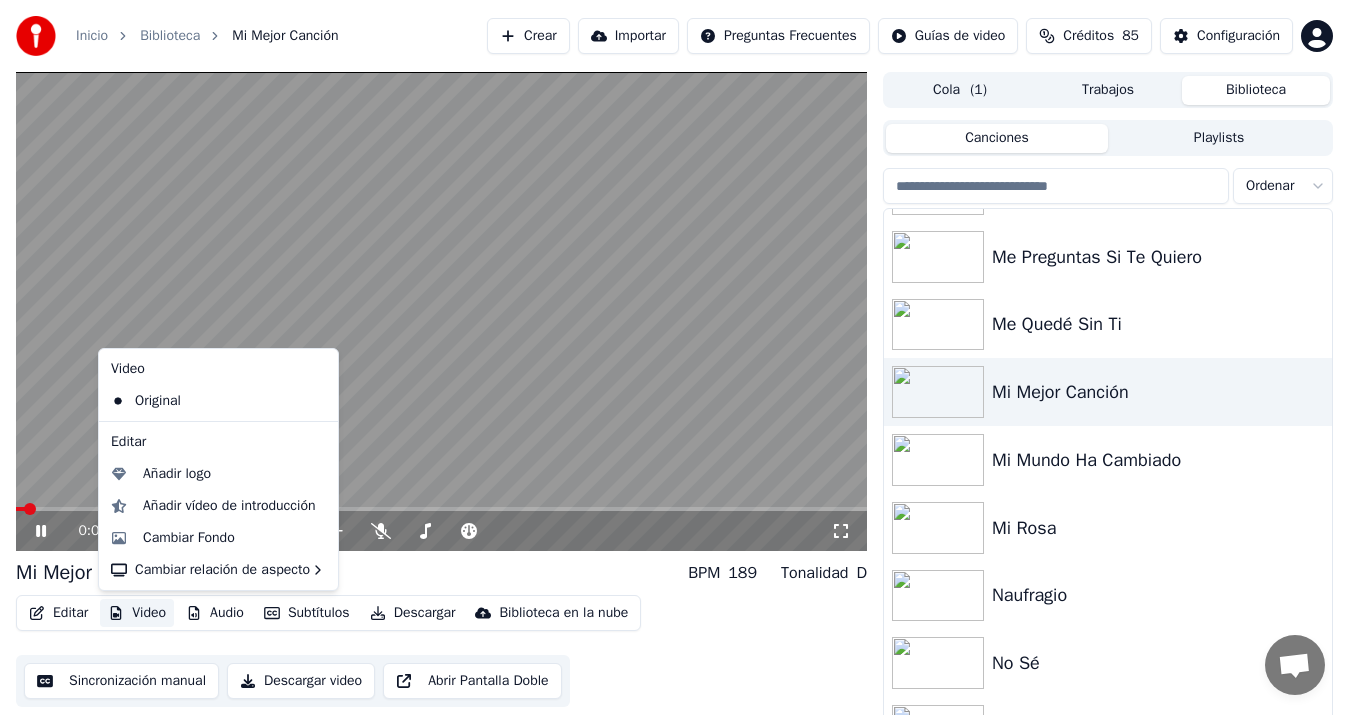 click on "Video" at bounding box center [137, 613] 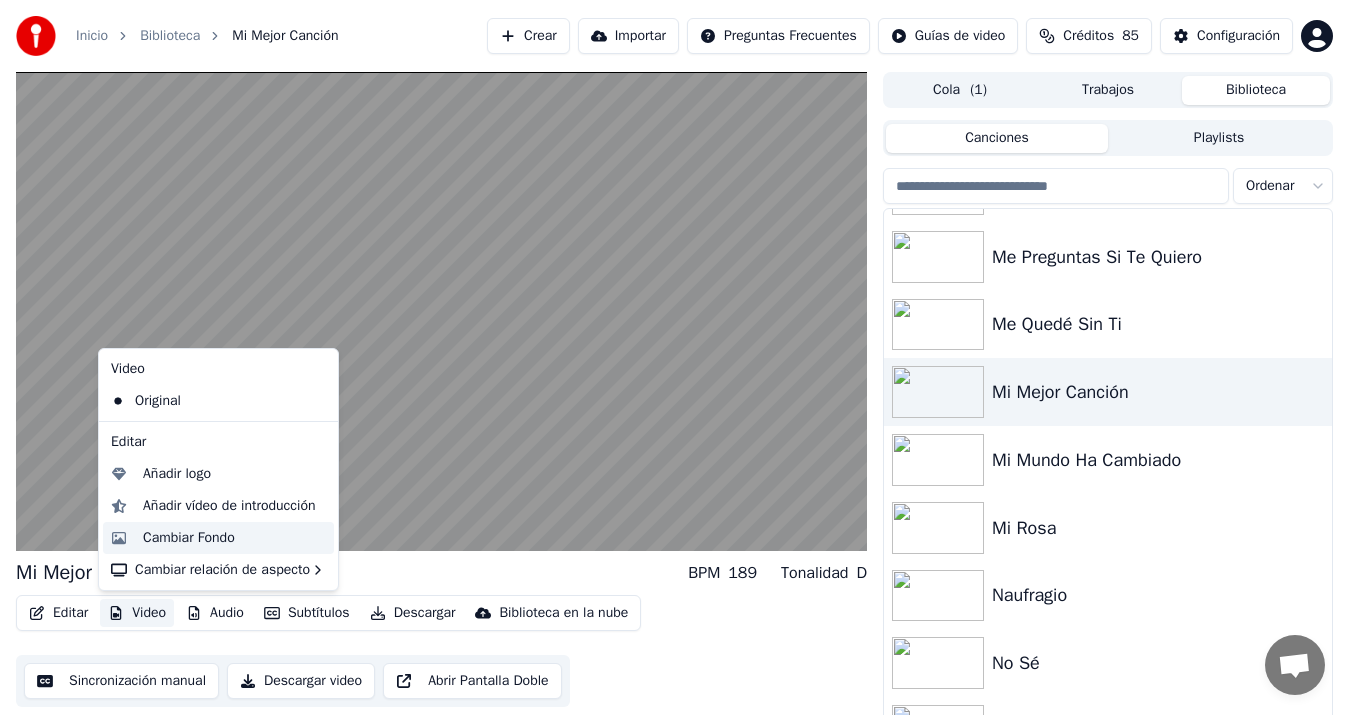 click on "Cambiar Fondo" at bounding box center [189, 538] 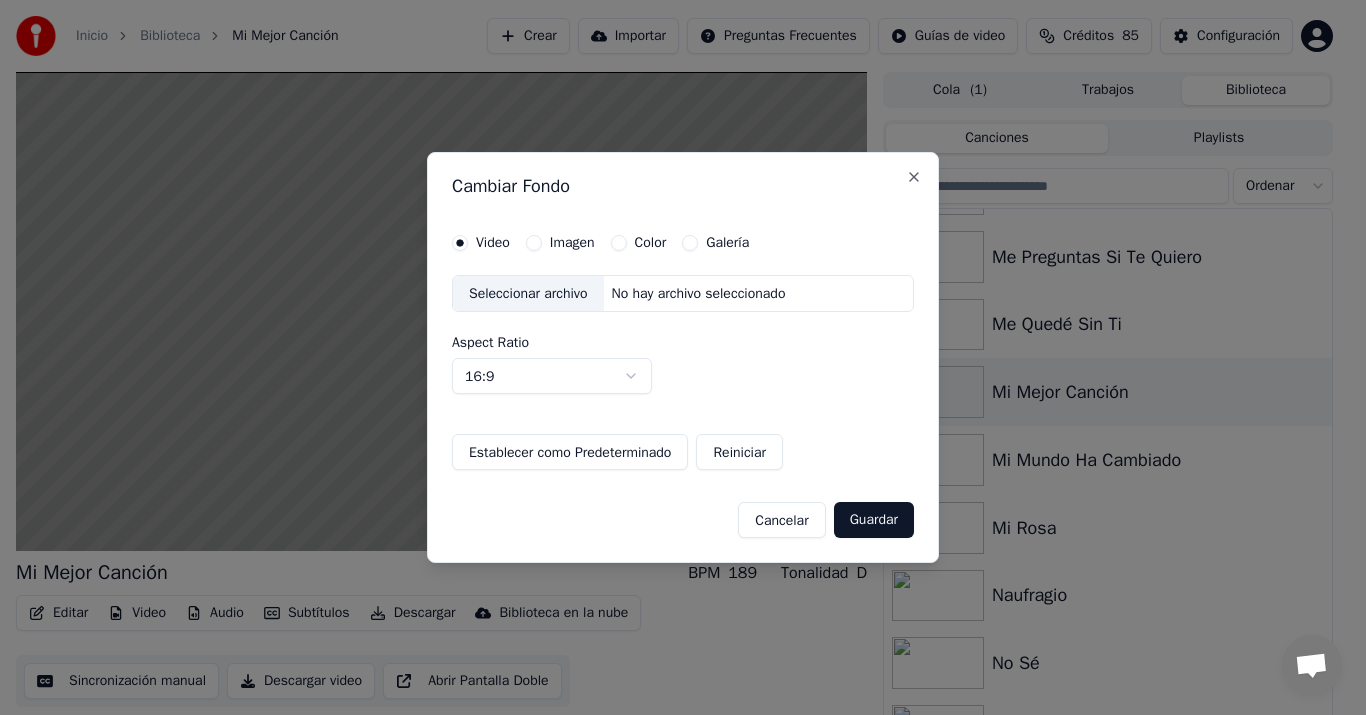 click on "Imagen" at bounding box center (572, 243) 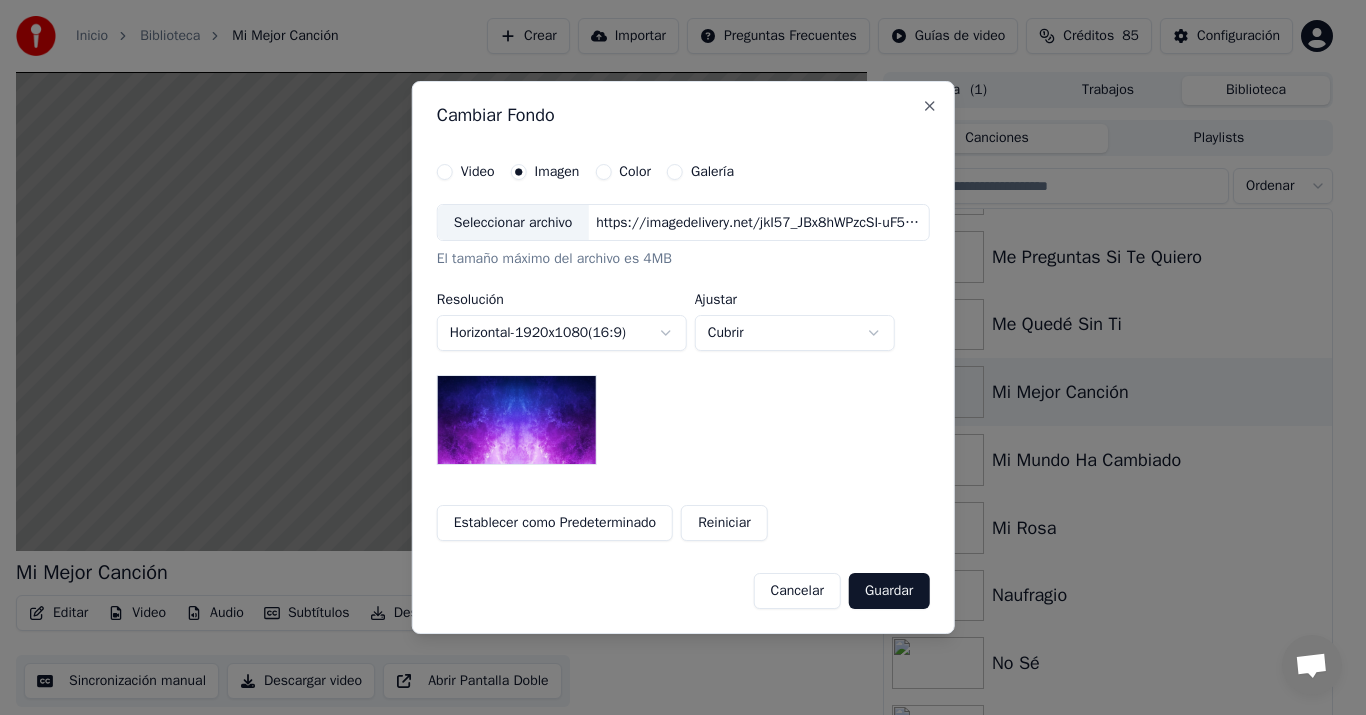 click on "Seleccionar archivo" at bounding box center (513, 223) 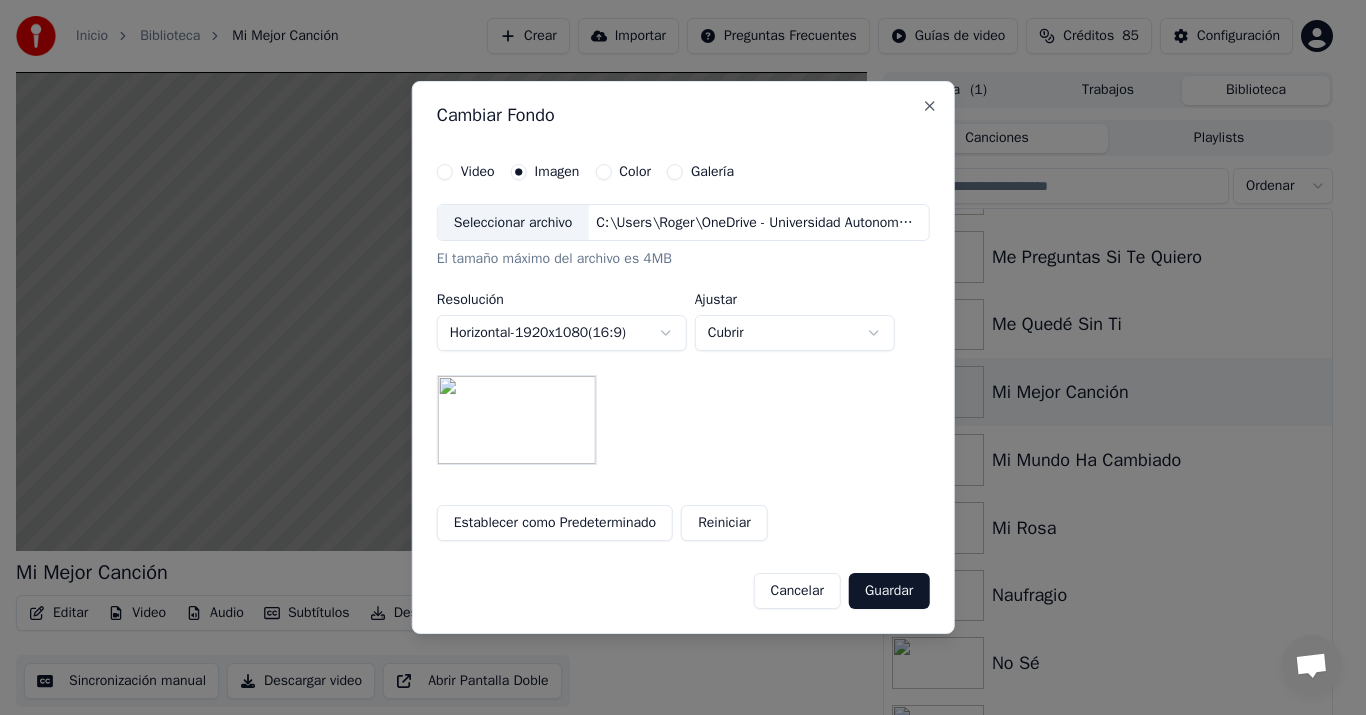 click on "Guardar" at bounding box center (889, 591) 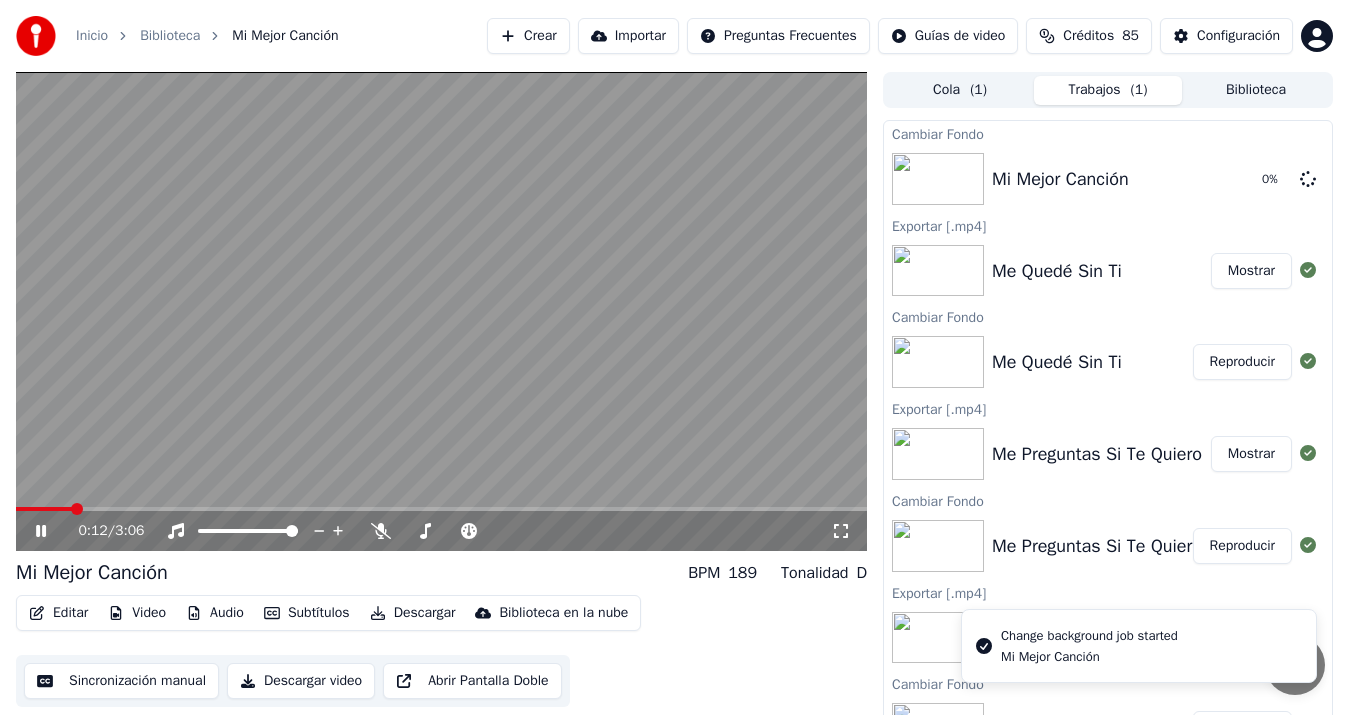 click at bounding box center (441, 311) 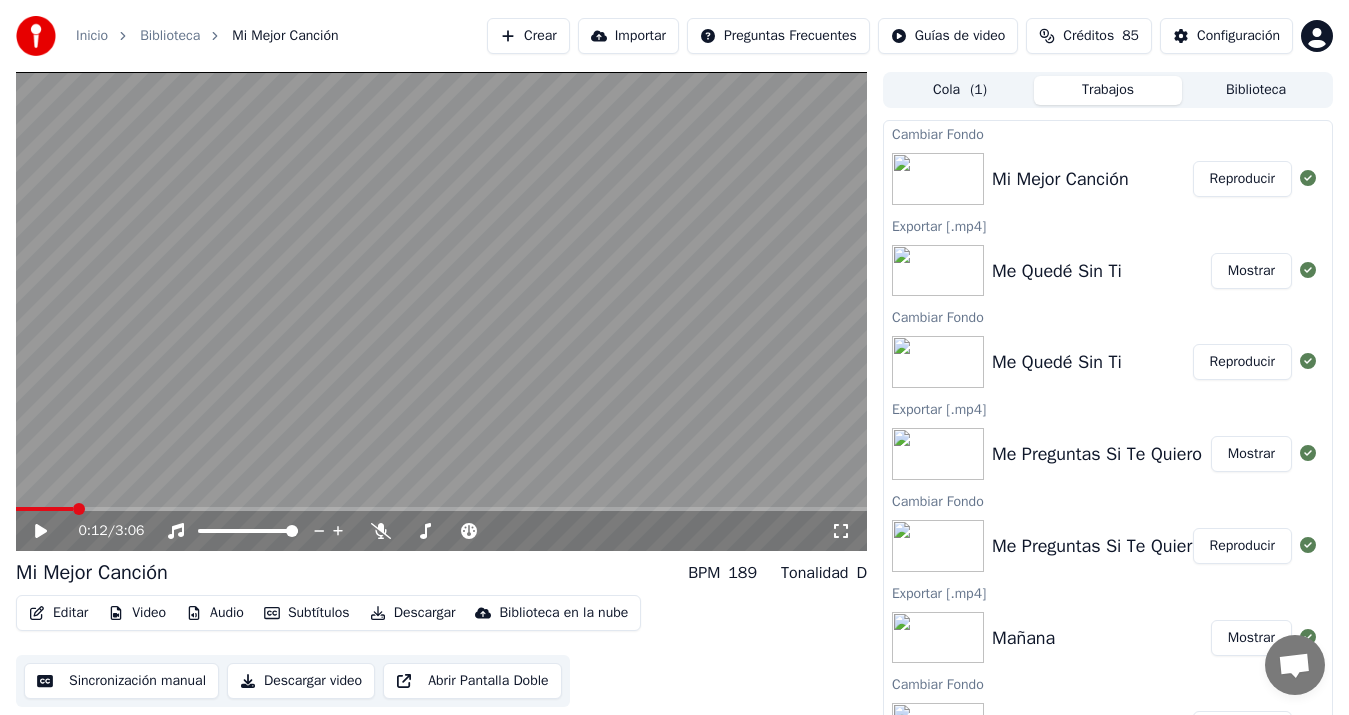 click on "Reproducir" at bounding box center [1242, 179] 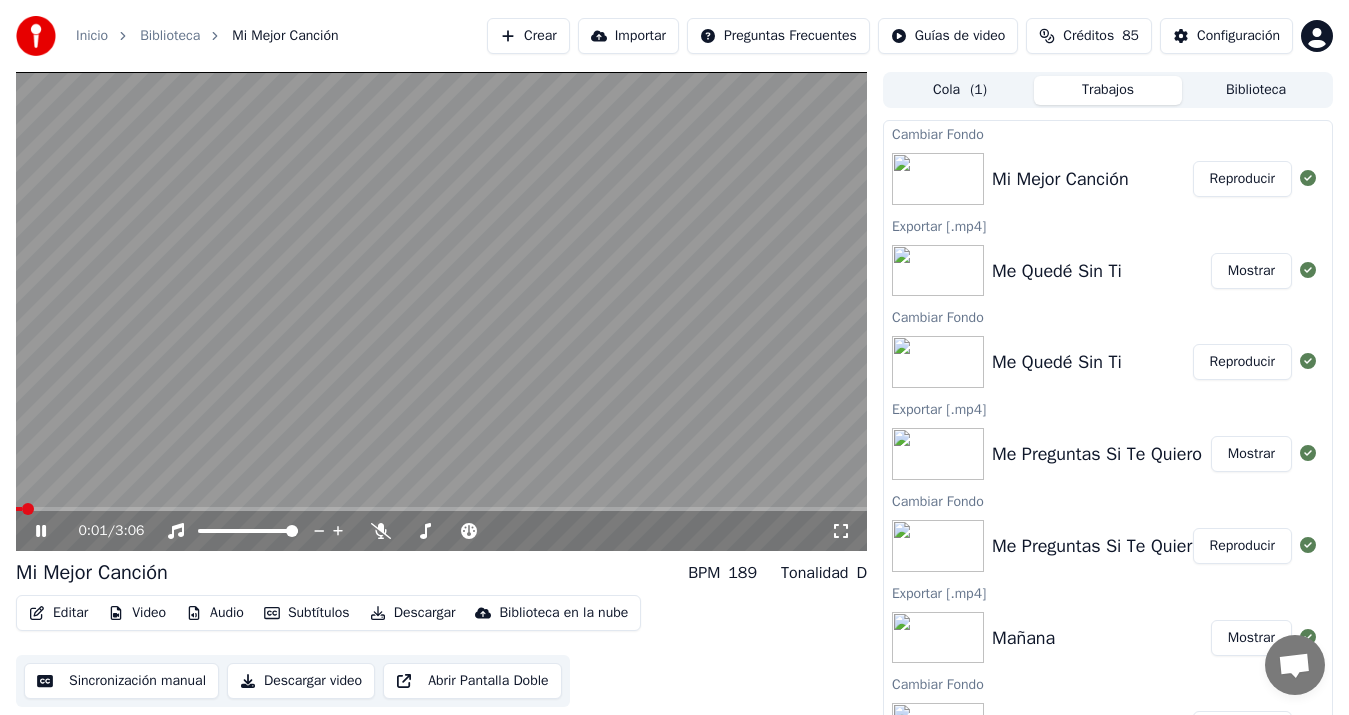 click on "Sincronización manual" at bounding box center [121, 681] 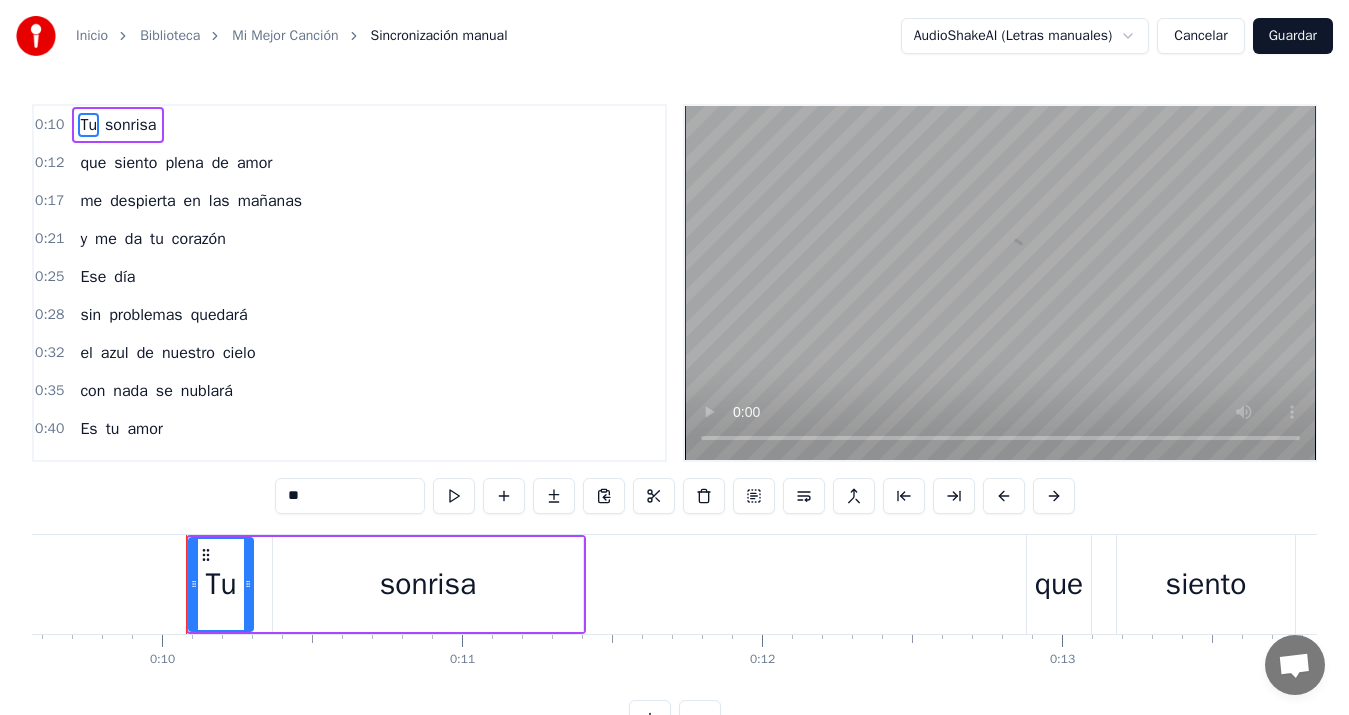 scroll, scrollTop: 0, scrollLeft: 2924, axis: horizontal 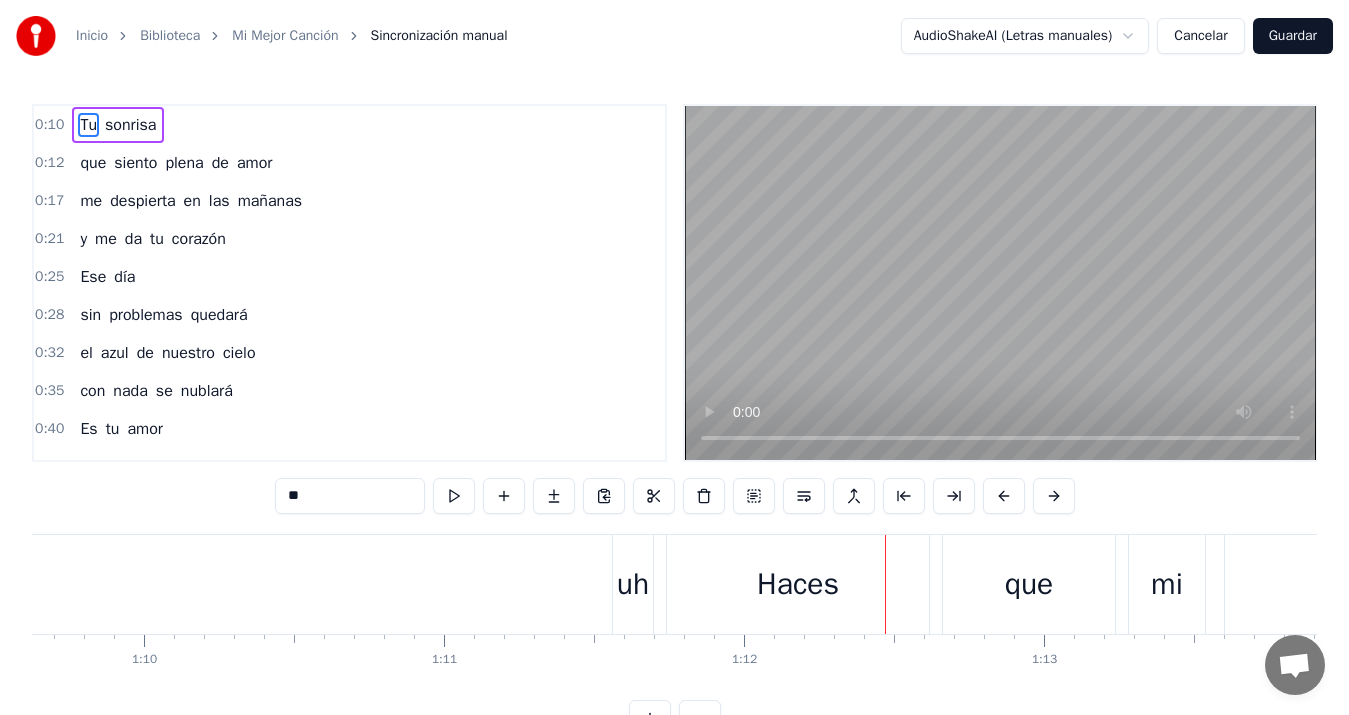 click on "uh" at bounding box center (633, 584) 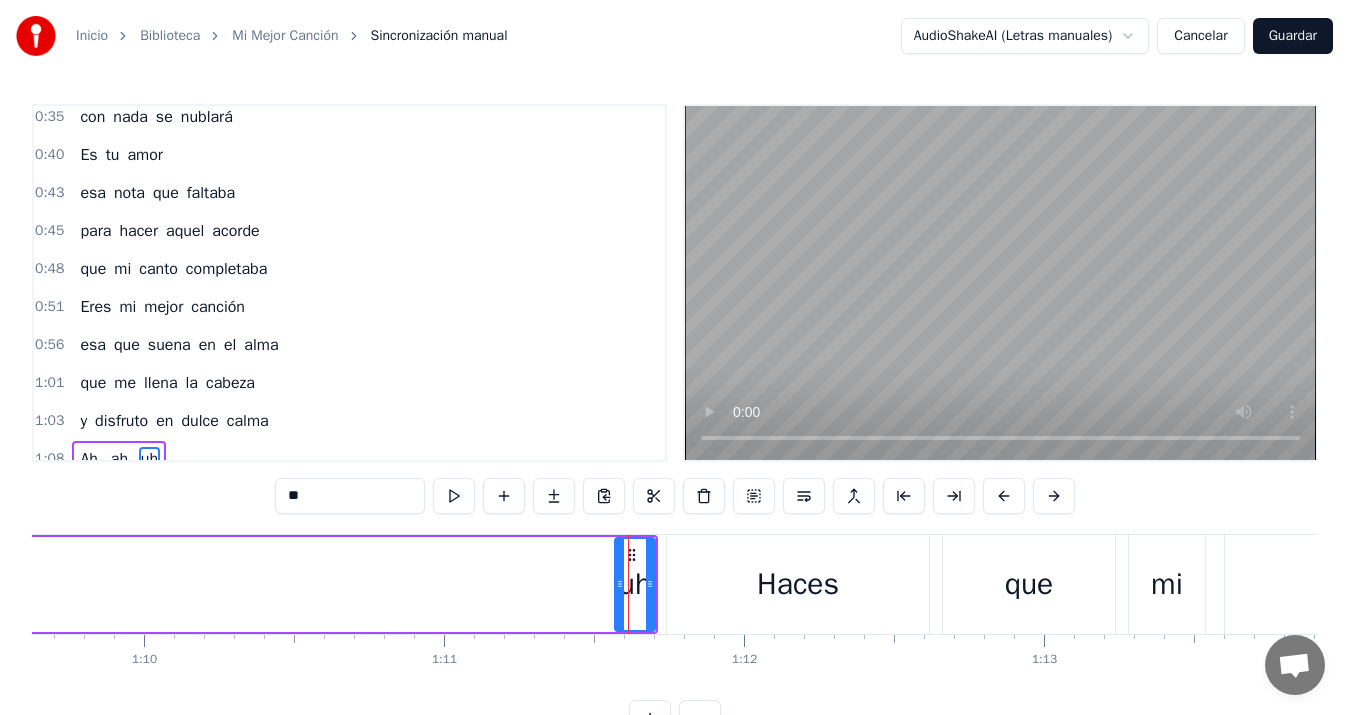 scroll, scrollTop: 450, scrollLeft: 0, axis: vertical 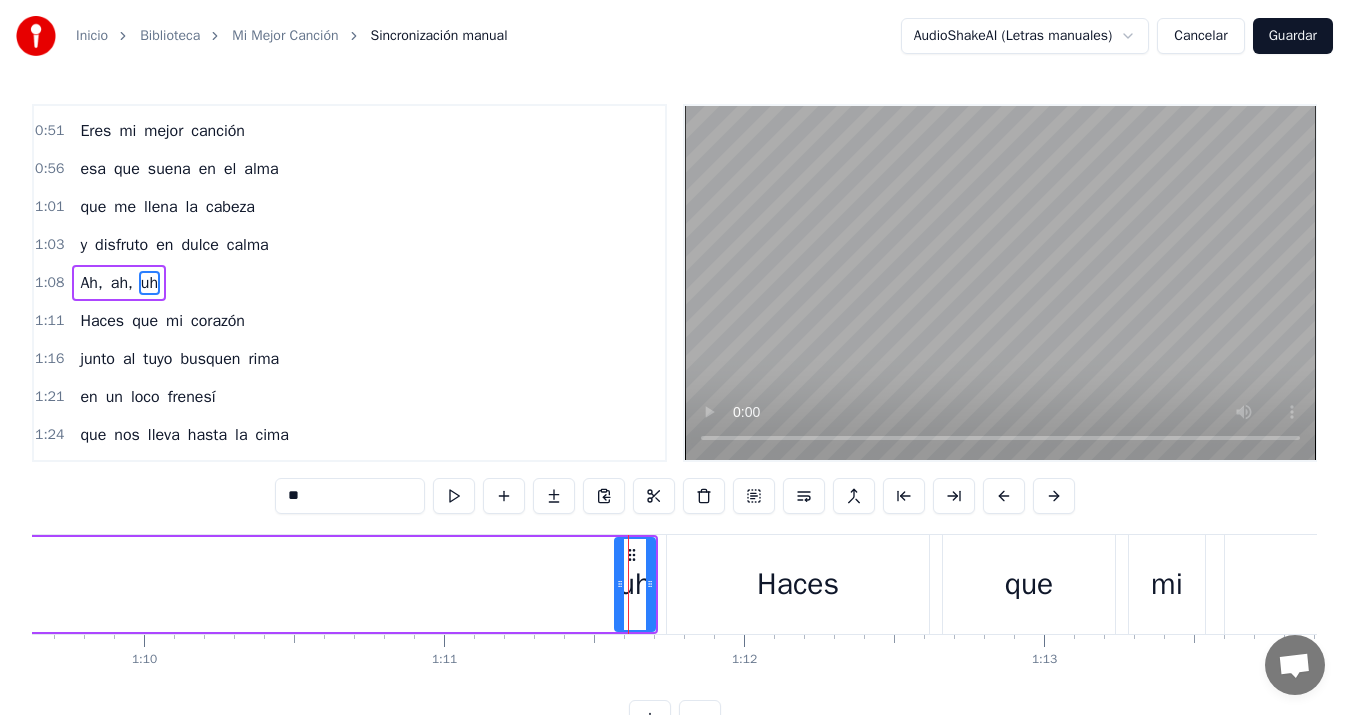 click at bounding box center [620, 584] 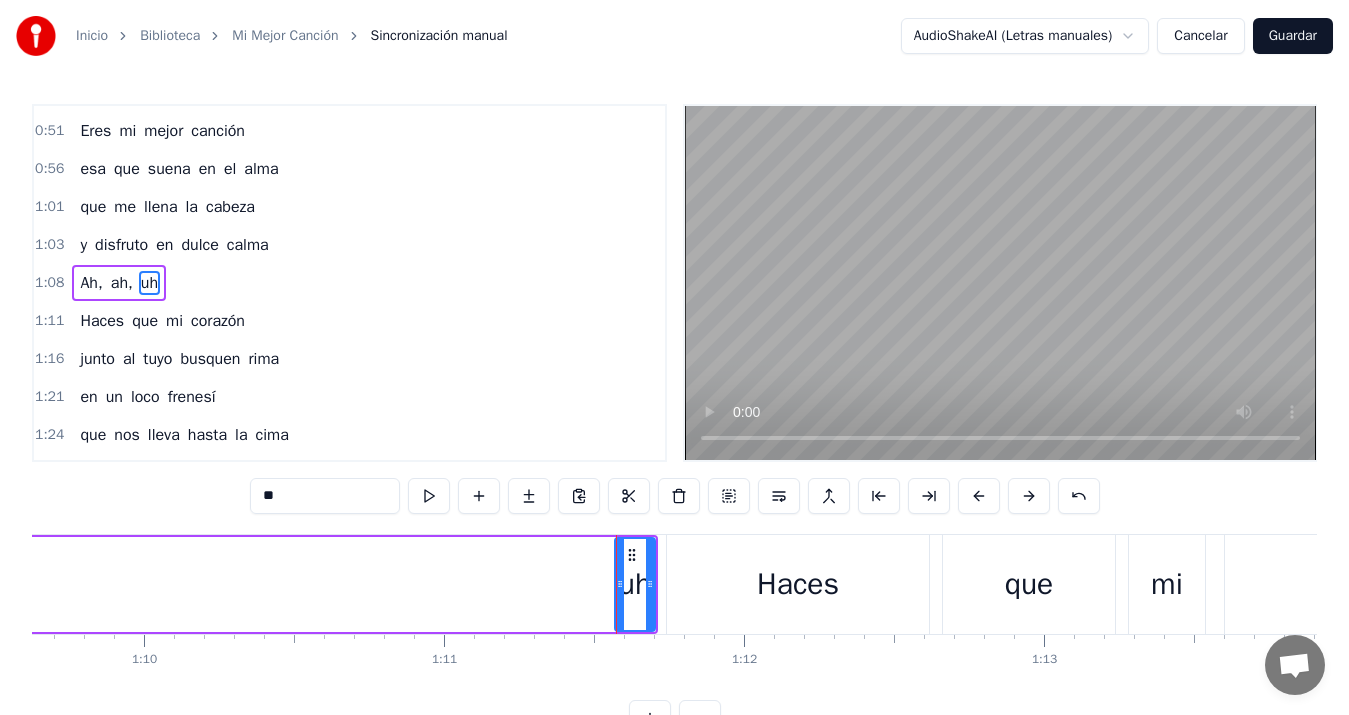 type on "*****" 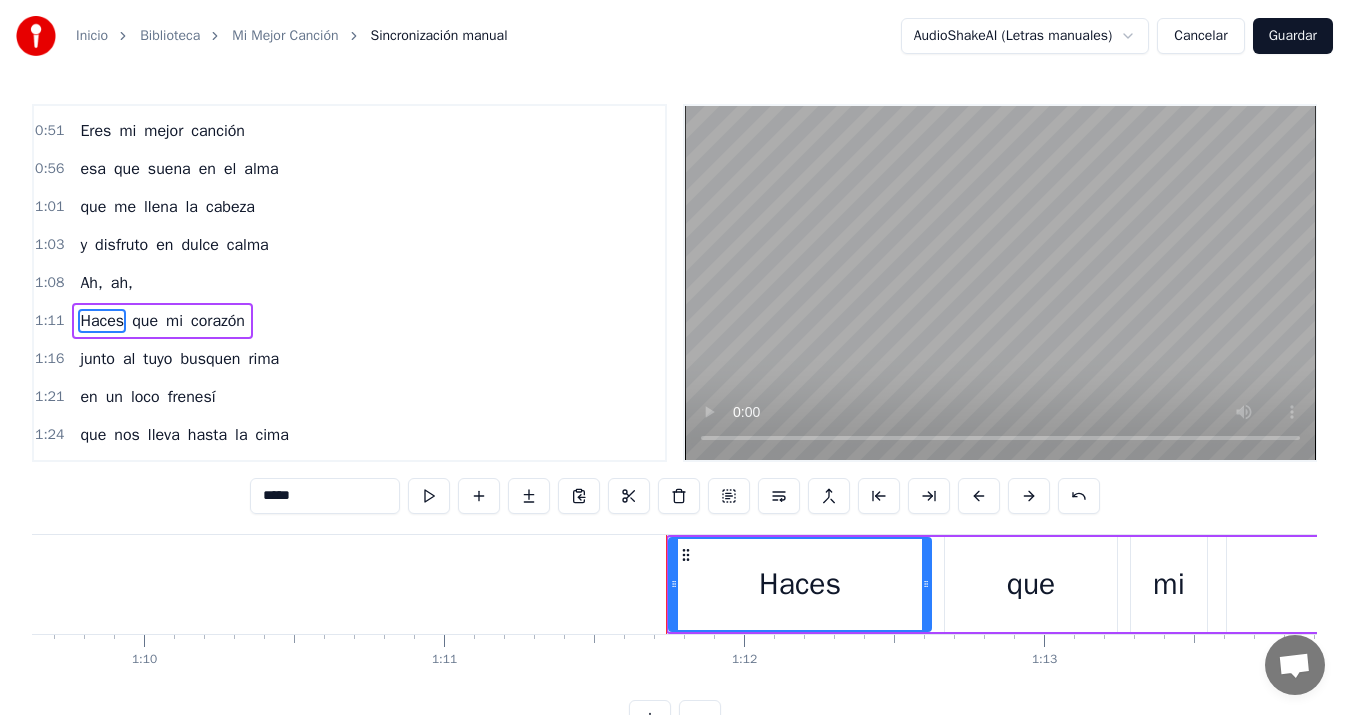 scroll, scrollTop: 488, scrollLeft: 0, axis: vertical 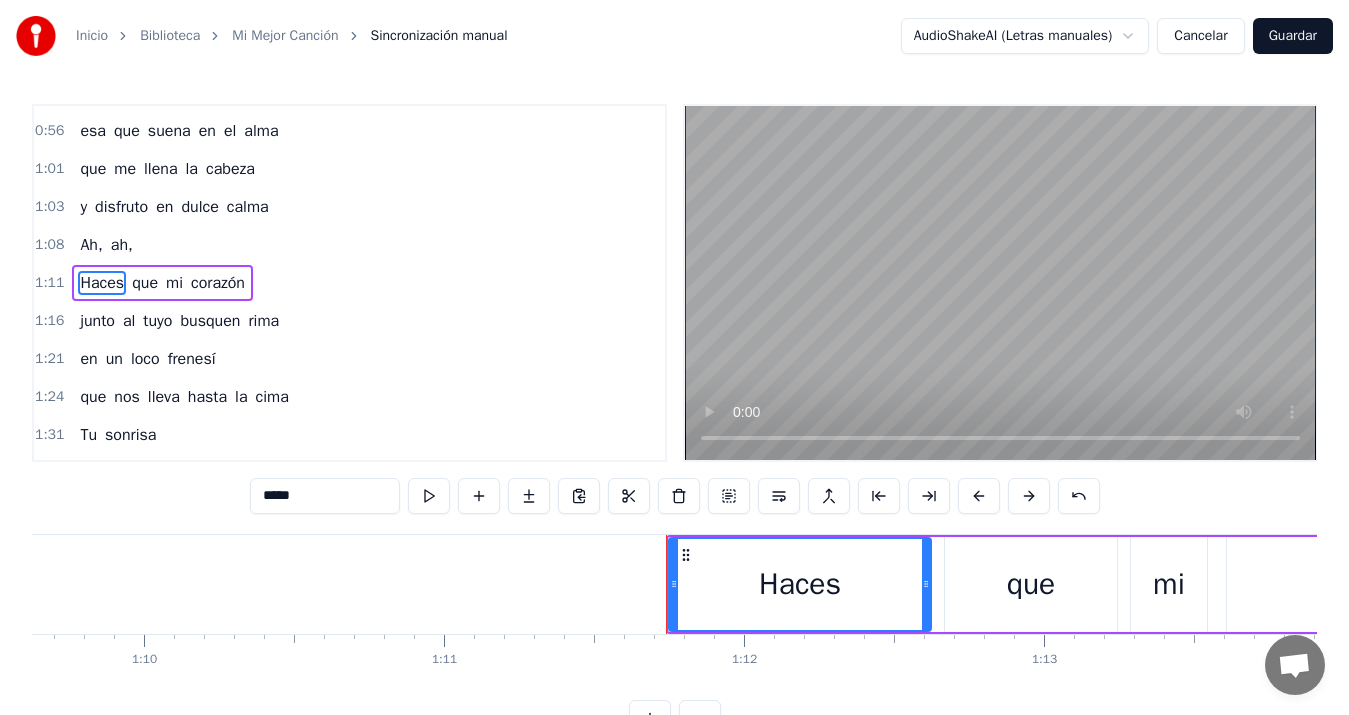 type 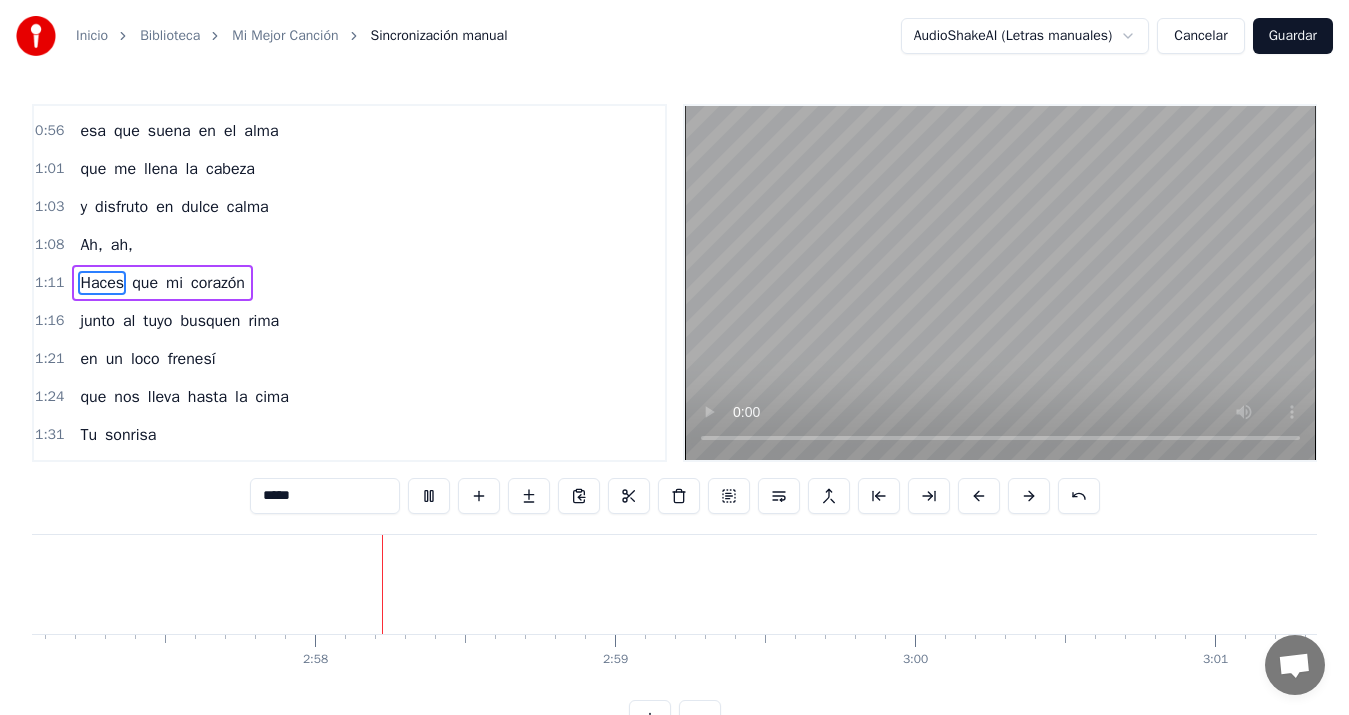 scroll, scrollTop: 0, scrollLeft: 53182, axis: horizontal 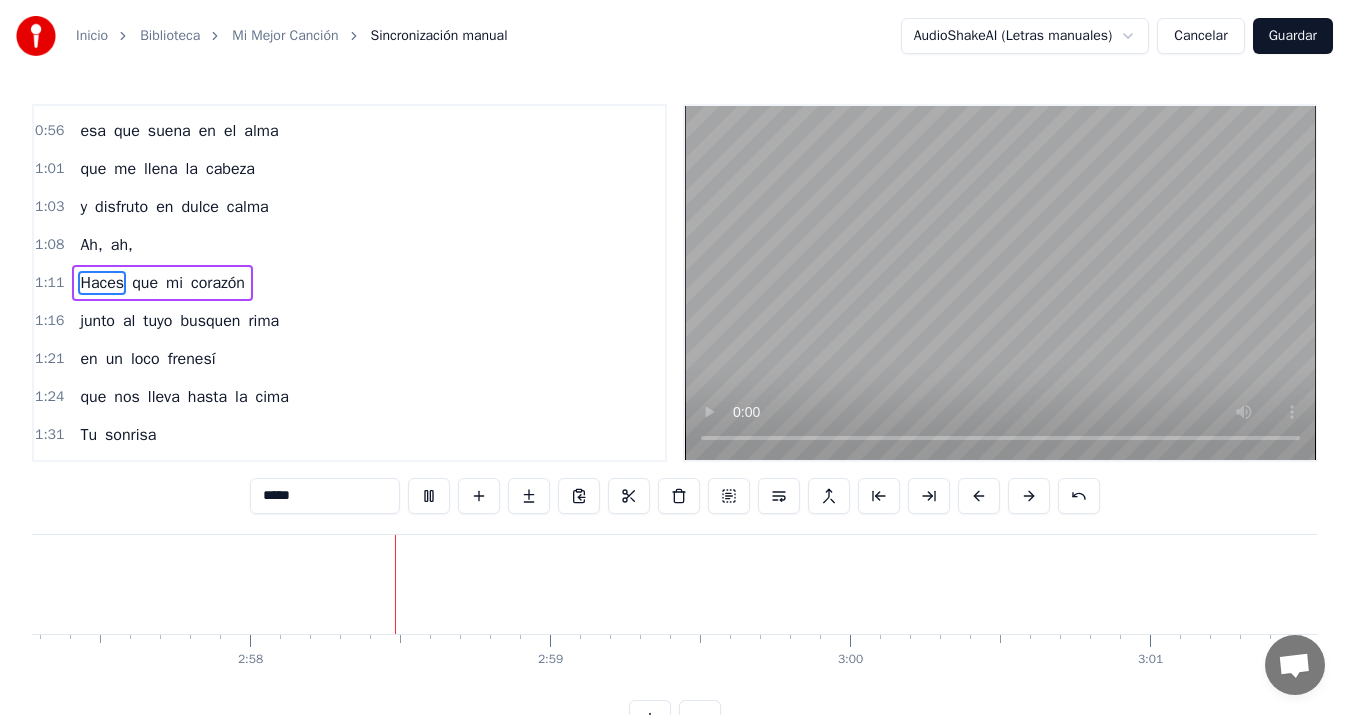 click on "Guardar" at bounding box center (1293, 36) 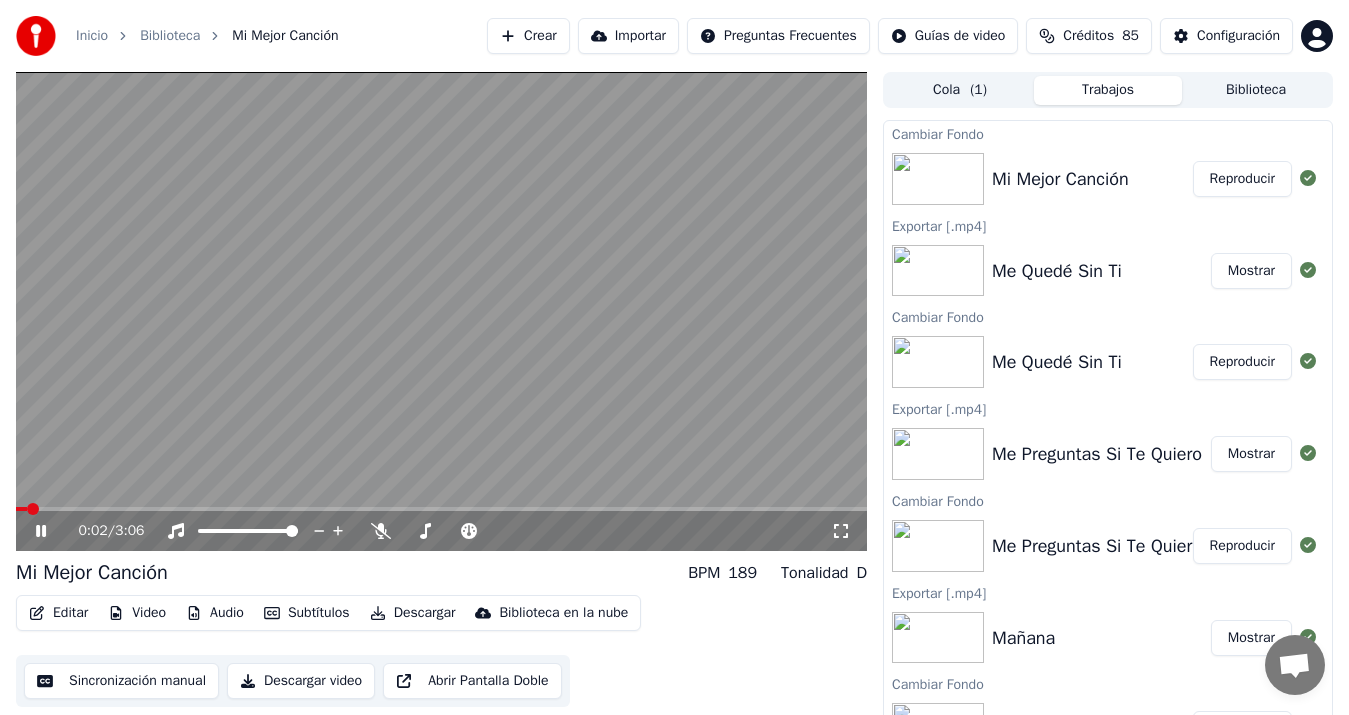 click on "Descargar video" at bounding box center [301, 681] 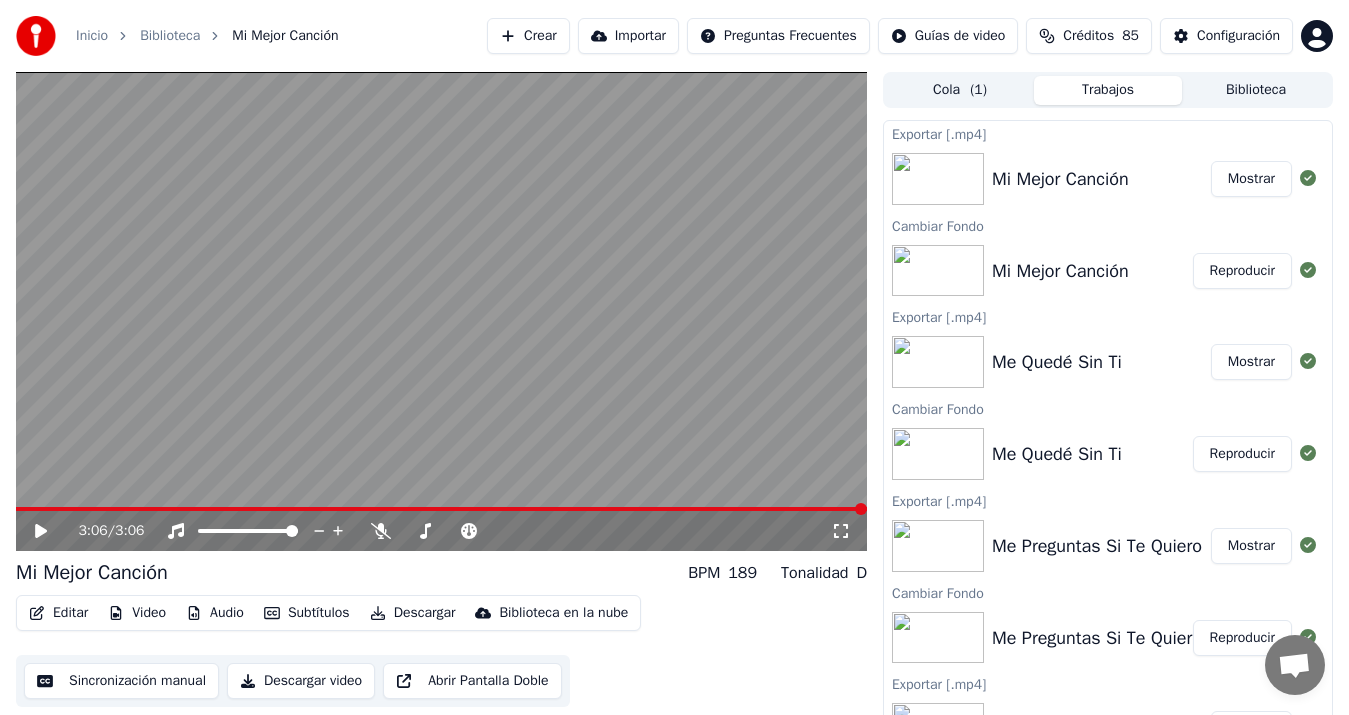 click on "Biblioteca" at bounding box center (1256, 90) 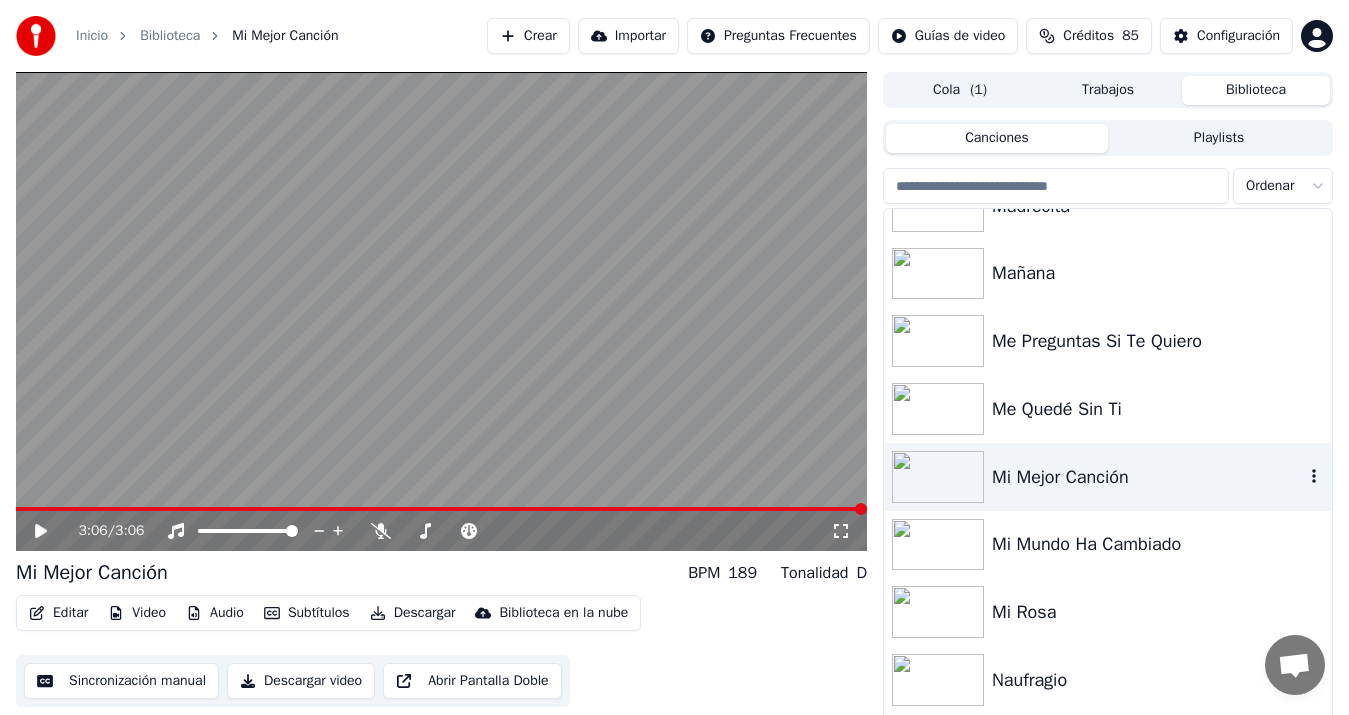 scroll, scrollTop: 1398, scrollLeft: 0, axis: vertical 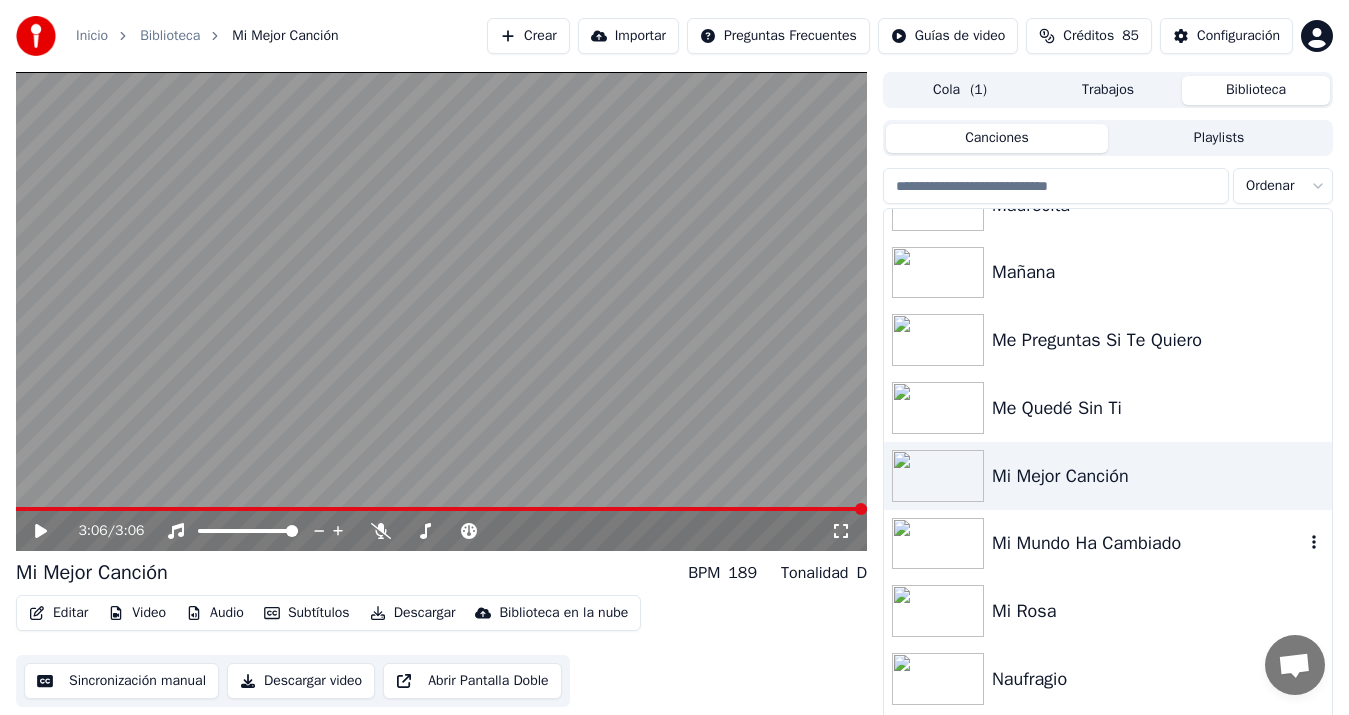 click on "Mi Mundo Ha Cambiado" at bounding box center (1148, 543) 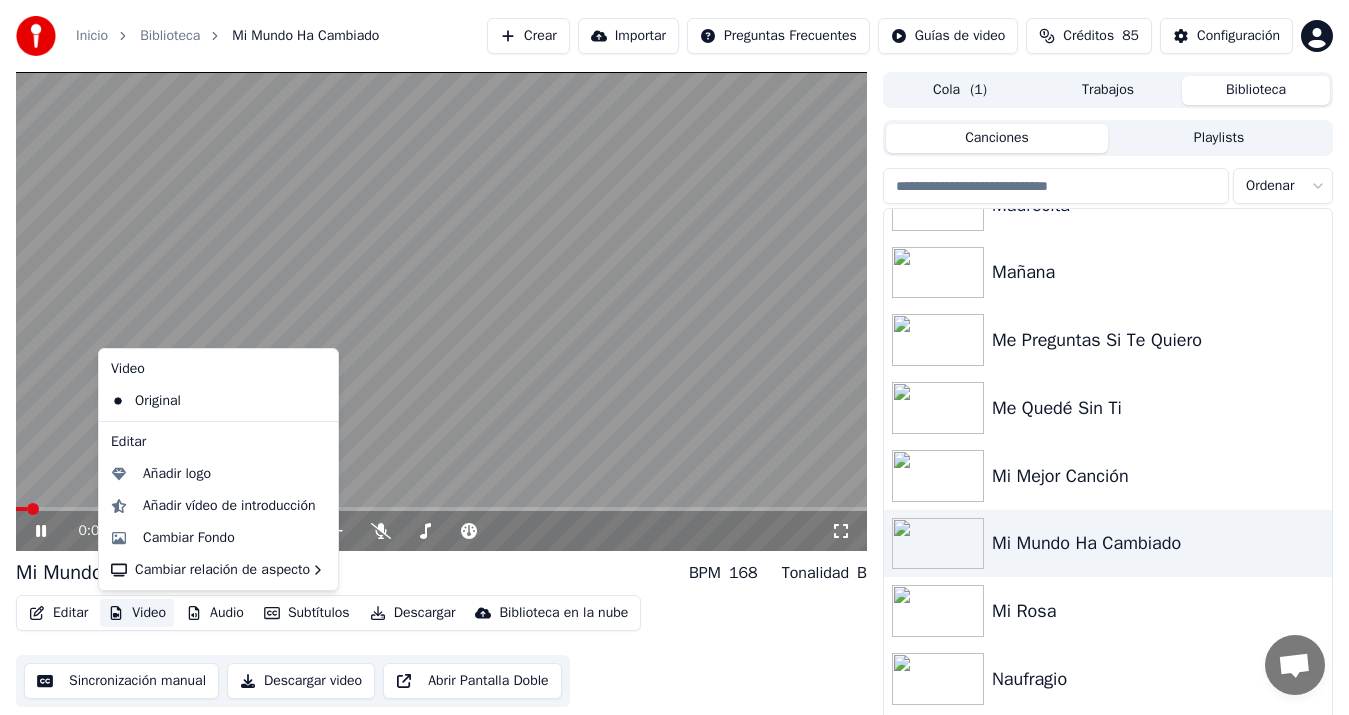 click on "Video" at bounding box center (137, 613) 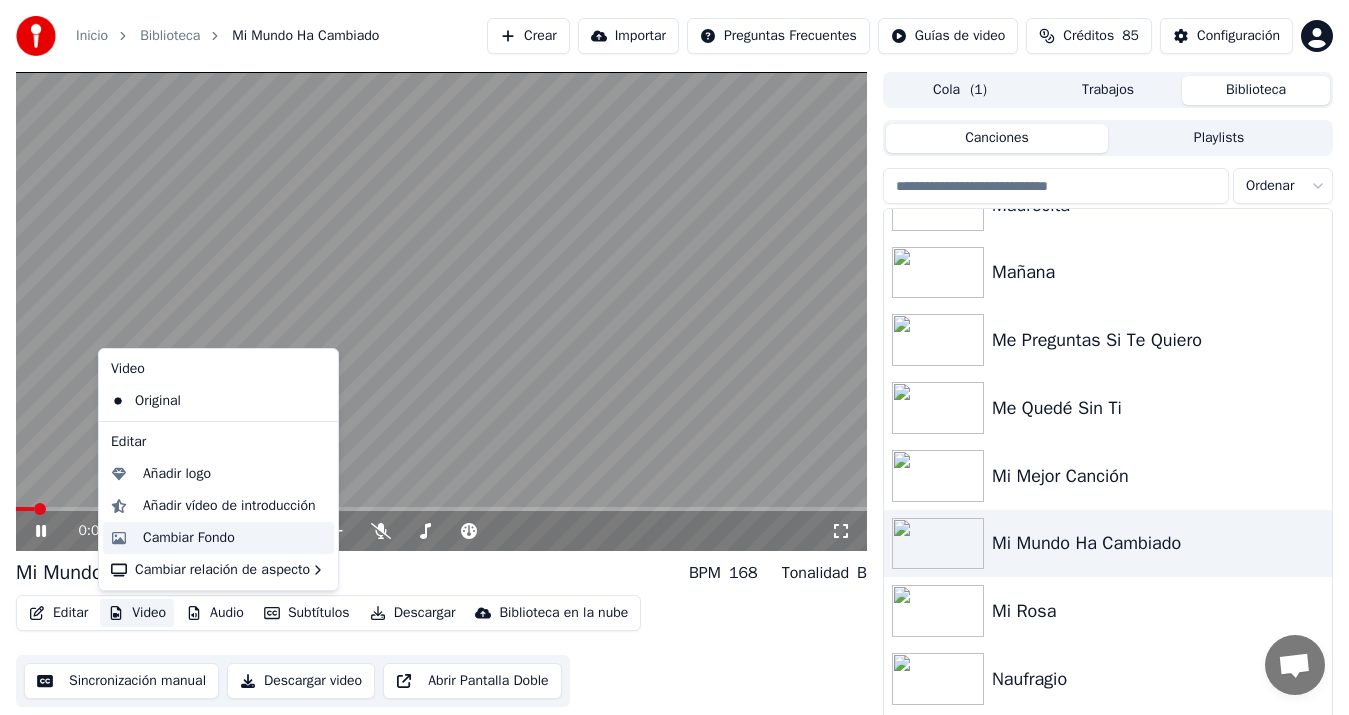 click on "Cambiar Fondo" at bounding box center [189, 538] 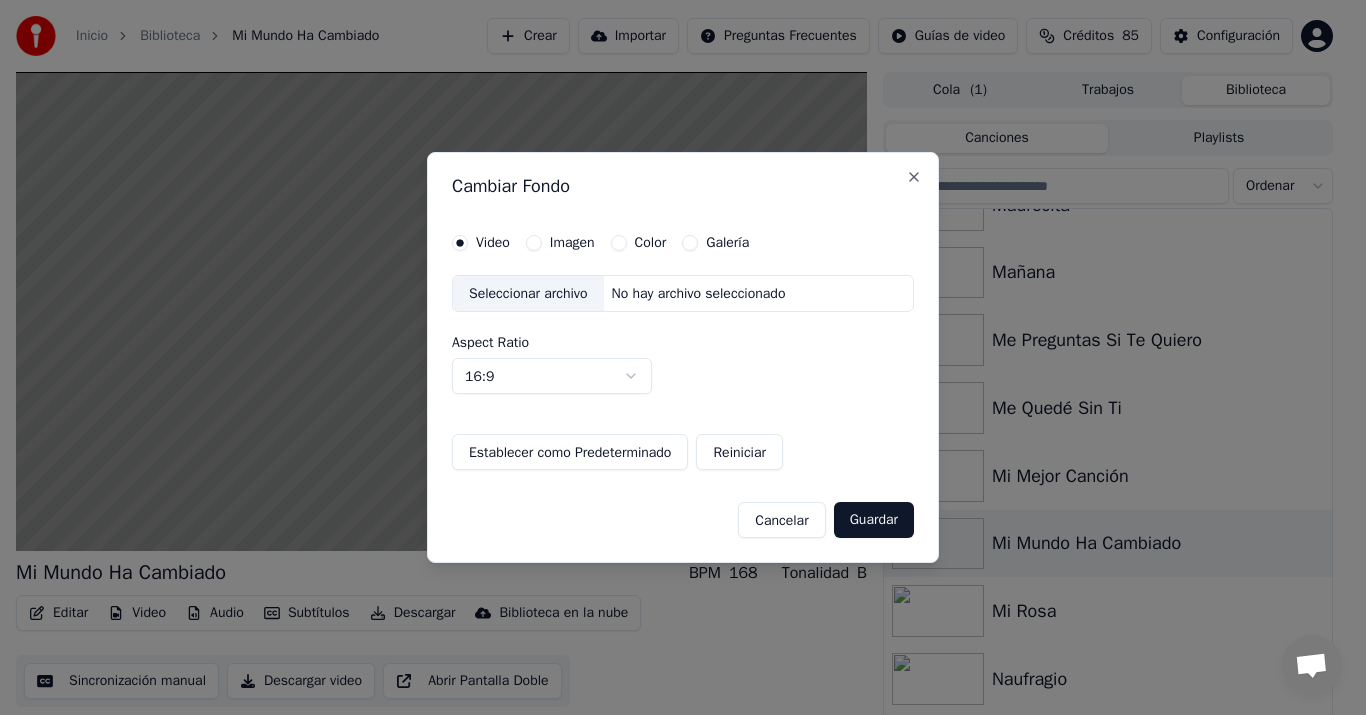 click on "Imagen" at bounding box center [534, 243] 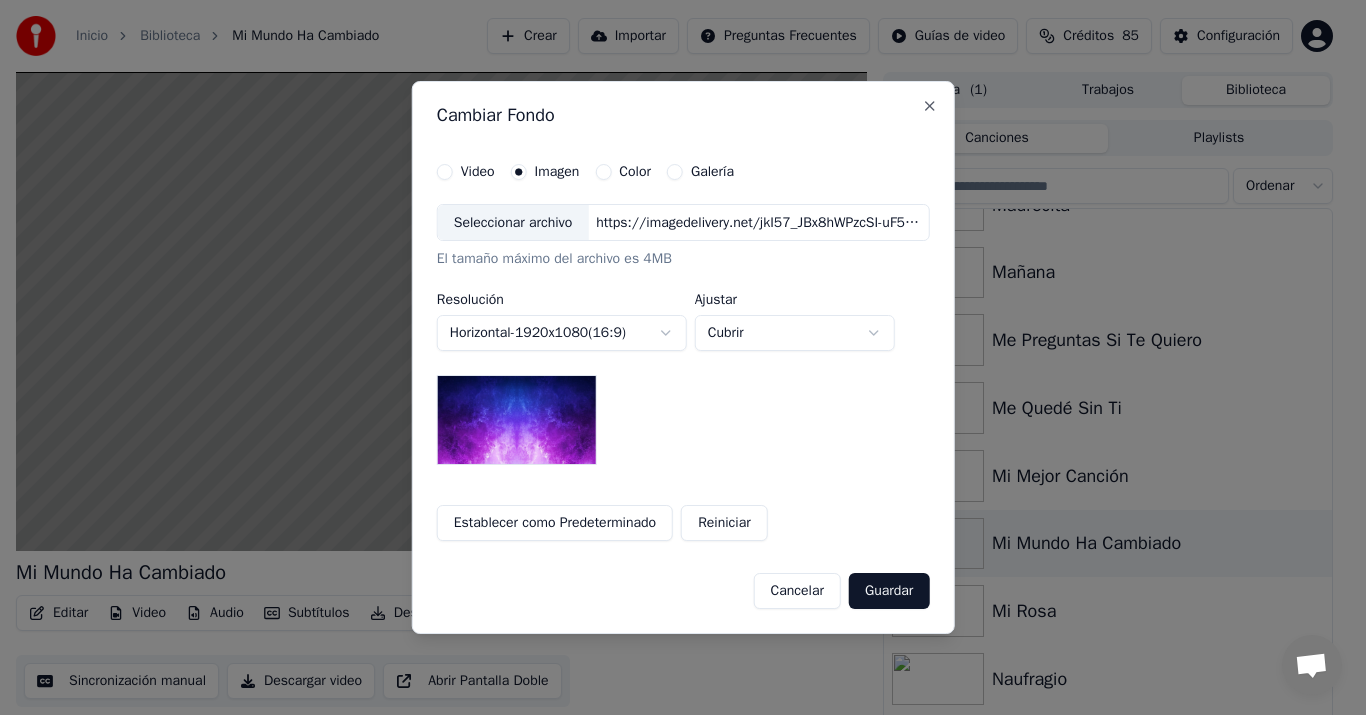 click on "Seleccionar archivo" at bounding box center (513, 223) 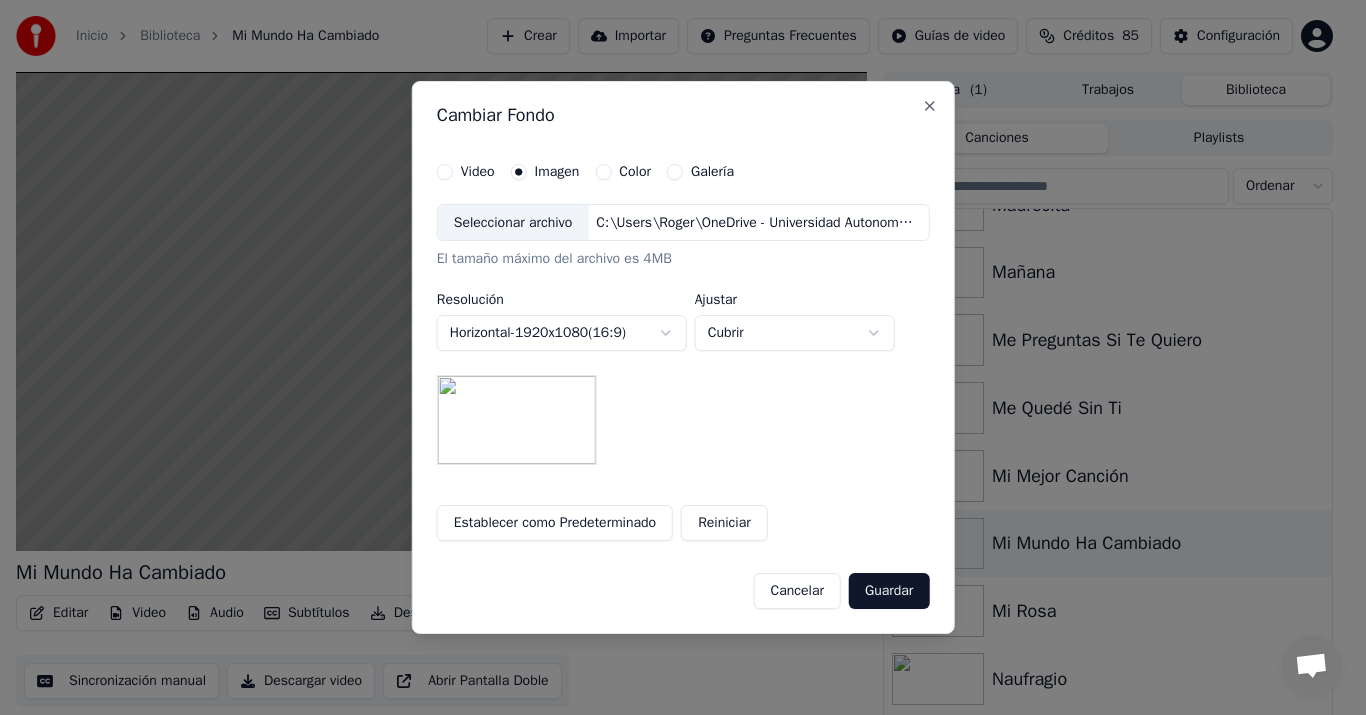 click on "Guardar" at bounding box center (889, 591) 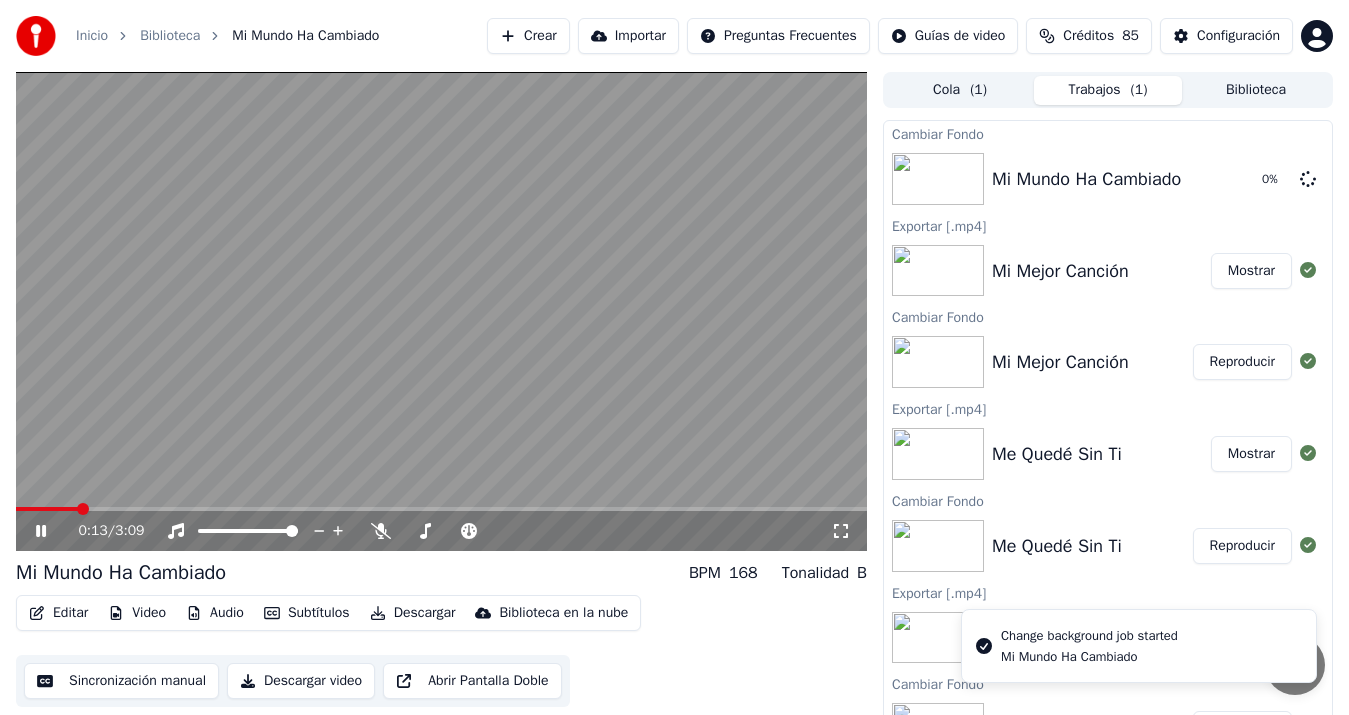 click at bounding box center [441, 311] 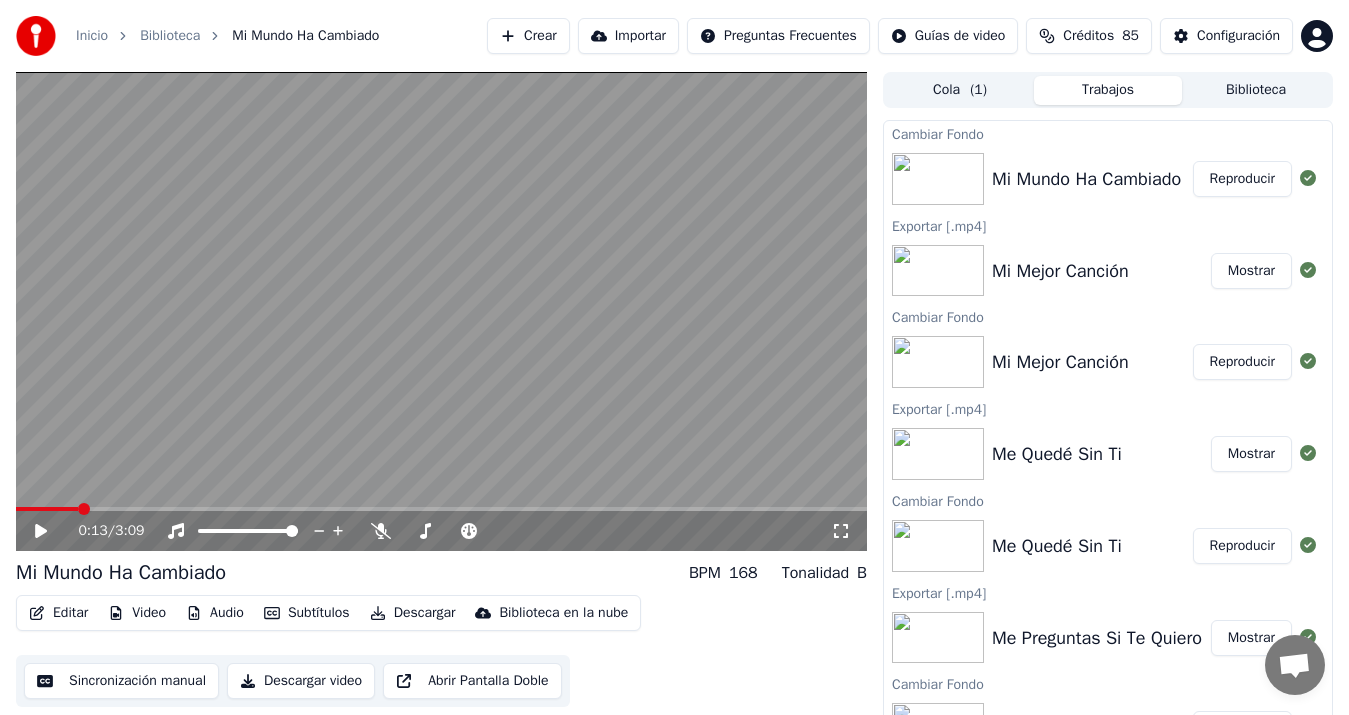 click on "Reproducir" at bounding box center [1242, 179] 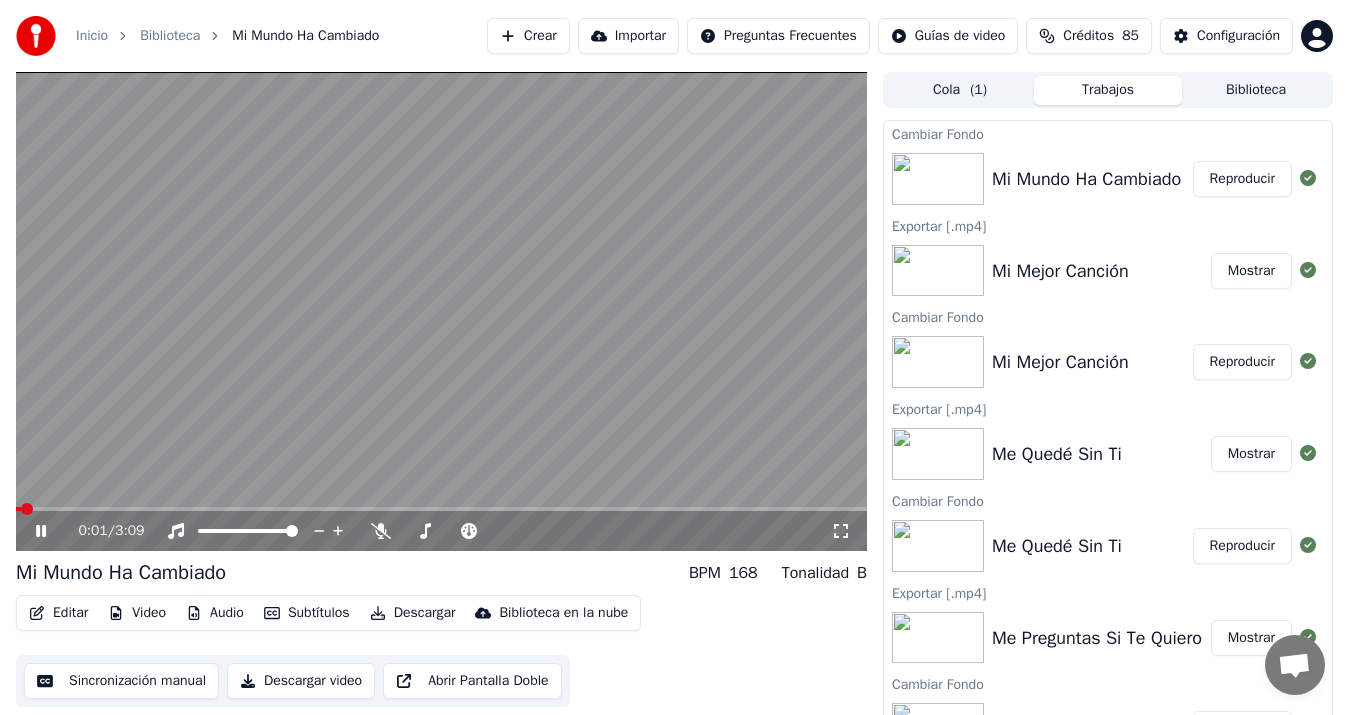 click on "Sincronización manual" at bounding box center [121, 681] 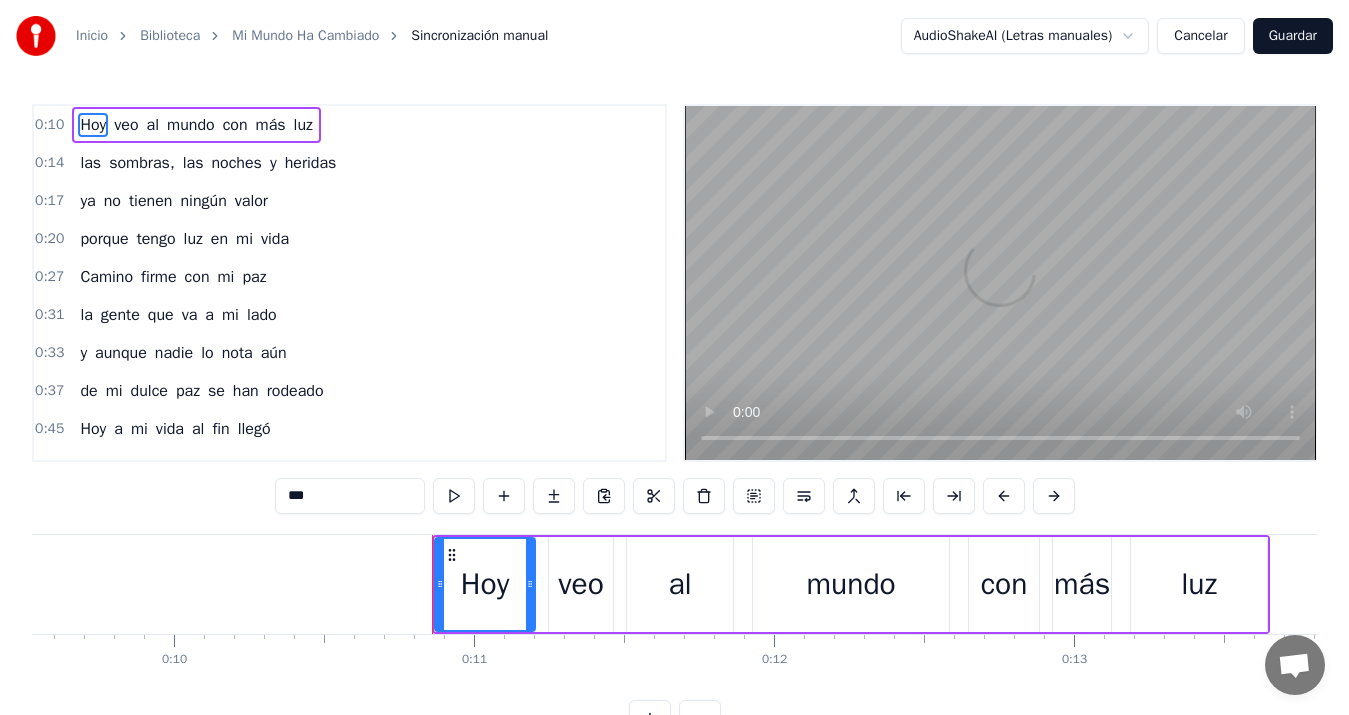 scroll, scrollTop: 0, scrollLeft: 3158, axis: horizontal 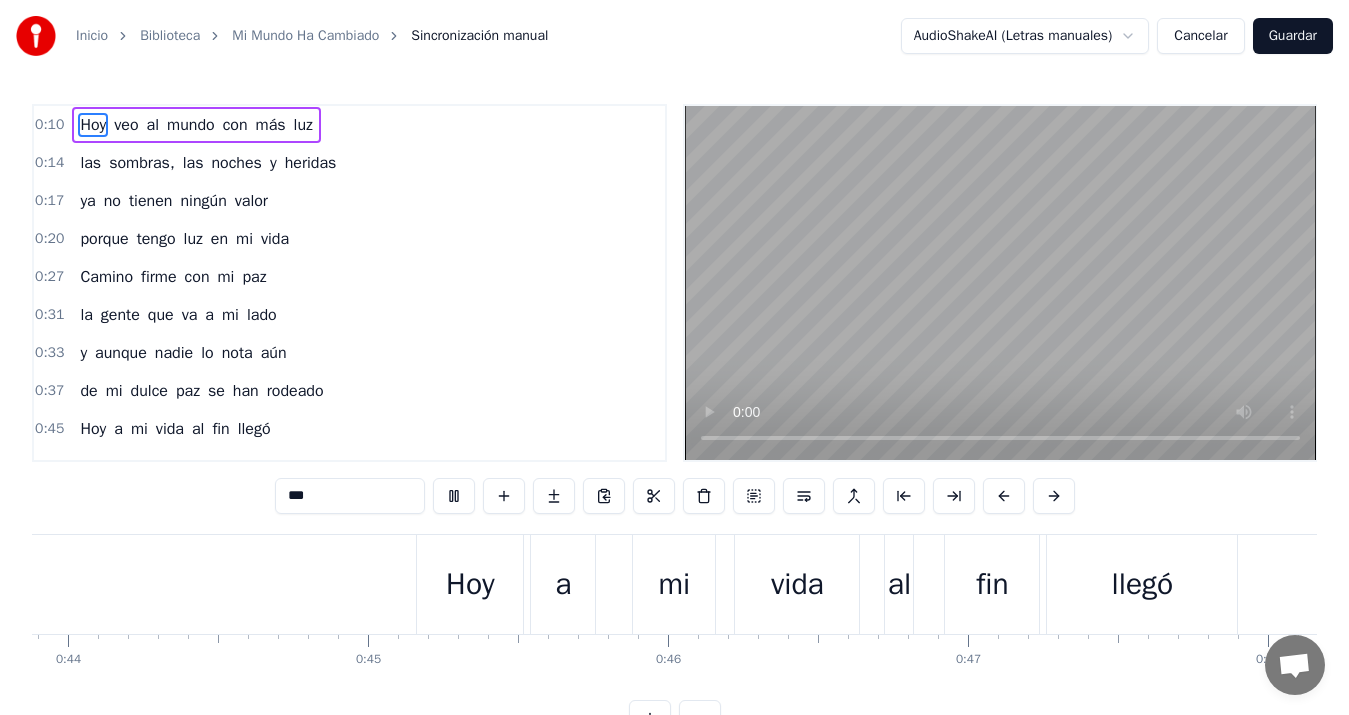 type 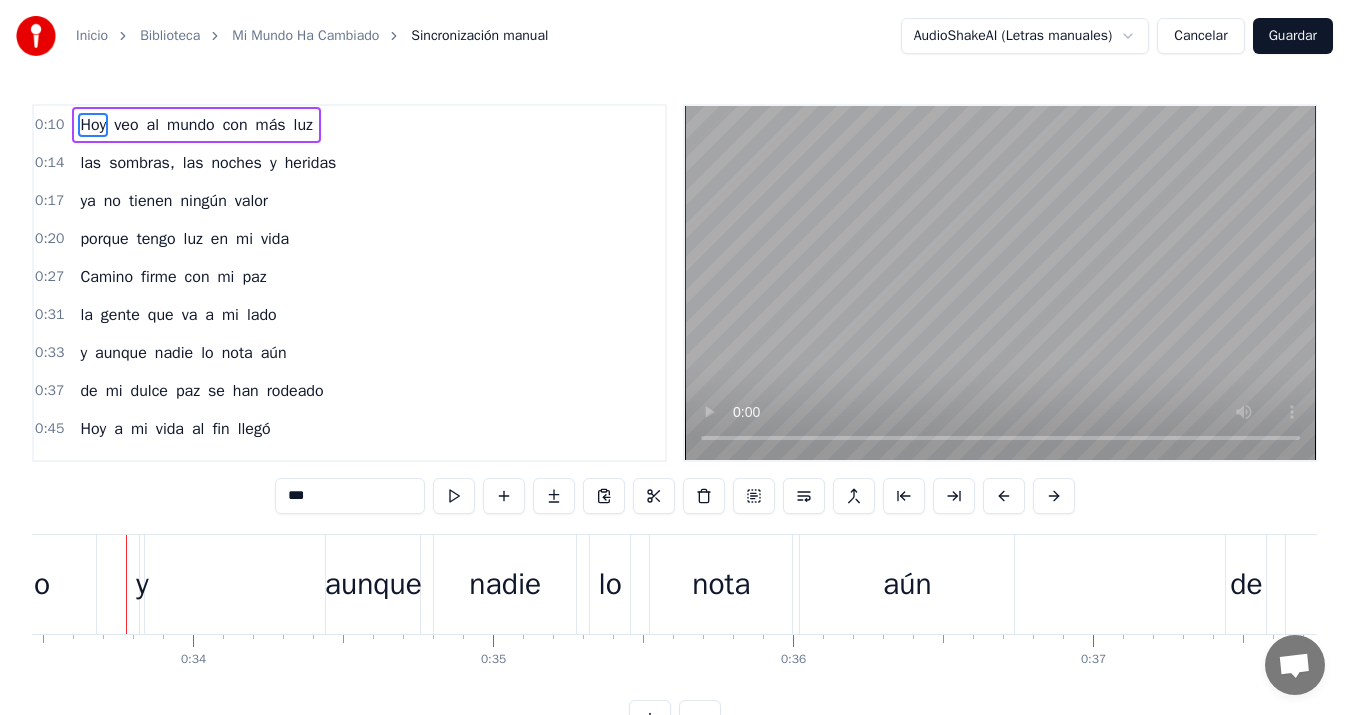 scroll, scrollTop: 0, scrollLeft: 10032, axis: horizontal 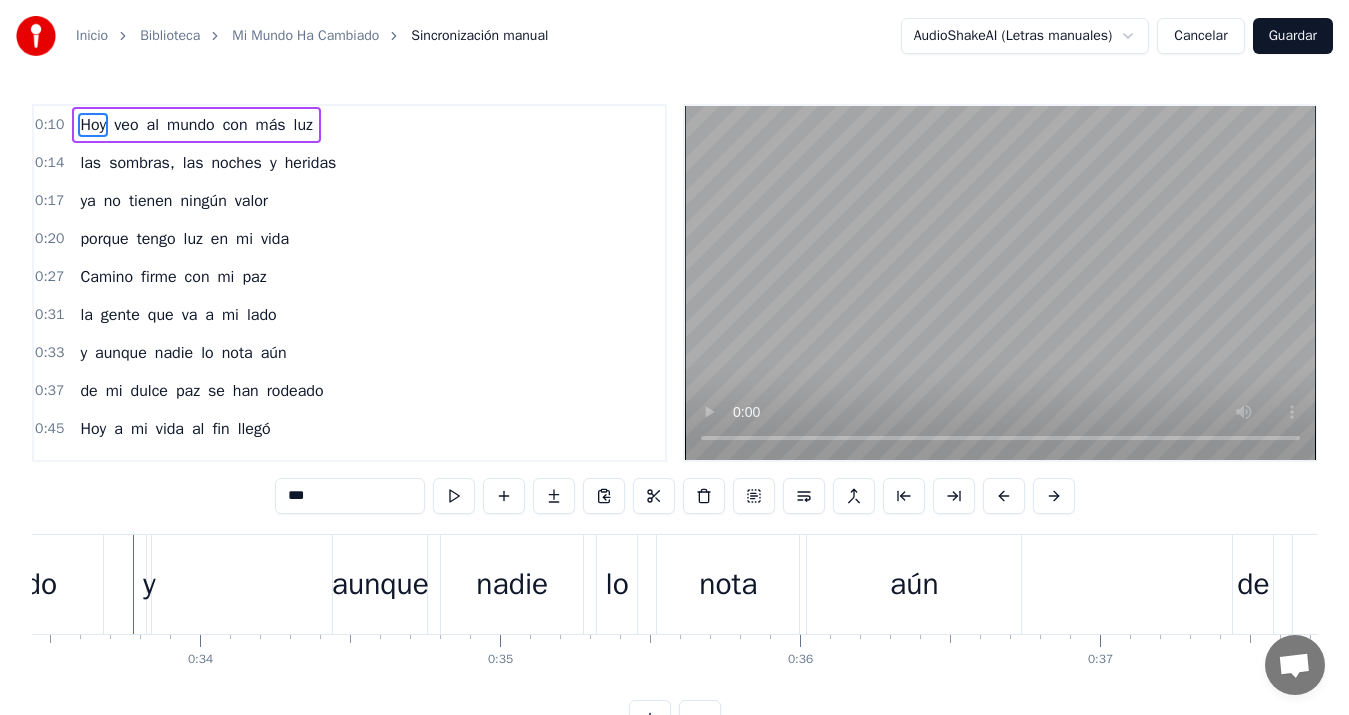 click on "y" at bounding box center [149, 584] 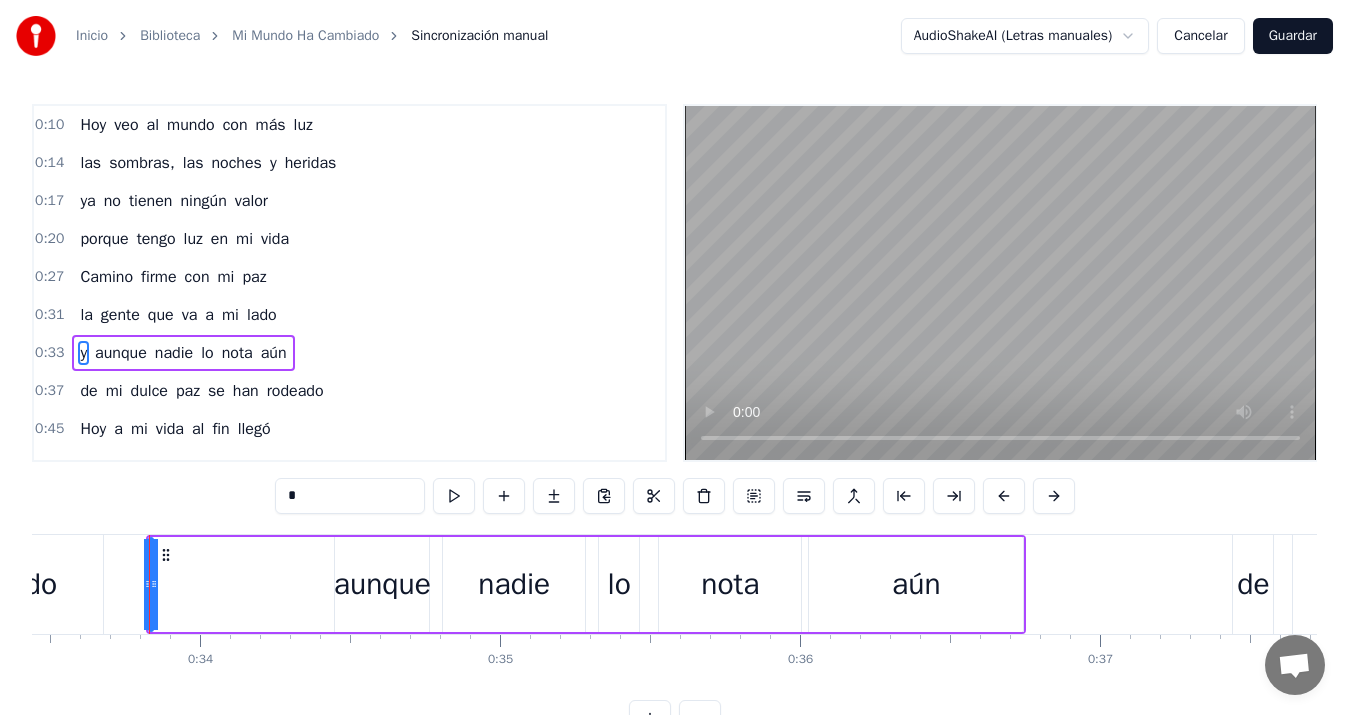 scroll, scrollTop: 70, scrollLeft: 0, axis: vertical 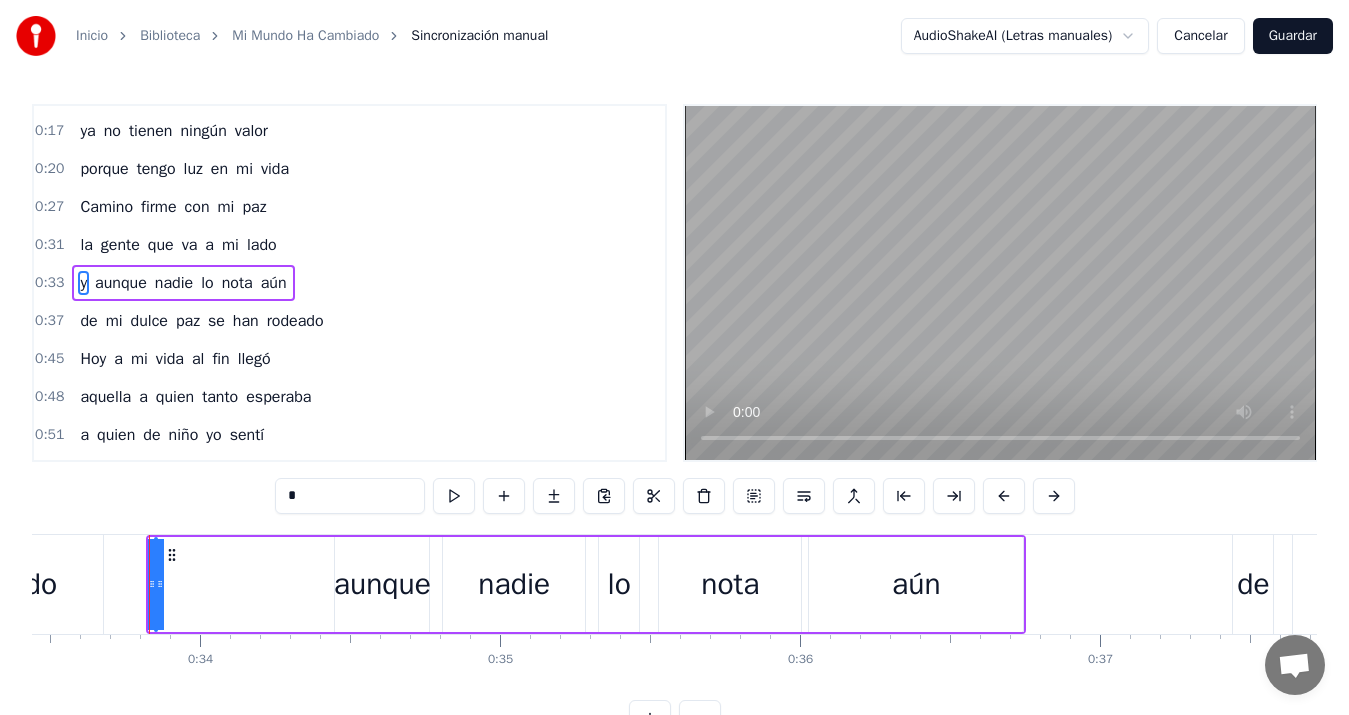 drag, startPoint x: 153, startPoint y: 582, endPoint x: 327, endPoint y: 591, distance: 174.2326 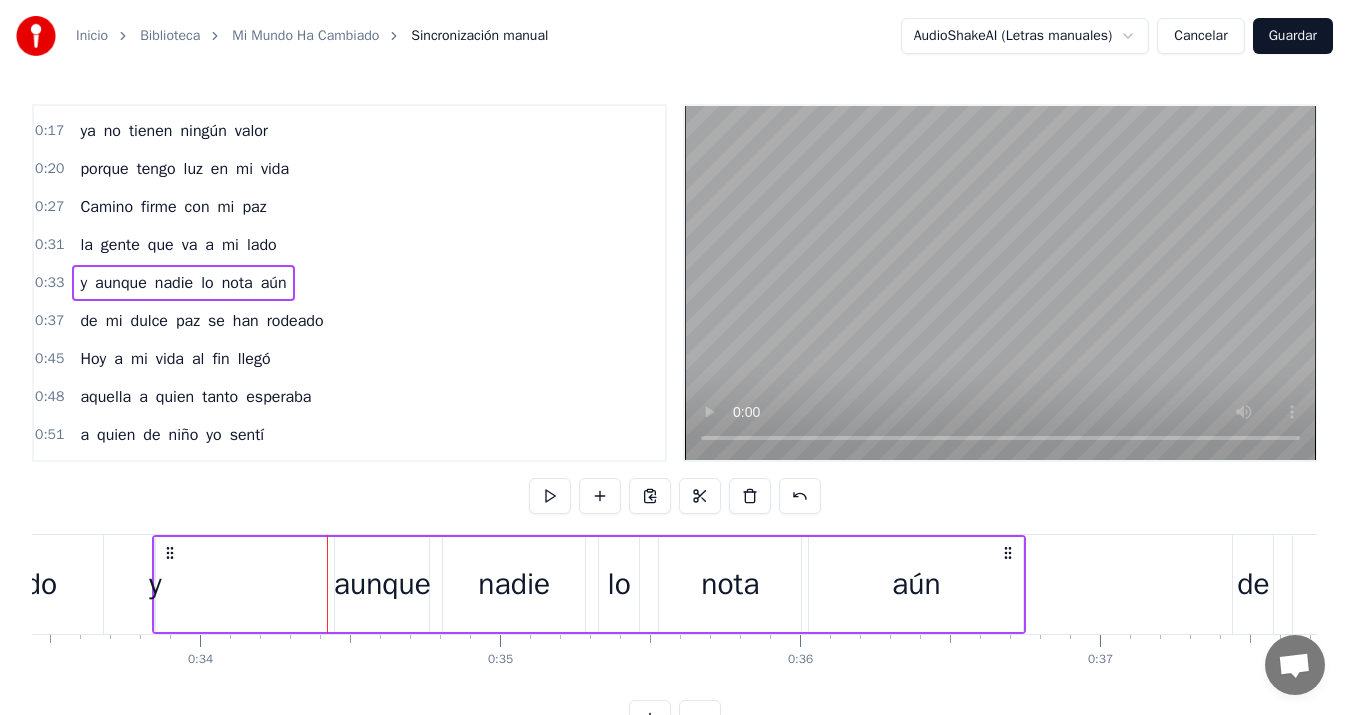 click on "y" at bounding box center (155, 584) 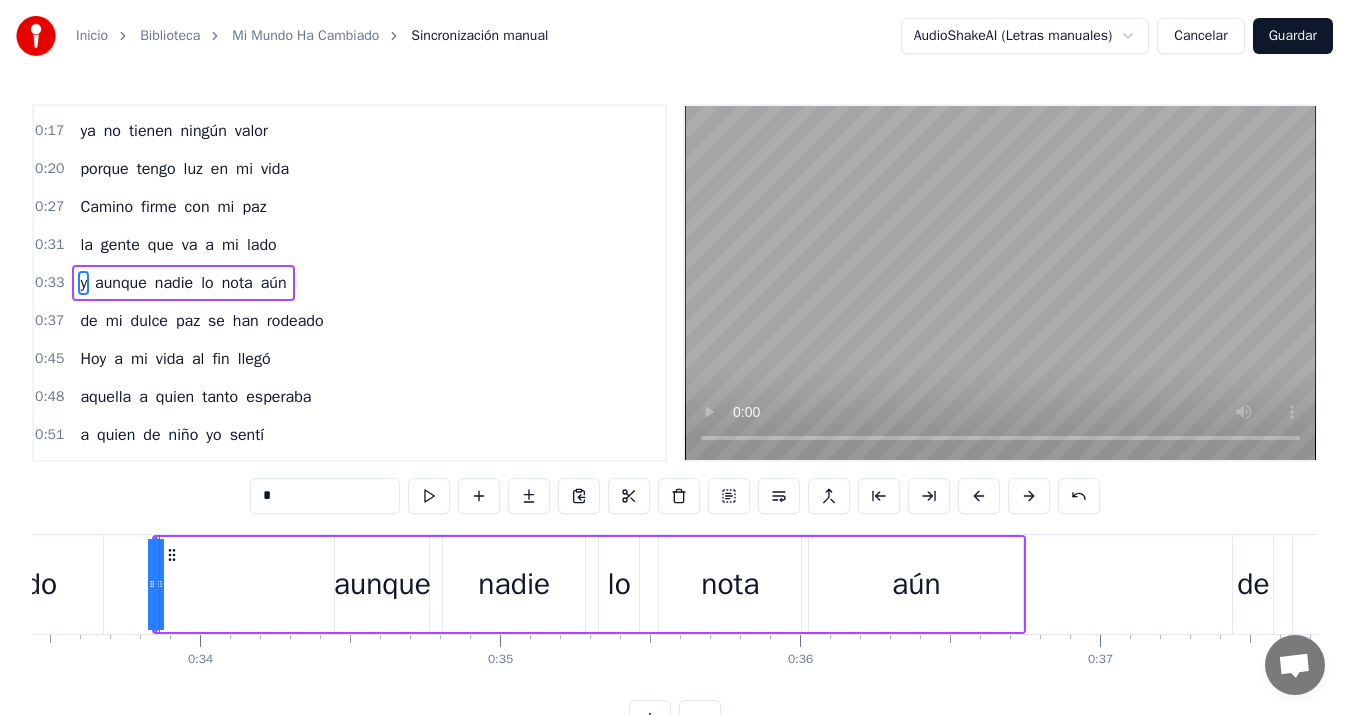 drag, startPoint x: 157, startPoint y: 577, endPoint x: 248, endPoint y: 605, distance: 95.2103 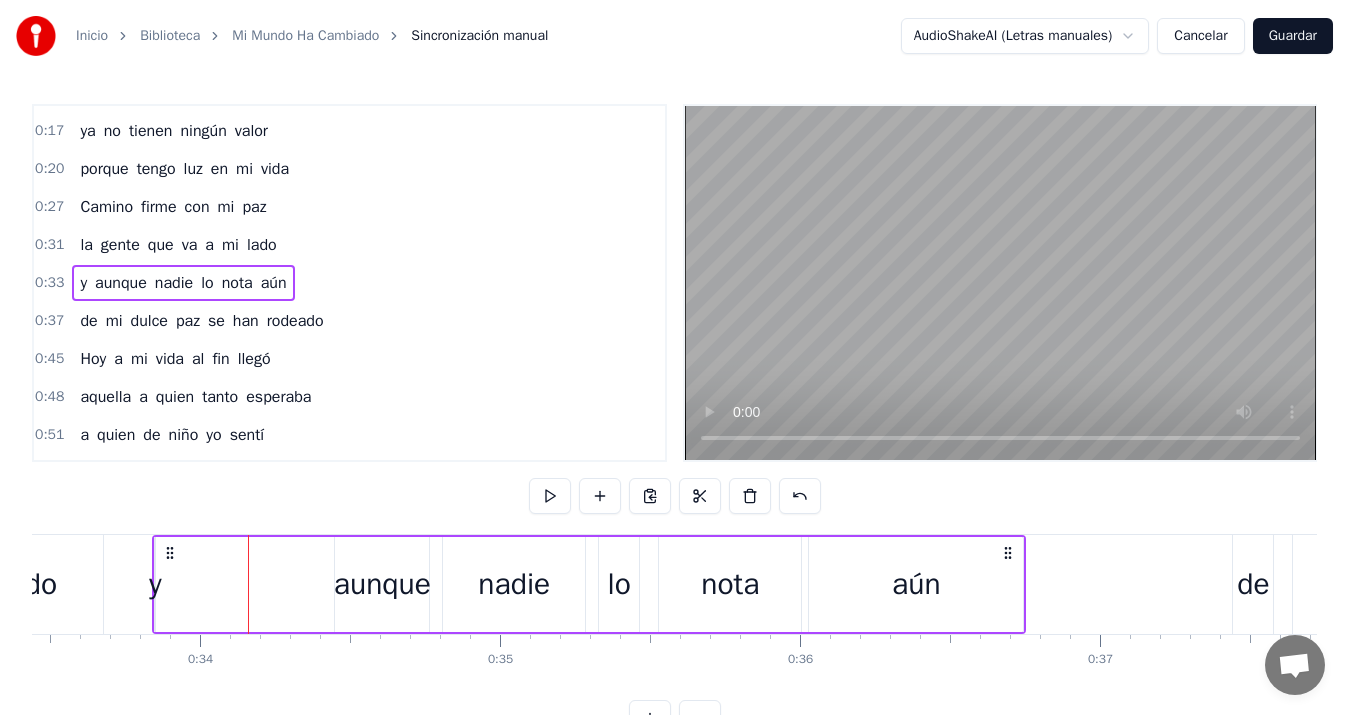 click on "y" at bounding box center [155, 584] 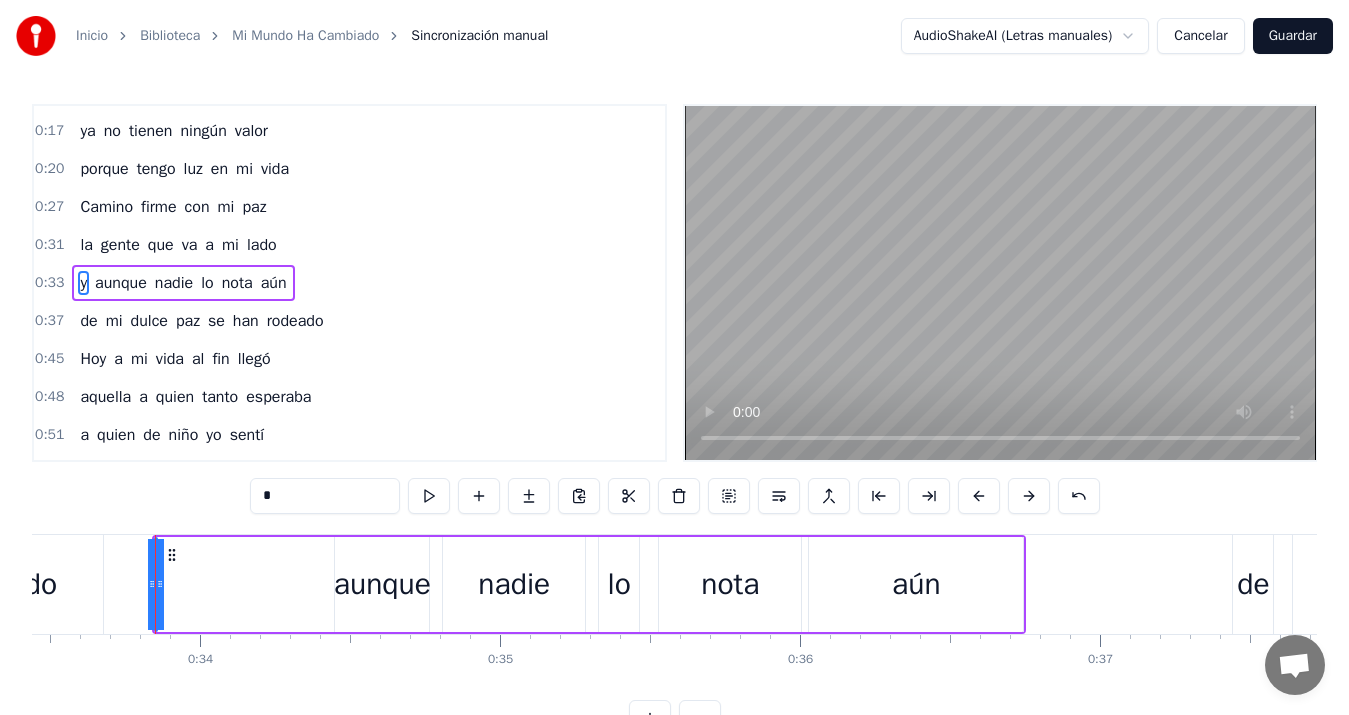 drag, startPoint x: 162, startPoint y: 586, endPoint x: 275, endPoint y: 595, distance: 113.35784 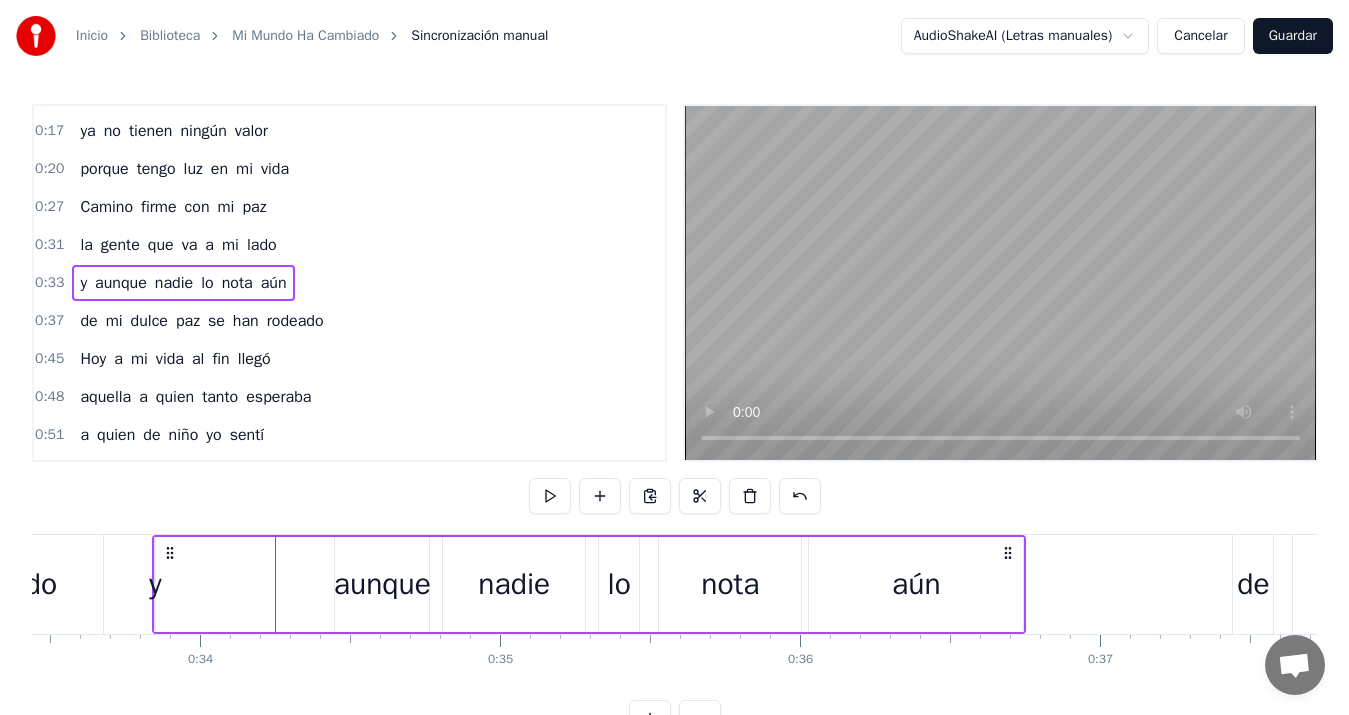 click on "y" at bounding box center (155, 584) 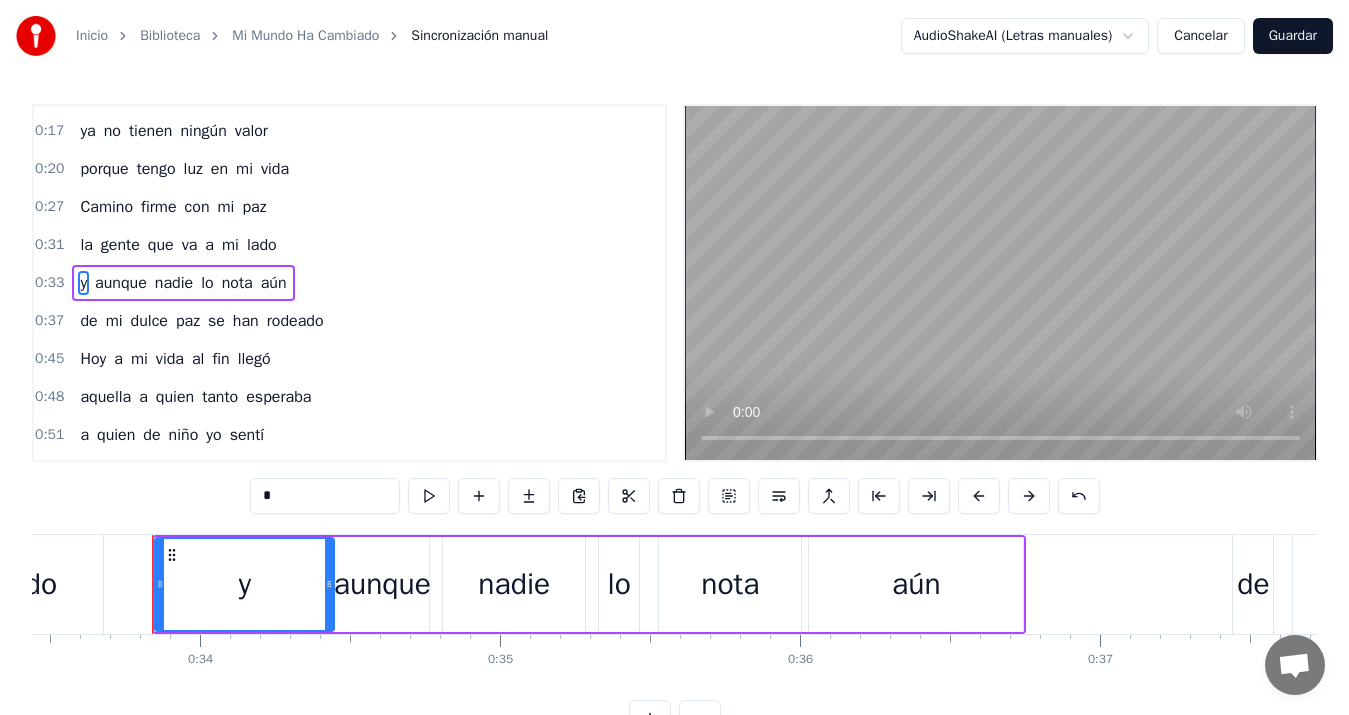 drag, startPoint x: 155, startPoint y: 559, endPoint x: 336, endPoint y: 599, distance: 185.3672 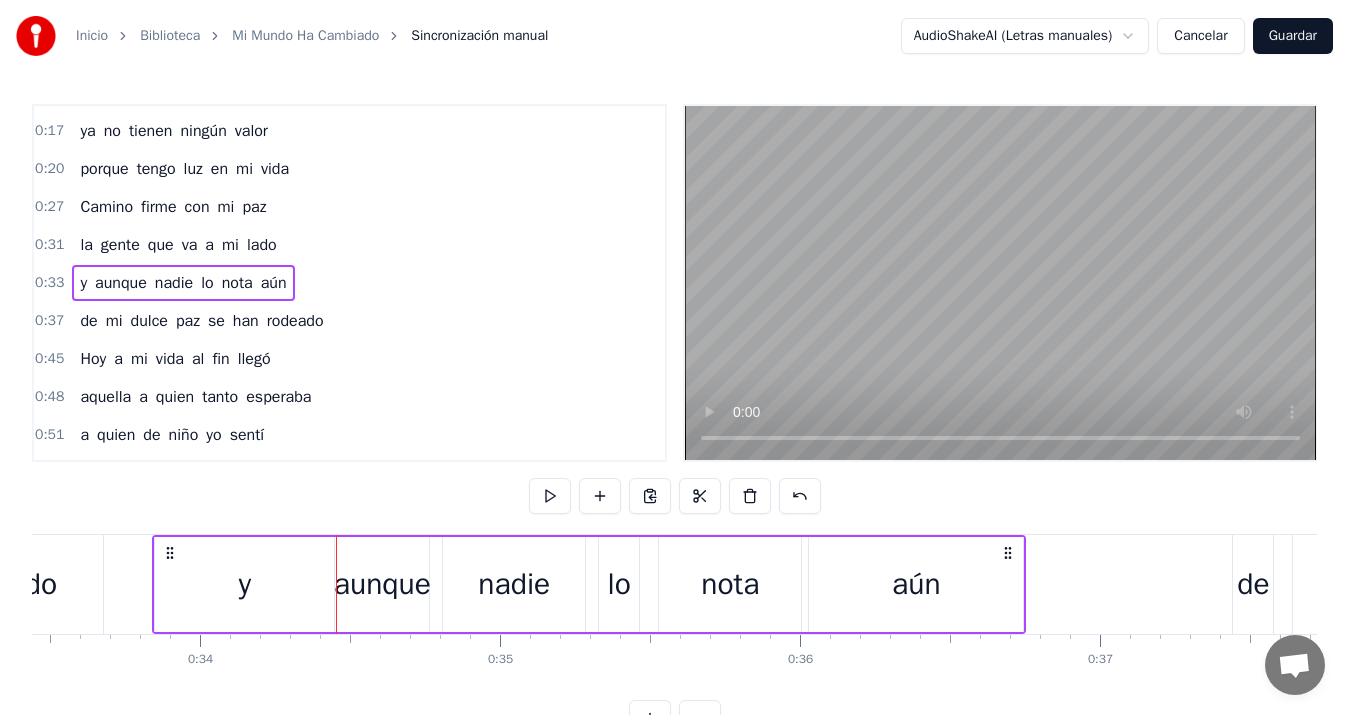 click on "y" at bounding box center (244, 584) 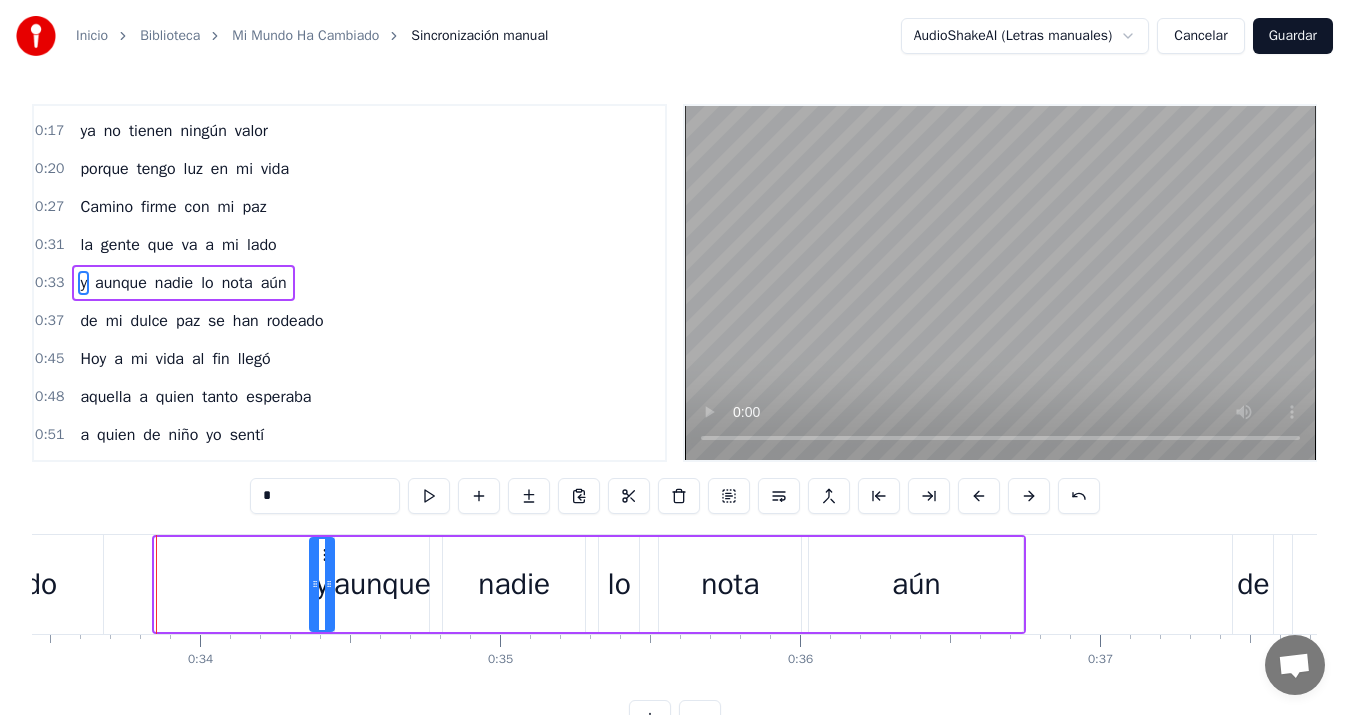 drag, startPoint x: 157, startPoint y: 585, endPoint x: 312, endPoint y: 609, distance: 156.84706 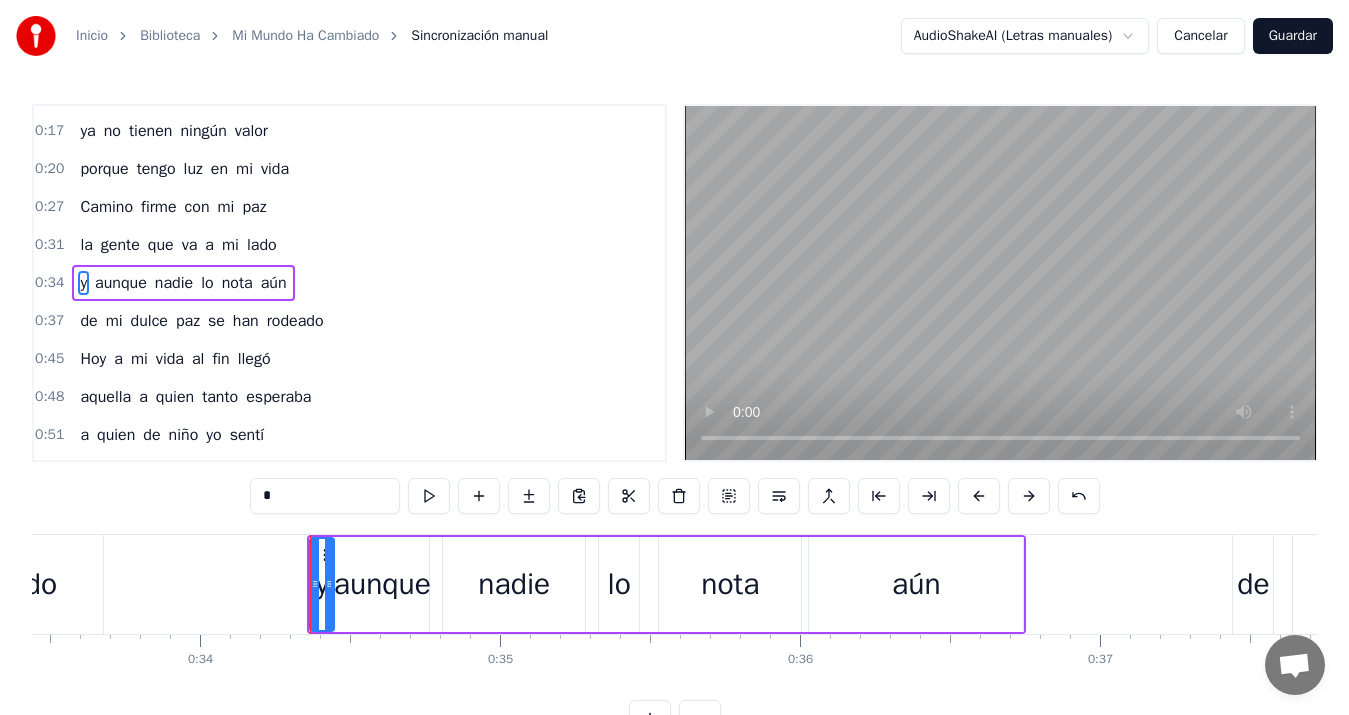 click on "lado" at bounding box center (29, 584) 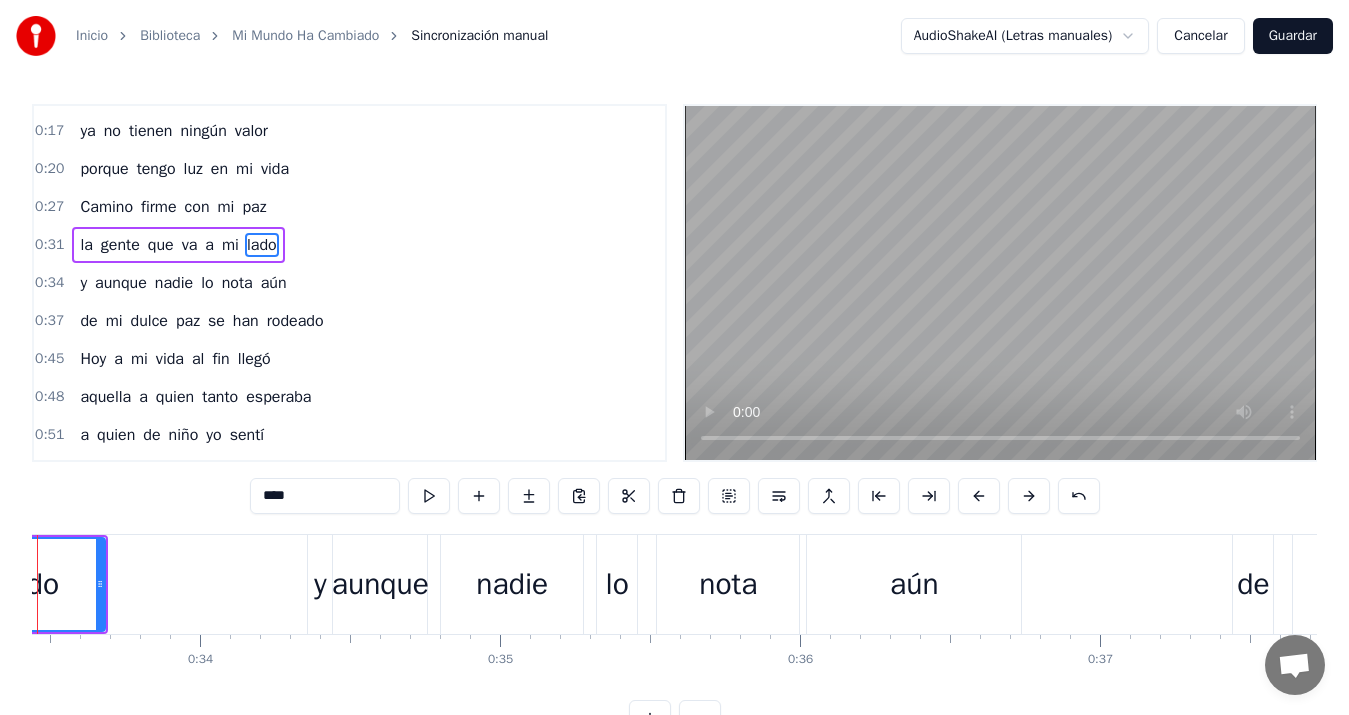 scroll, scrollTop: 61, scrollLeft: 0, axis: vertical 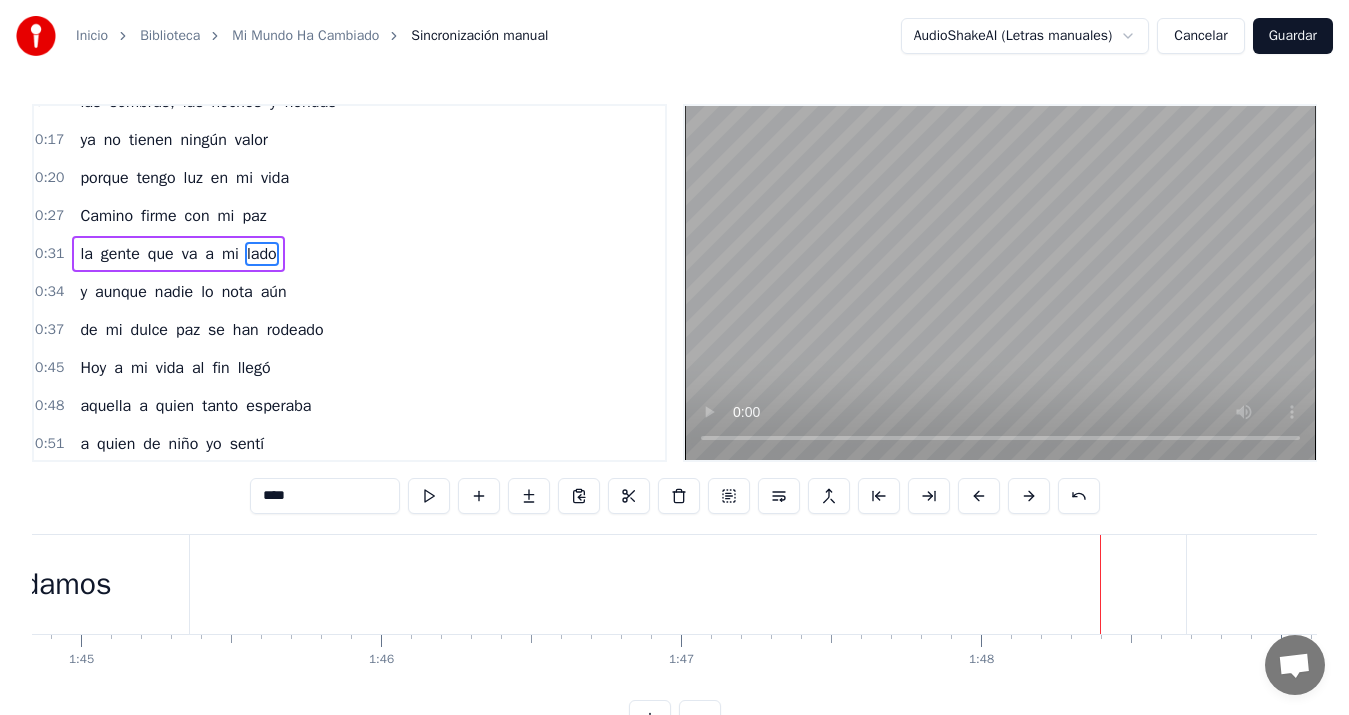 click on "quedamos" at bounding box center [43, 584] 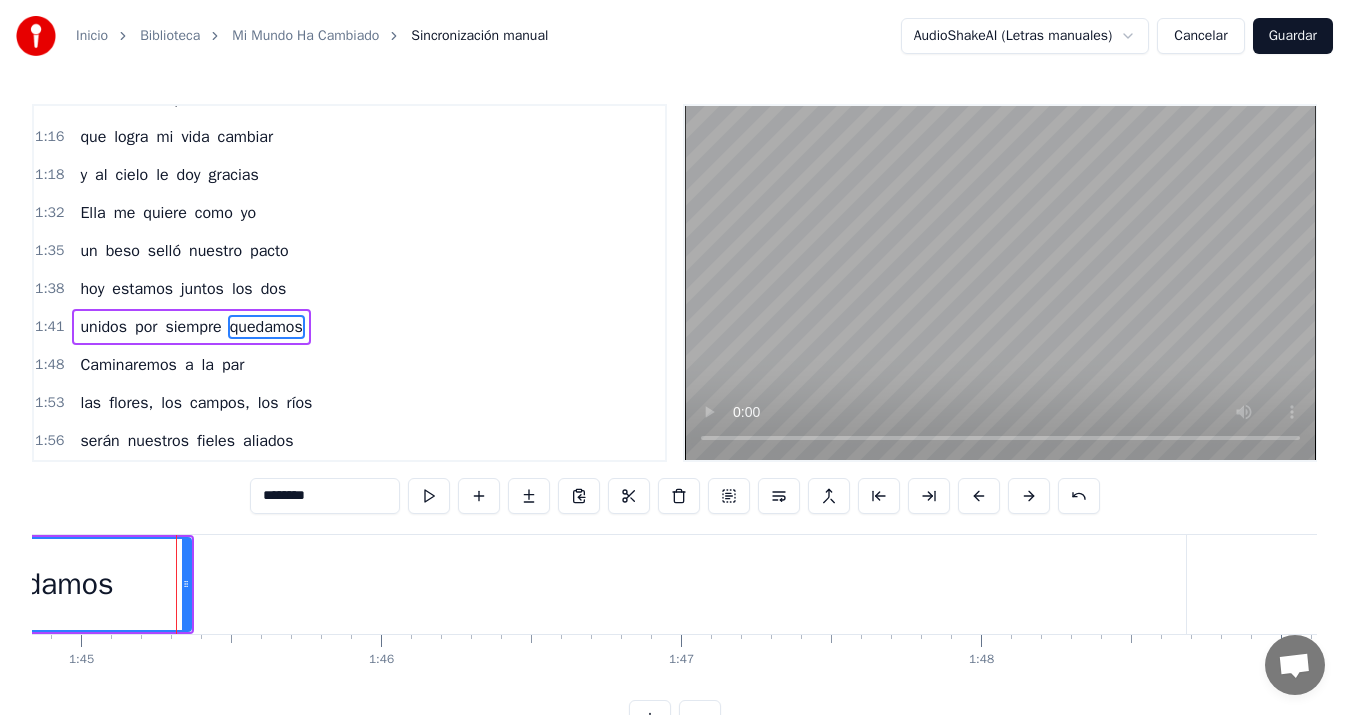 scroll, scrollTop: 716, scrollLeft: 0, axis: vertical 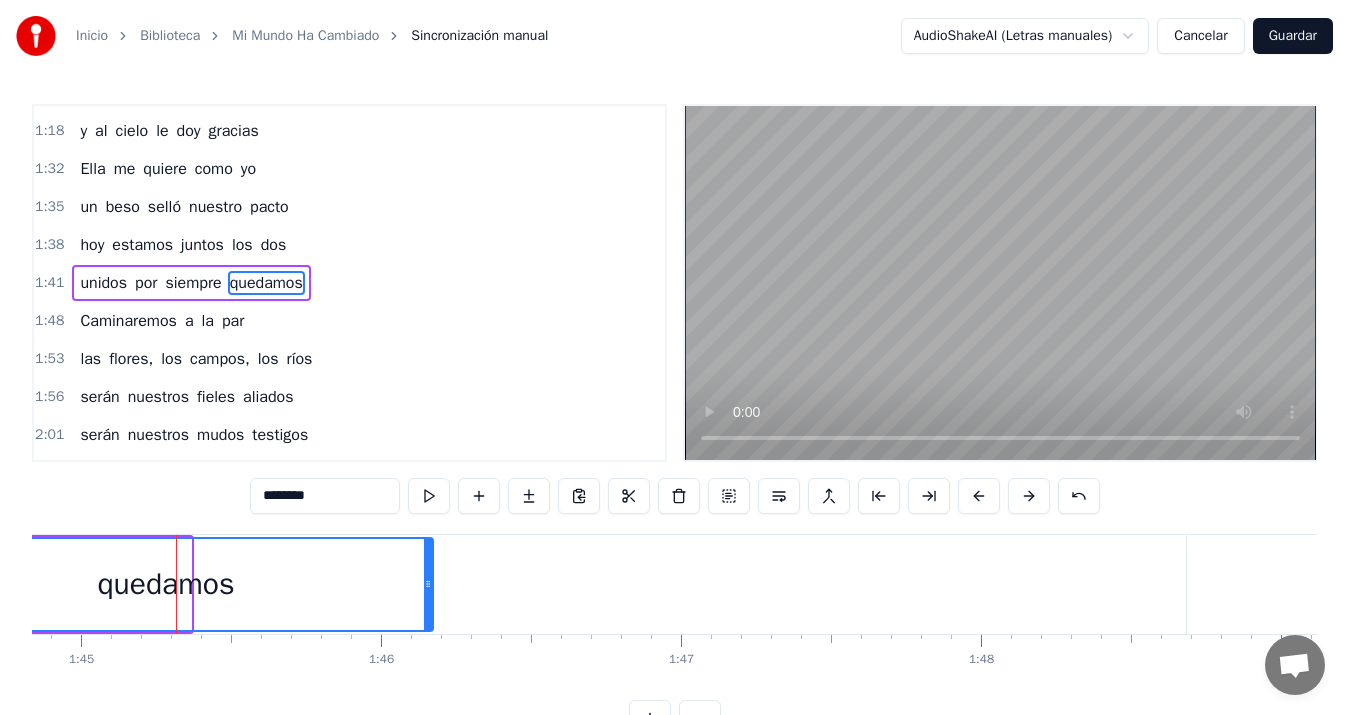 drag, startPoint x: 186, startPoint y: 582, endPoint x: 428, endPoint y: 591, distance: 242.1673 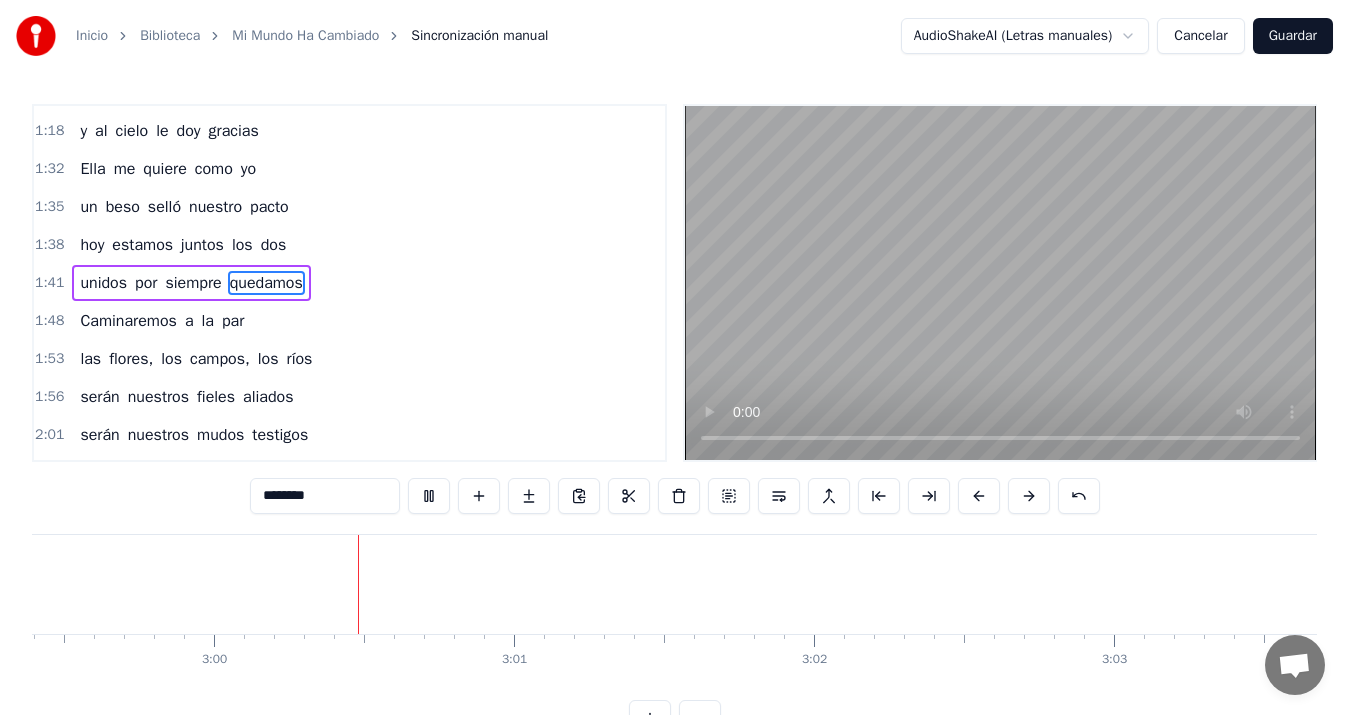 scroll, scrollTop: 0, scrollLeft: 53862, axis: horizontal 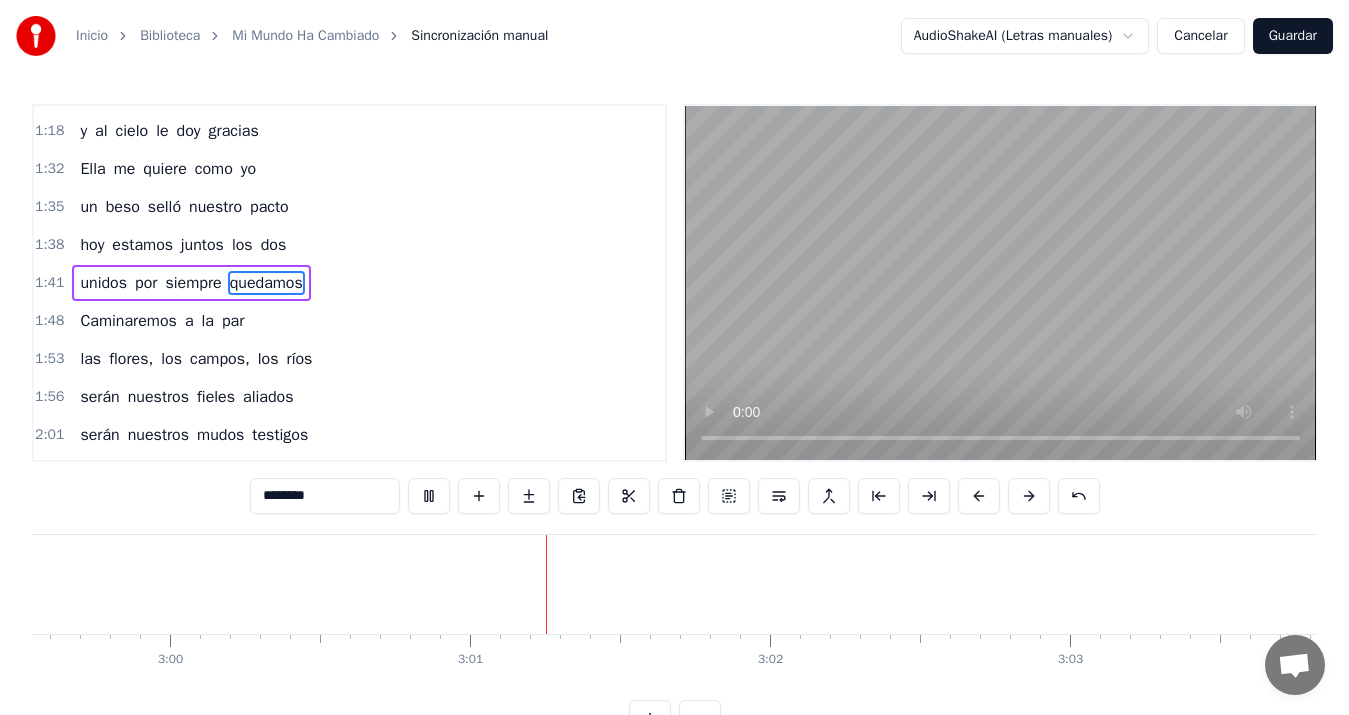 click on "Guardar" at bounding box center (1293, 36) 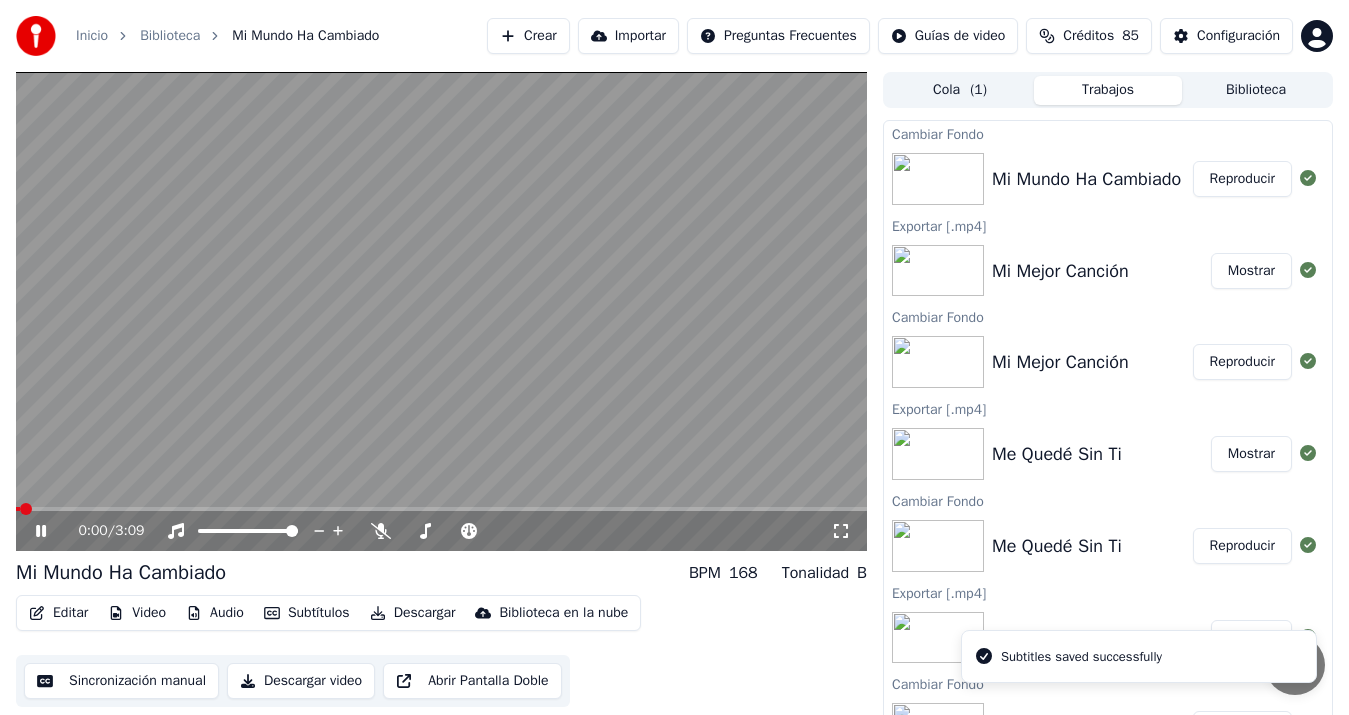click on "Descargar video" at bounding box center (301, 681) 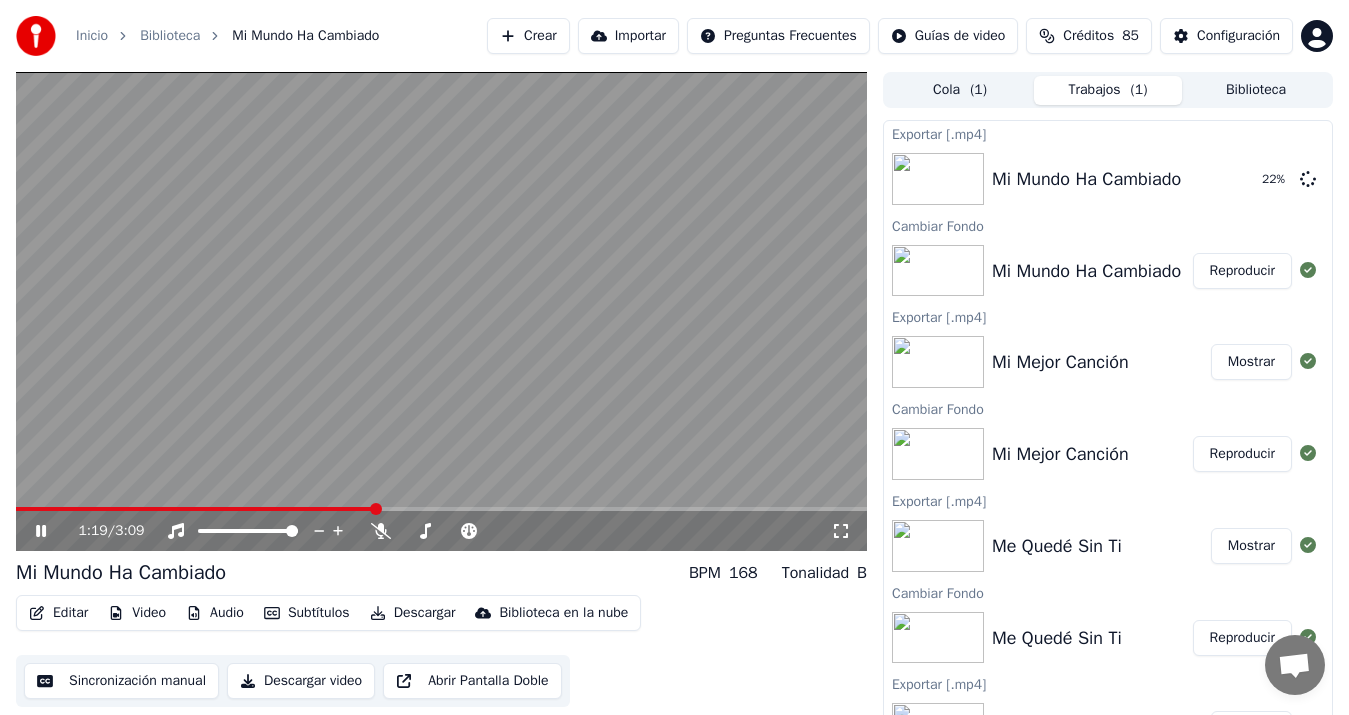 click at bounding box center [441, 311] 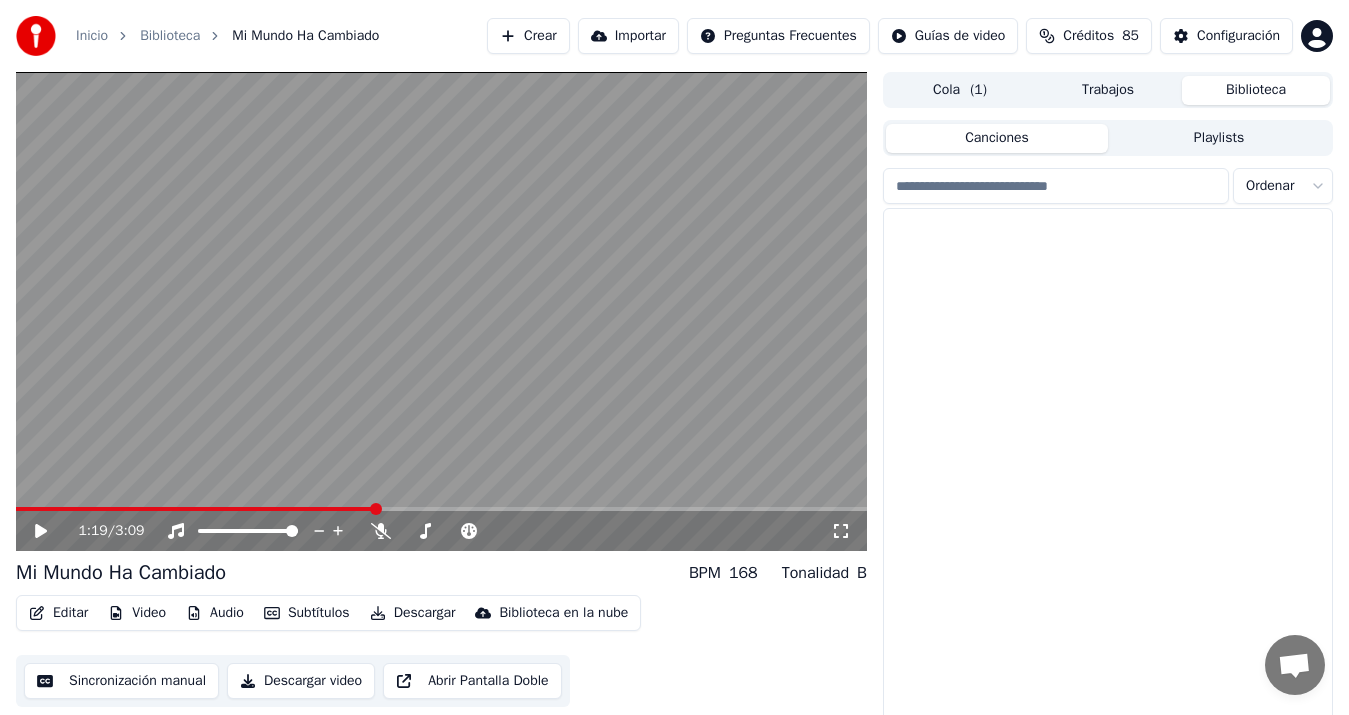 click on "Biblioteca" at bounding box center [1256, 90] 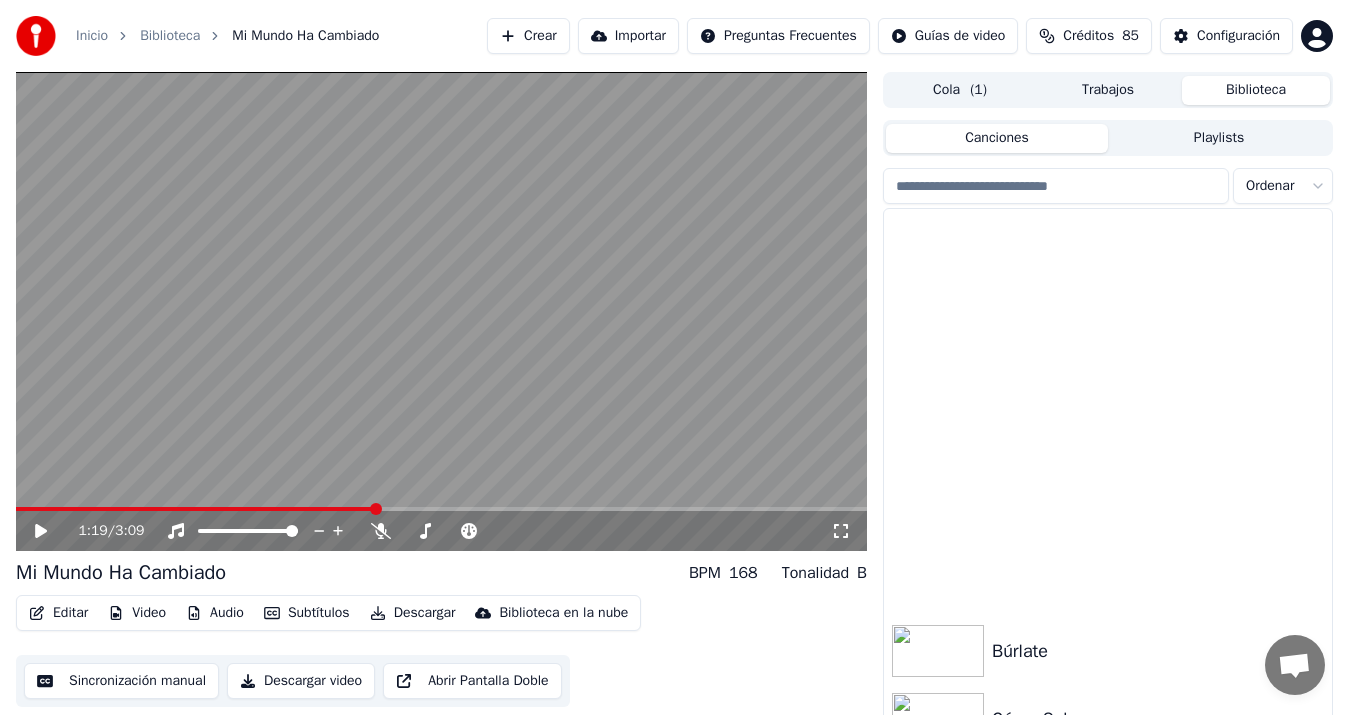 scroll, scrollTop: 467, scrollLeft: 0, axis: vertical 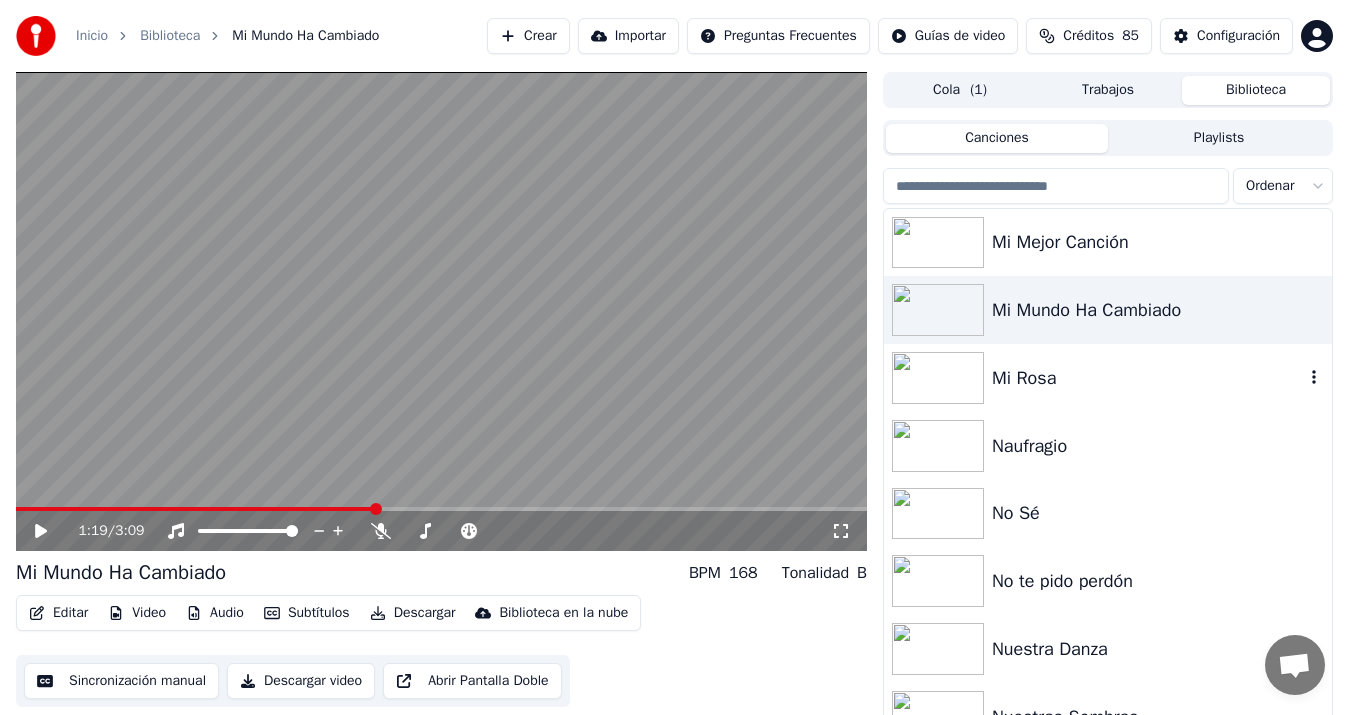 click on "Mi Rosa" at bounding box center [1148, 378] 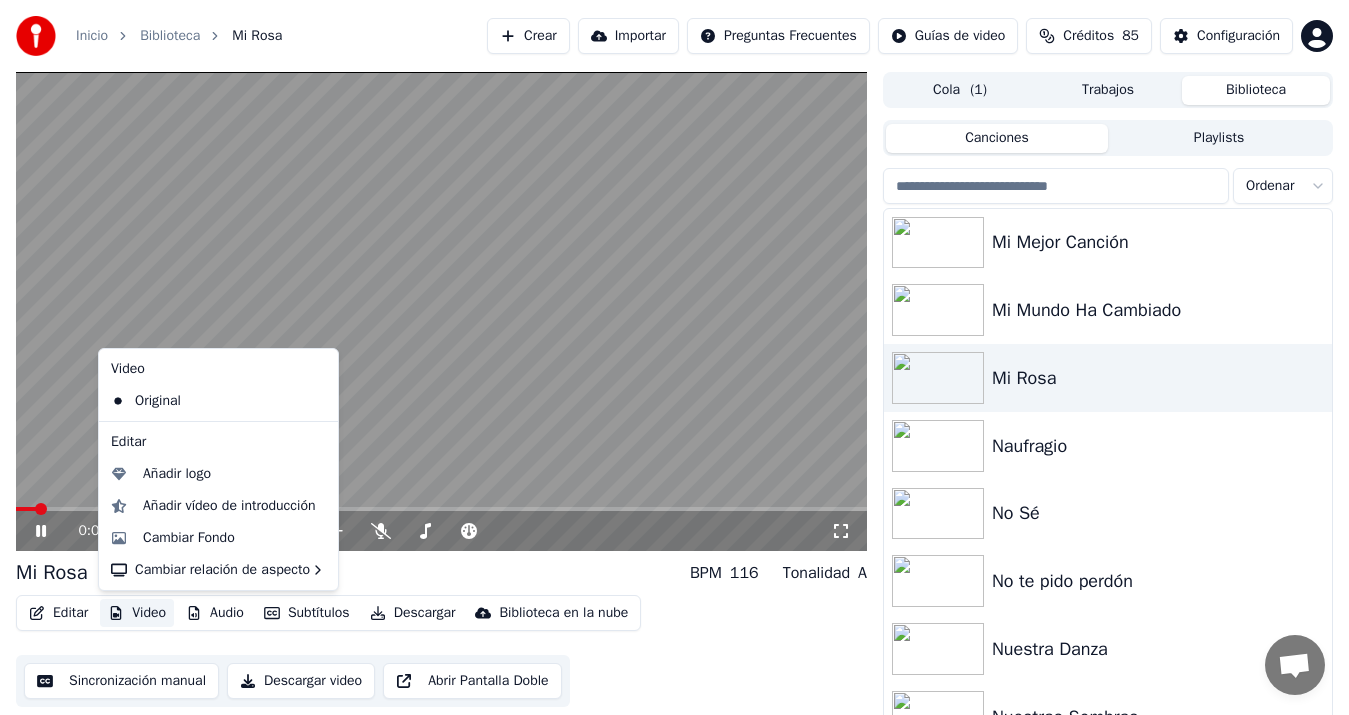 click on "Video" at bounding box center [137, 613] 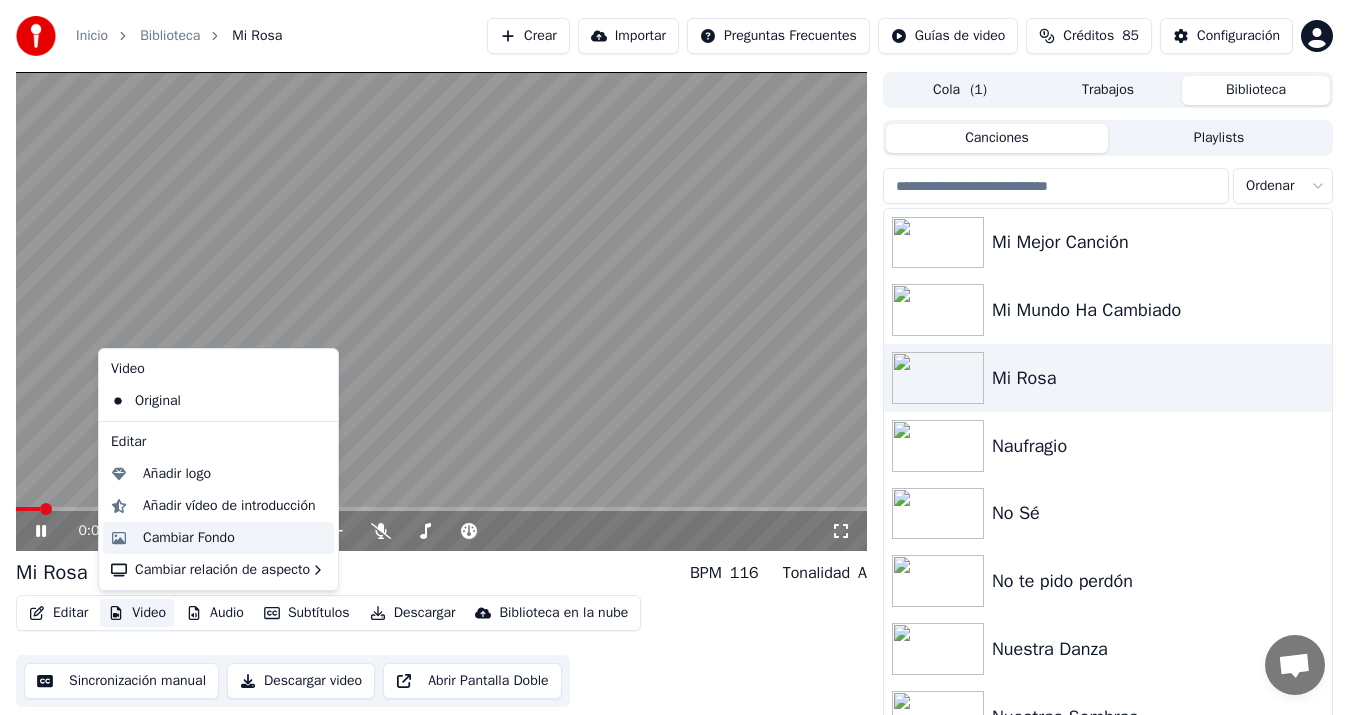 click on "Cambiar Fondo" at bounding box center (189, 538) 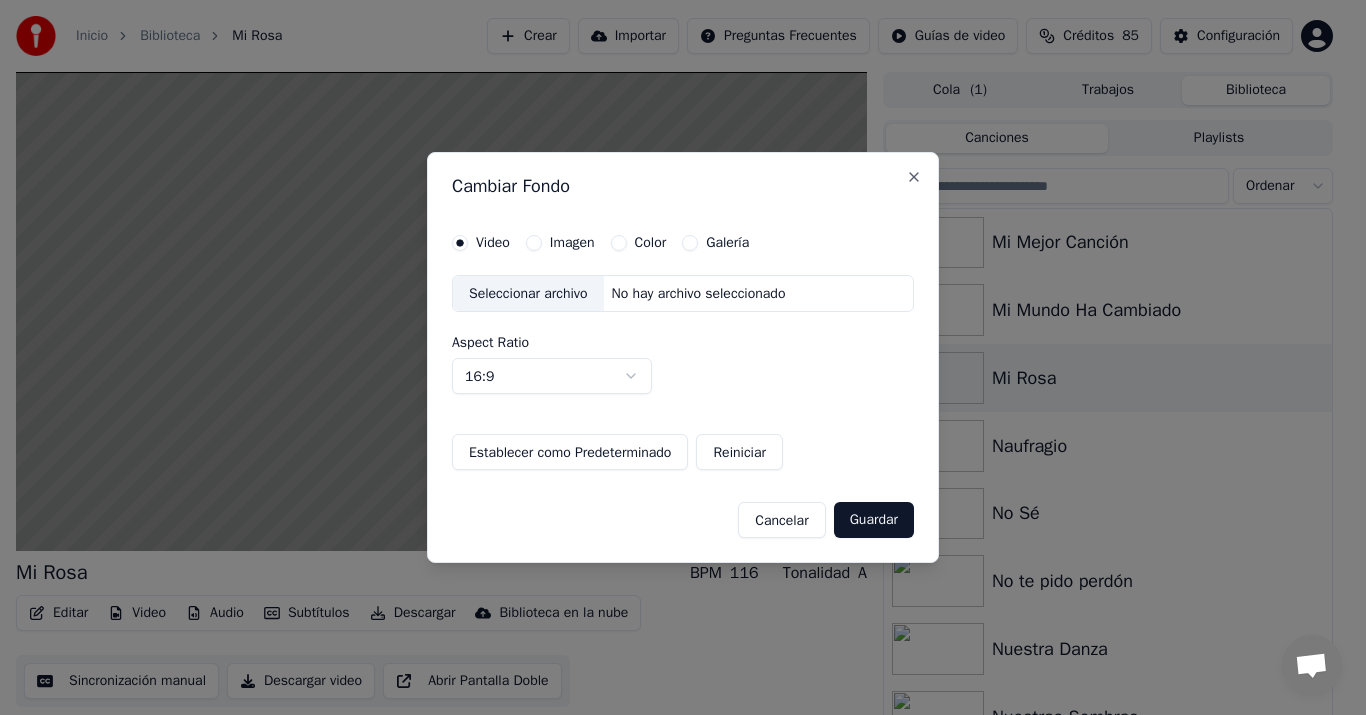 click on "Imagen" at bounding box center (534, 243) 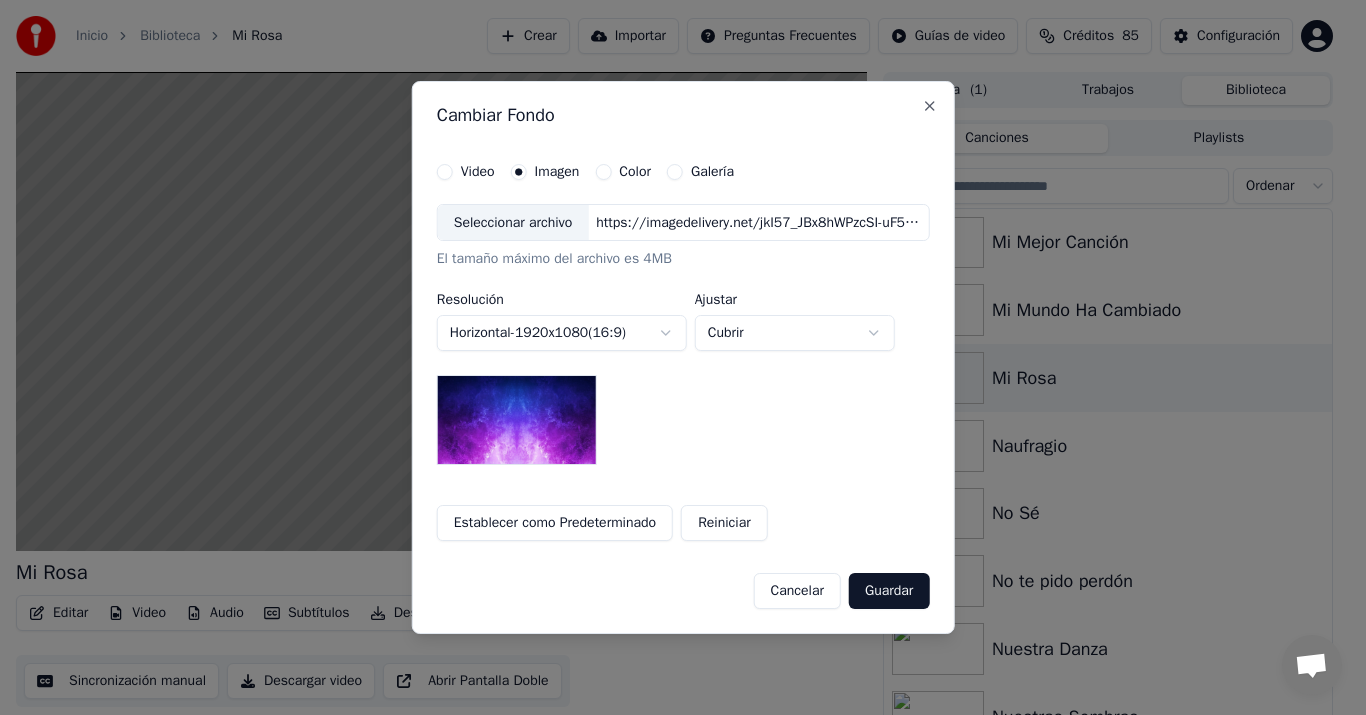 click on "Seleccionar archivo" at bounding box center [513, 223] 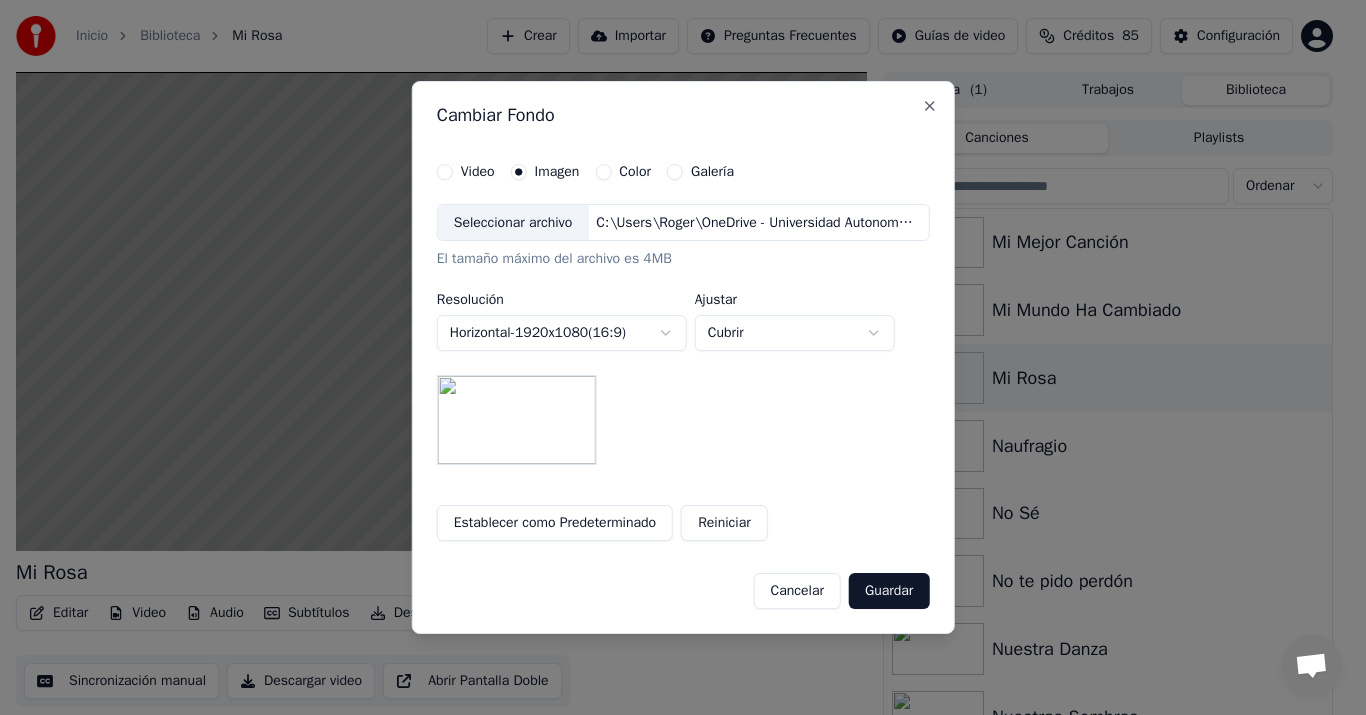 click on "Guardar" at bounding box center [889, 591] 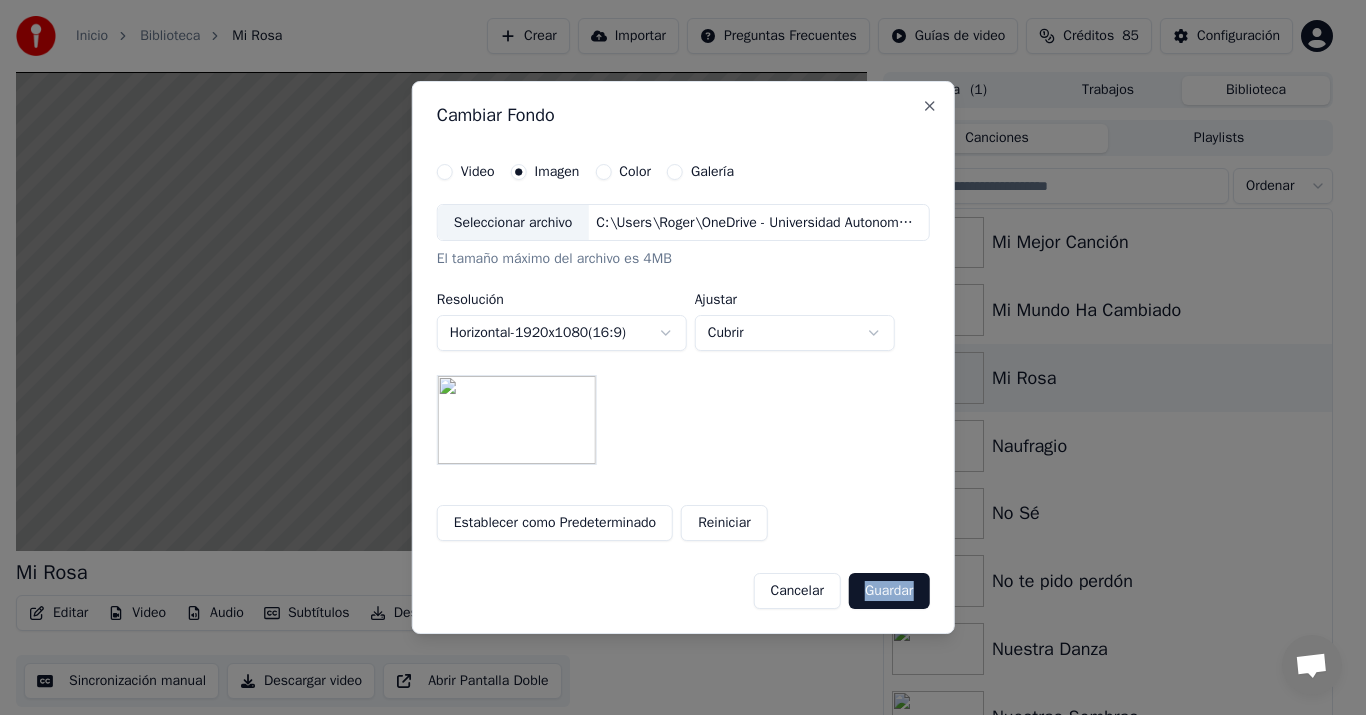 click on "Inicio Biblioteca Mi Rosa Crear Importar Preguntas Frecuentes Guías de video Créditos 85 Configuración Mi Rosa BPM 116 Tonalidad A Editar Video Audio Subtítulos Descargar Biblioteca en la nube Sincronización manual Descargar video Abrir Pantalla Doble Cola ( 1 ) Trabajos Biblioteca Canciones Playlists Ordenar Me Preguntas Si Te Quiero Me Quedé Sin Ti Mi Mejor Canción Mi Mundo Ha Cambiado Mi Rosa Naufragio No Sé No te pido perdón Nuestra Danza Nuestras Sombras Nuestro Amor Nuestro Amor Debe Seguir Conversación Adam de Youka Desktop Más canales Continuar en Correo electrónico Fuera de línea. Has estado inactivo durante algún tiempo. Envía un mensaje para volver a conectarte al chat. Youka Desktop ¡Hola! ¿En qué te puedo ayudar?  Jueves, 3 Julio puedo cambiar el tono de la canción? 3/7/2025 Viernes, 4 Julio Adam Por supuesto, tienes control de tono en el reproductor cerca del volumen. 4/7/2025 Enviar un archivo Insertar un emoji Enviar un archivo Grabar mensaje de audio We run on Crisp Video x" at bounding box center (683, 357) 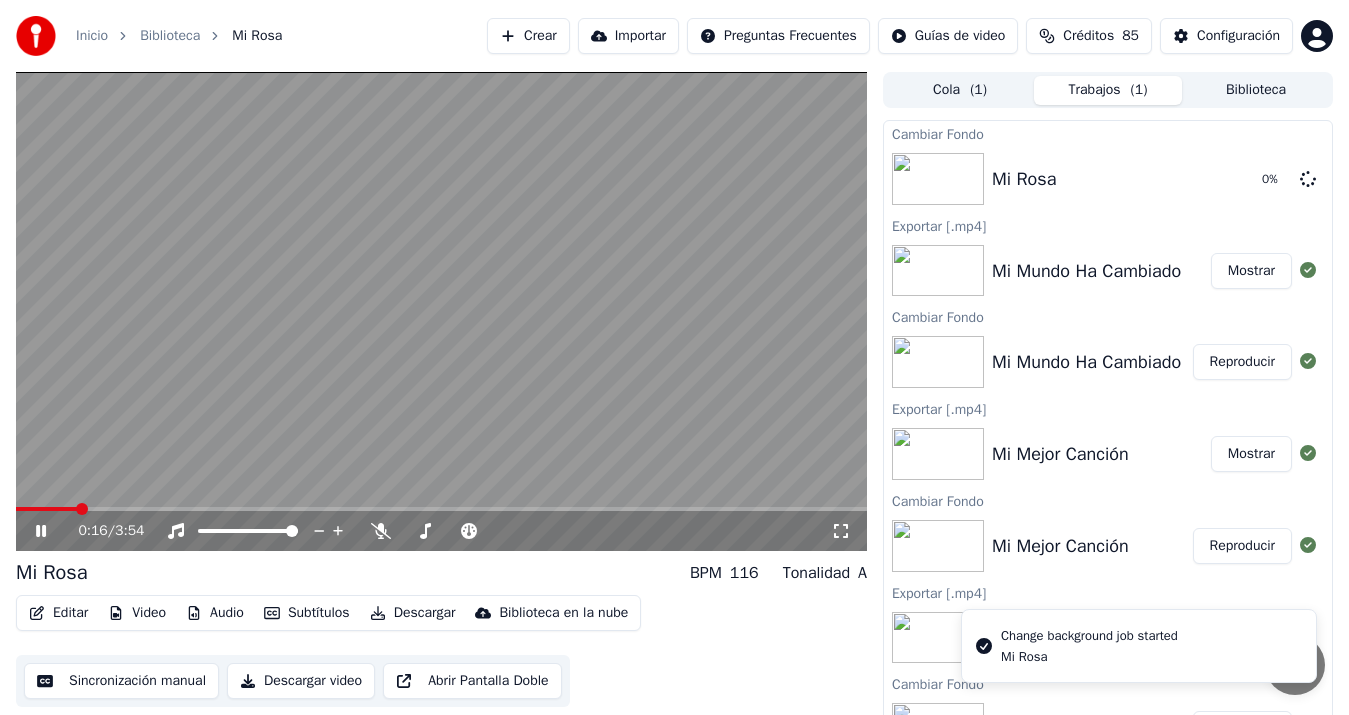 click at bounding box center (441, 311) 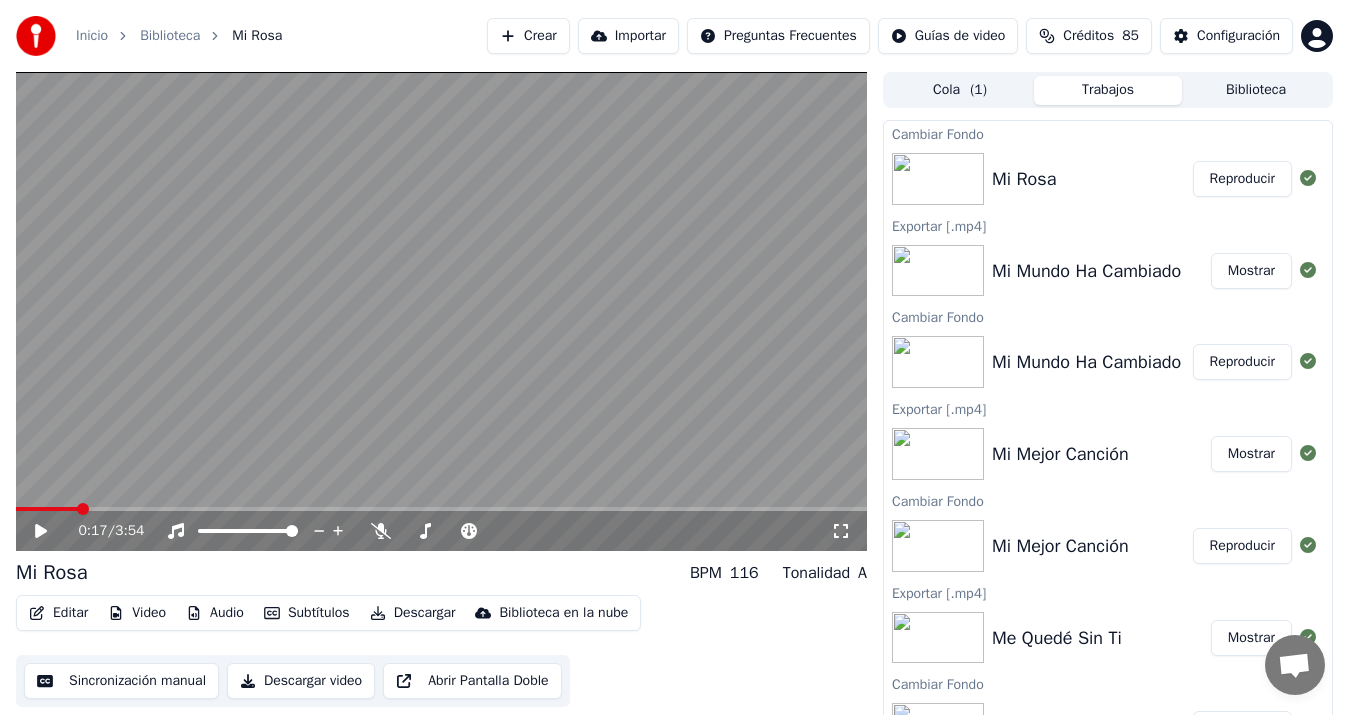 click on "Reproducir" at bounding box center (1242, 179) 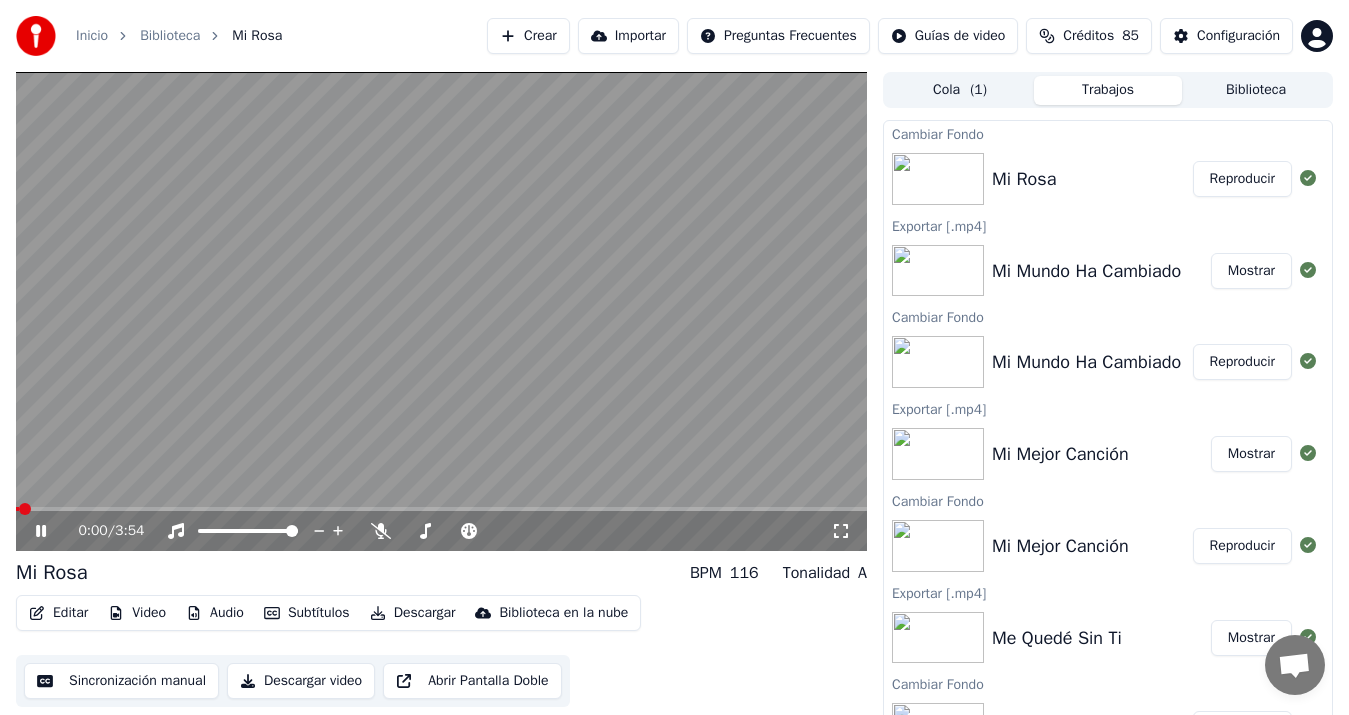 click on "Sincronización manual" at bounding box center (121, 681) 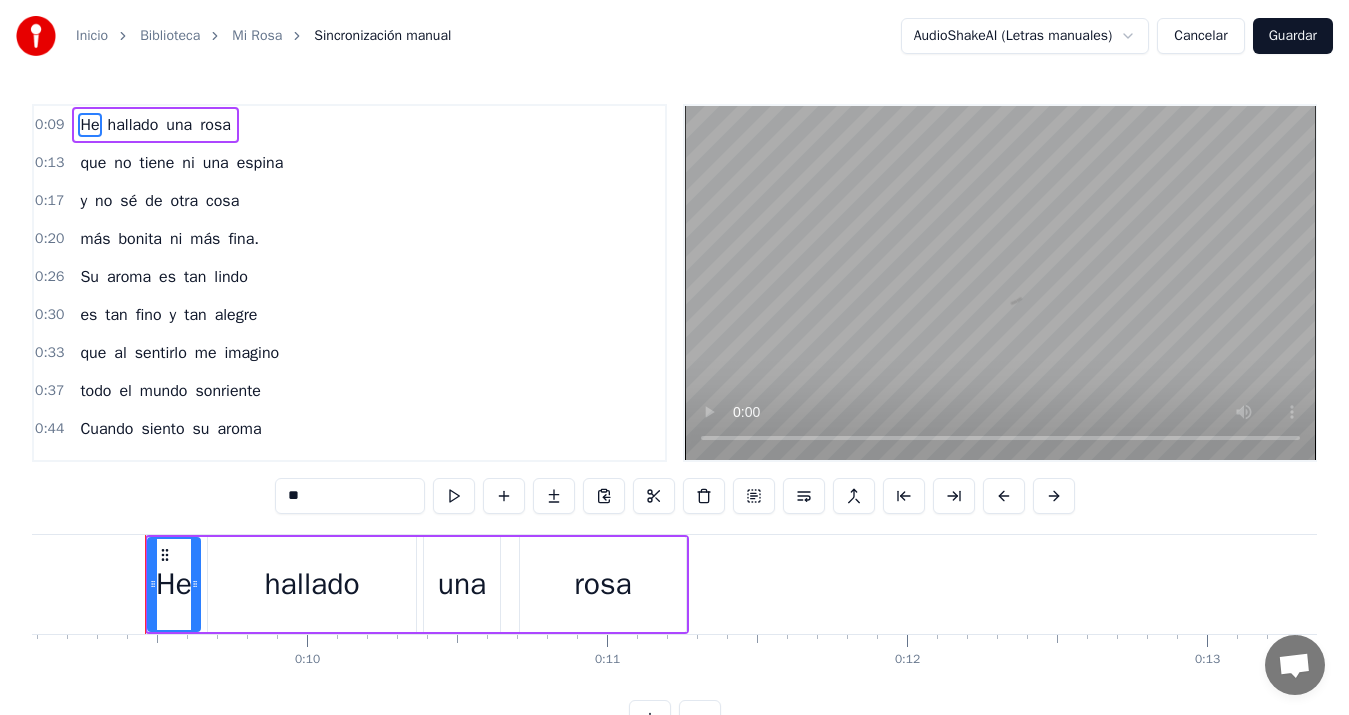 scroll, scrollTop: 0, scrollLeft: 2738, axis: horizontal 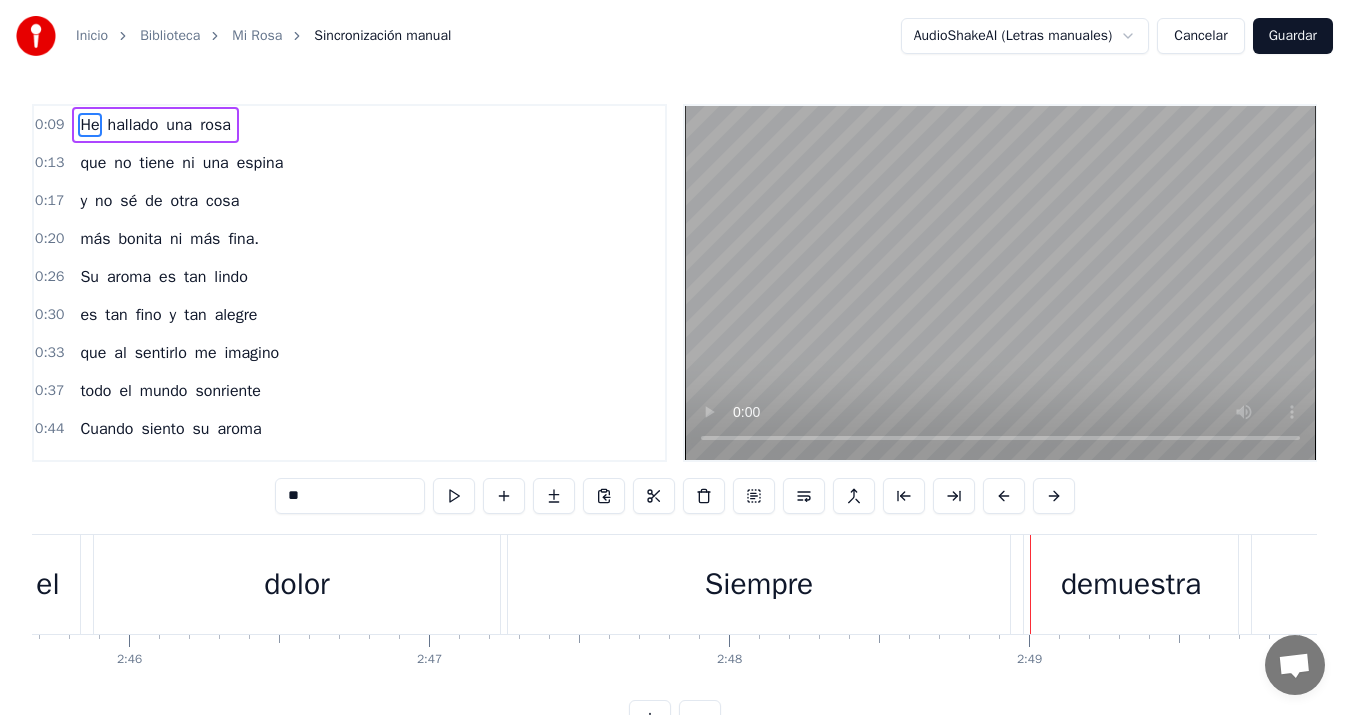 click on "Siempre" at bounding box center [759, 584] 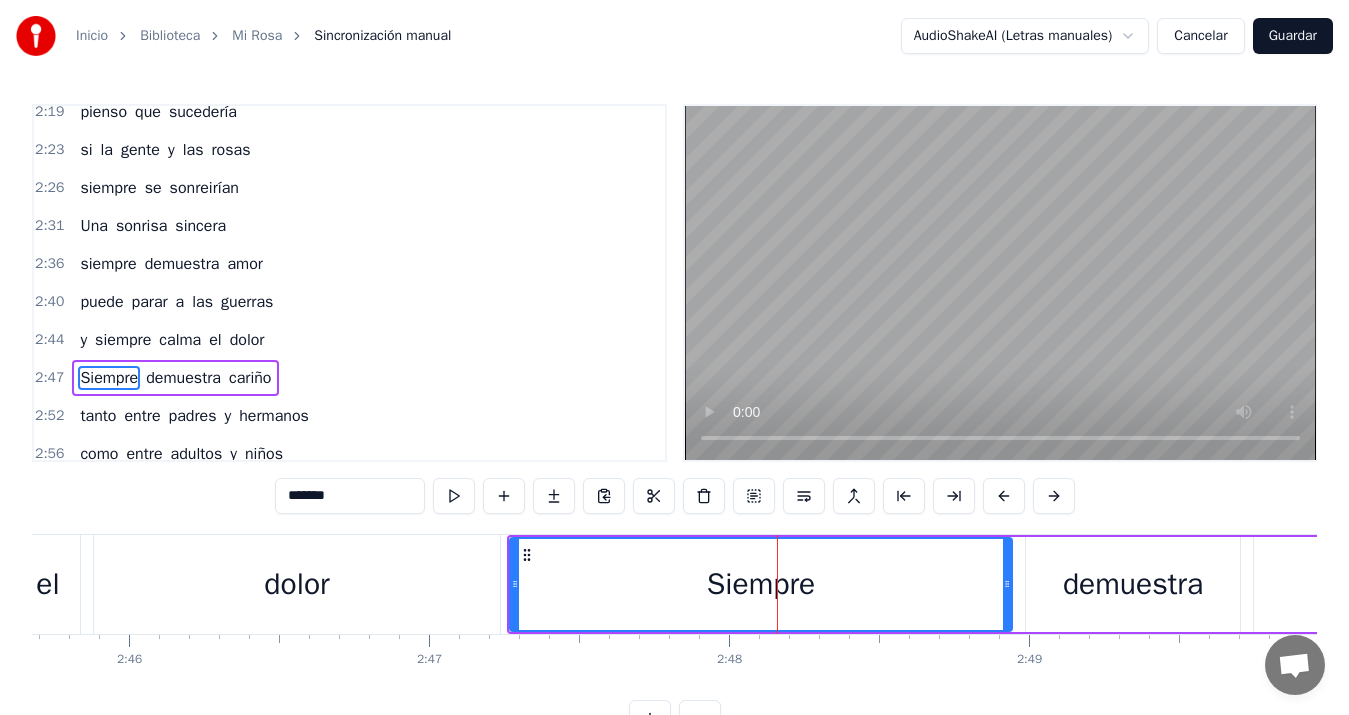 scroll, scrollTop: 1210, scrollLeft: 0, axis: vertical 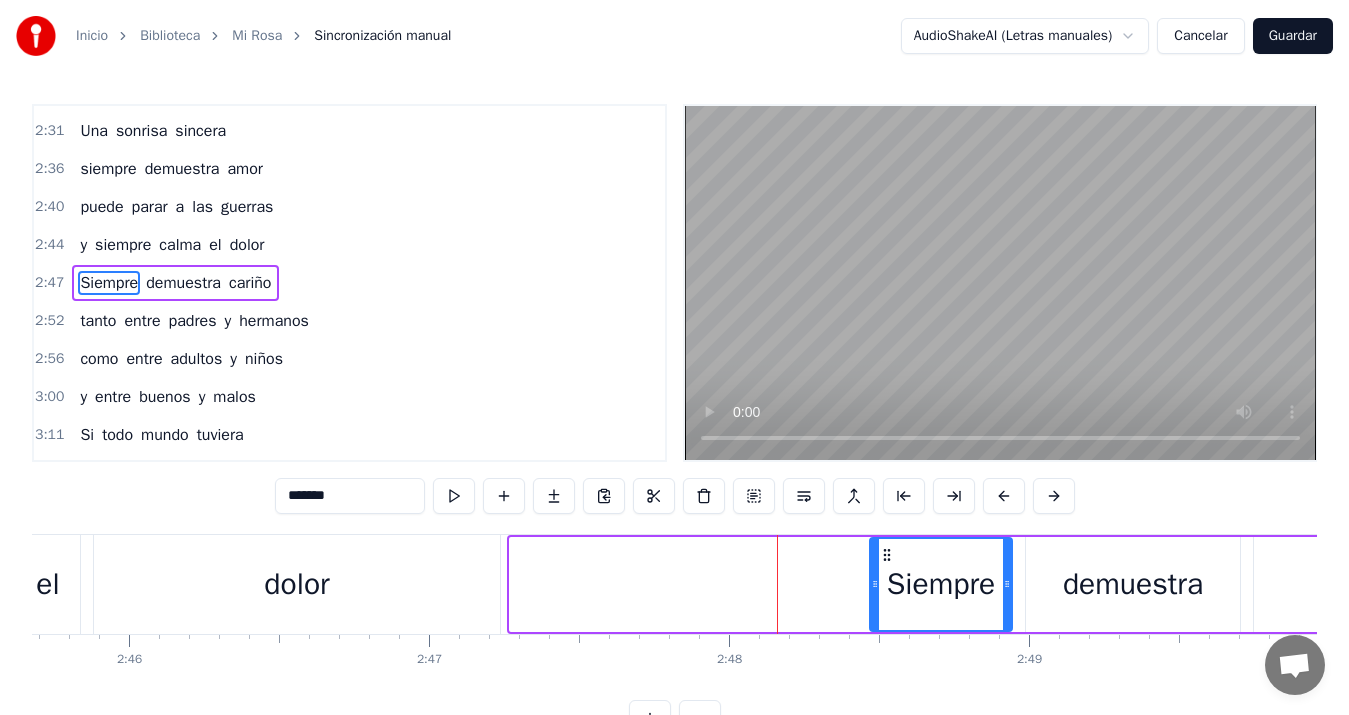 drag, startPoint x: 512, startPoint y: 579, endPoint x: 872, endPoint y: 562, distance: 360.40115 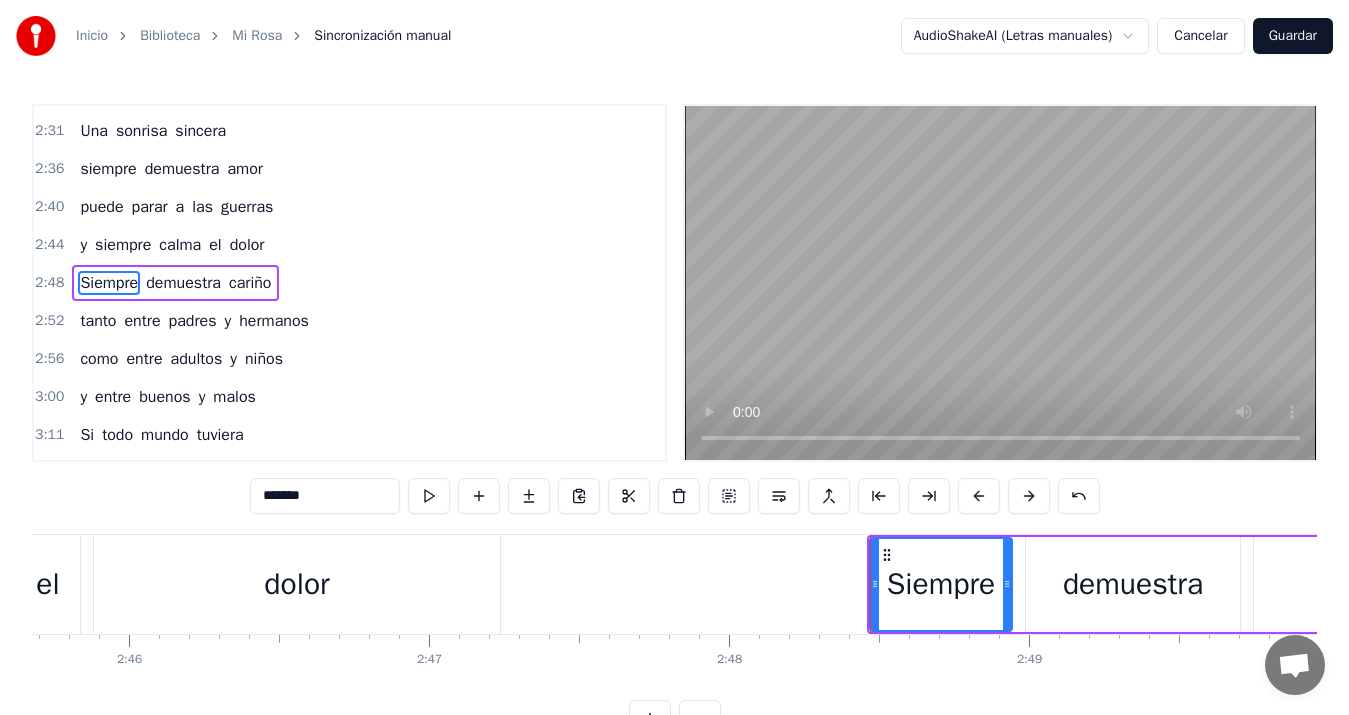 click on "dolor" at bounding box center (297, 584) 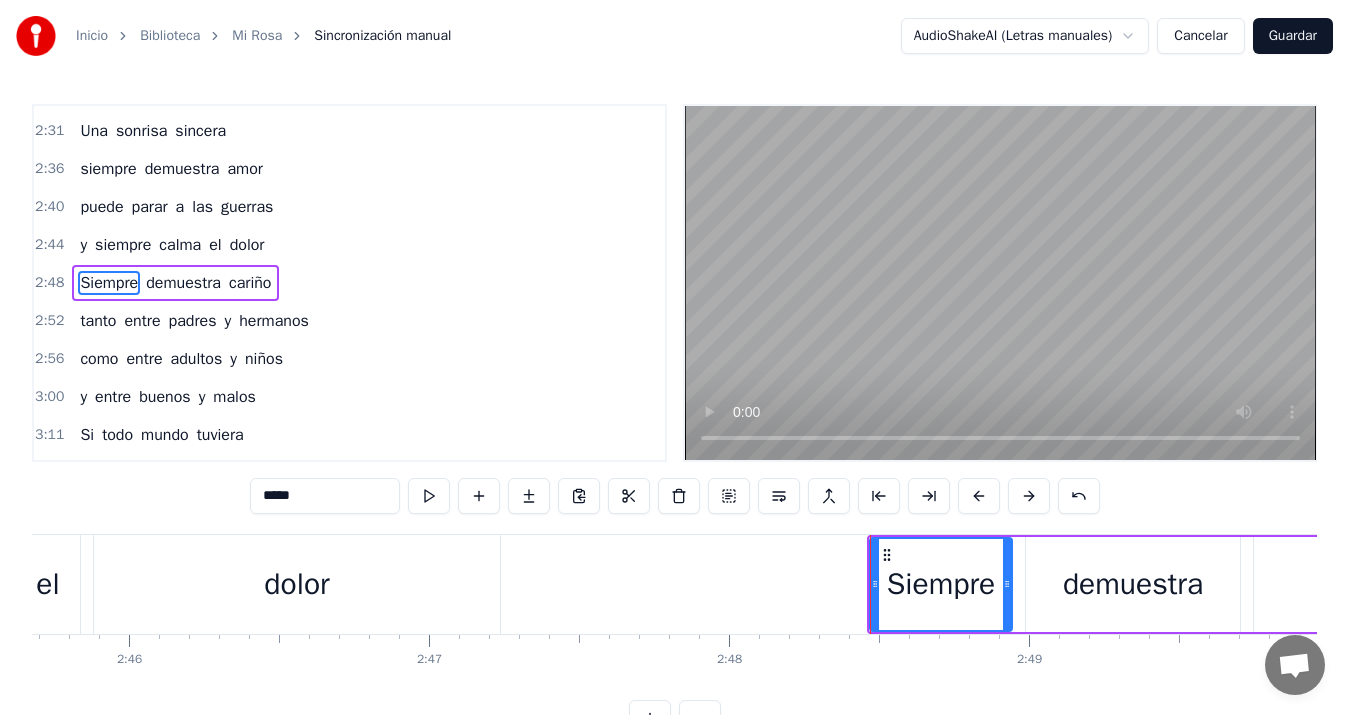 scroll, scrollTop: 1172, scrollLeft: 0, axis: vertical 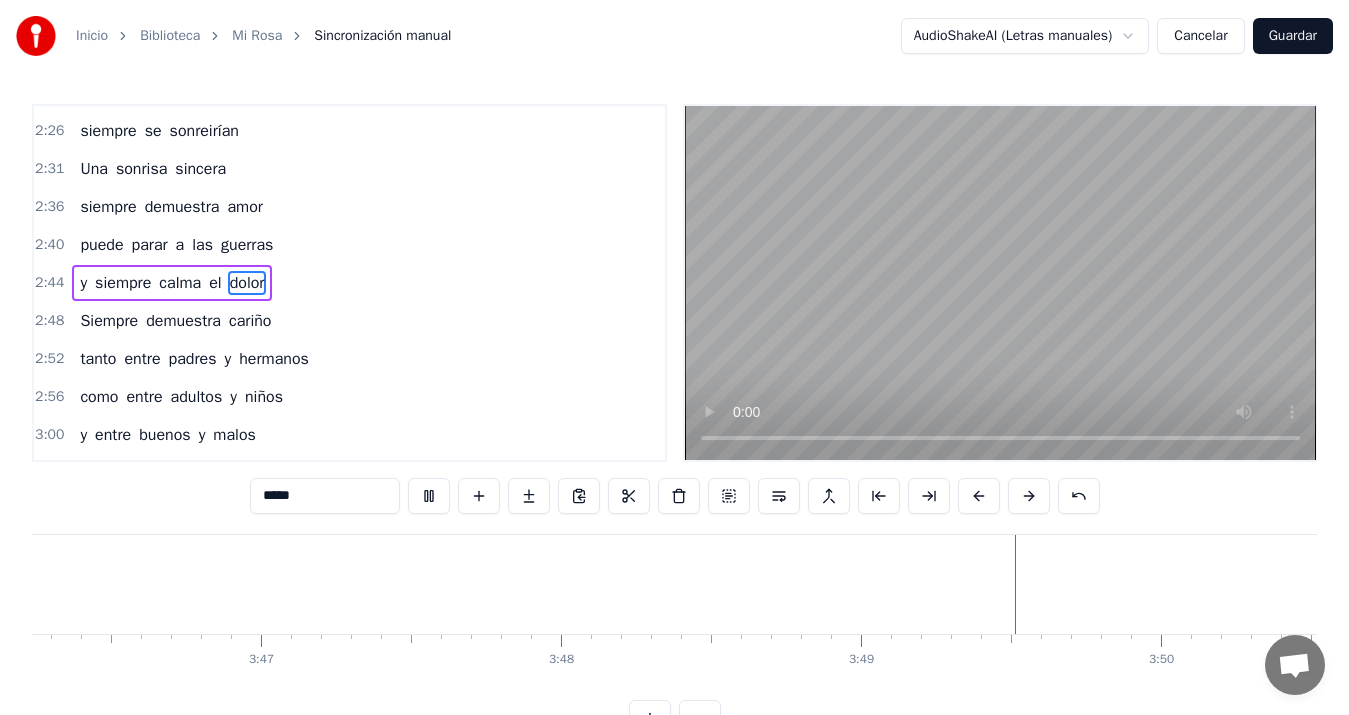 click on "Guardar" at bounding box center (1293, 36) 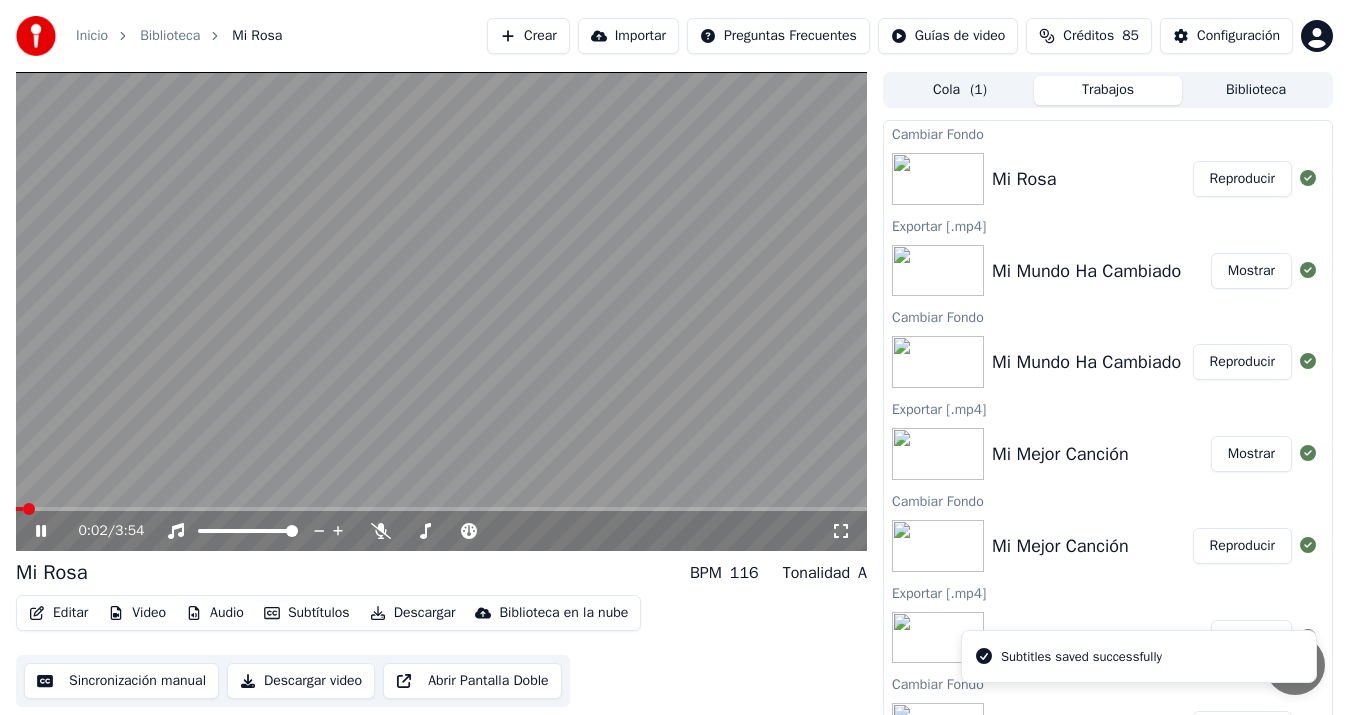click on "Descargar video" at bounding box center (301, 681) 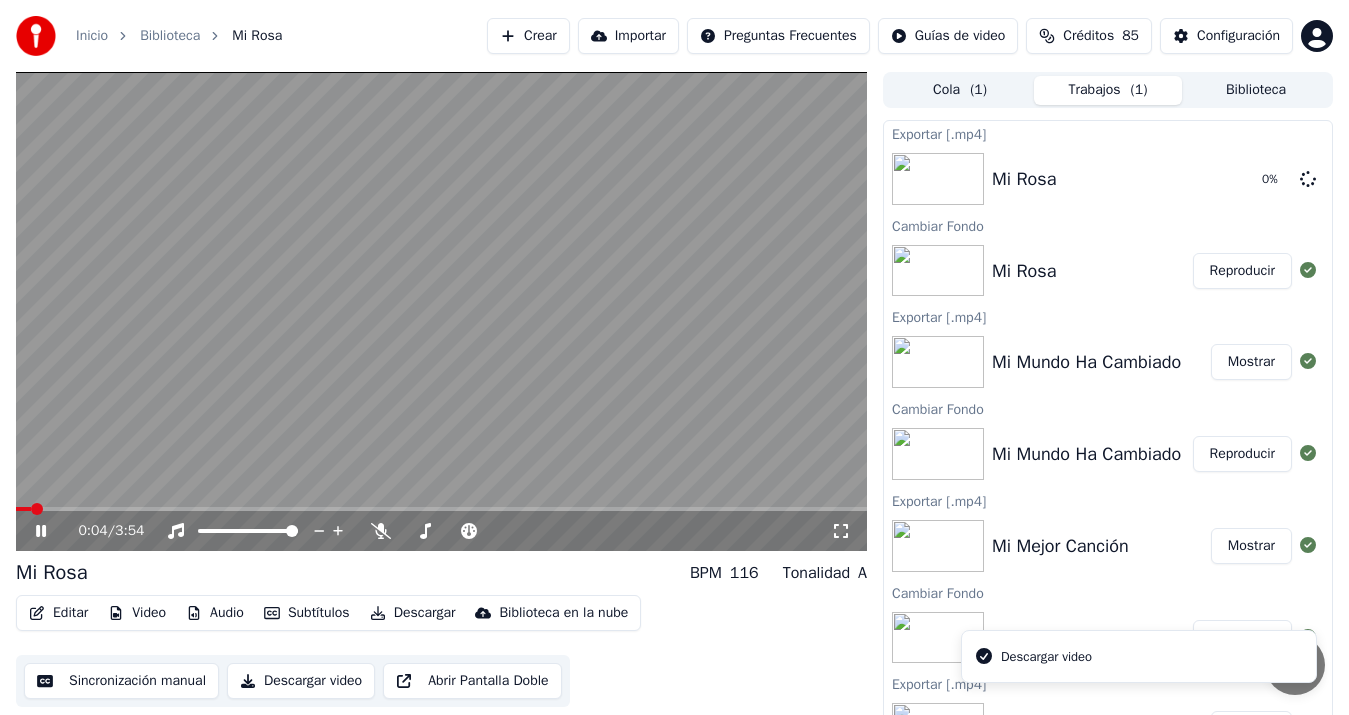 click at bounding box center (441, 311) 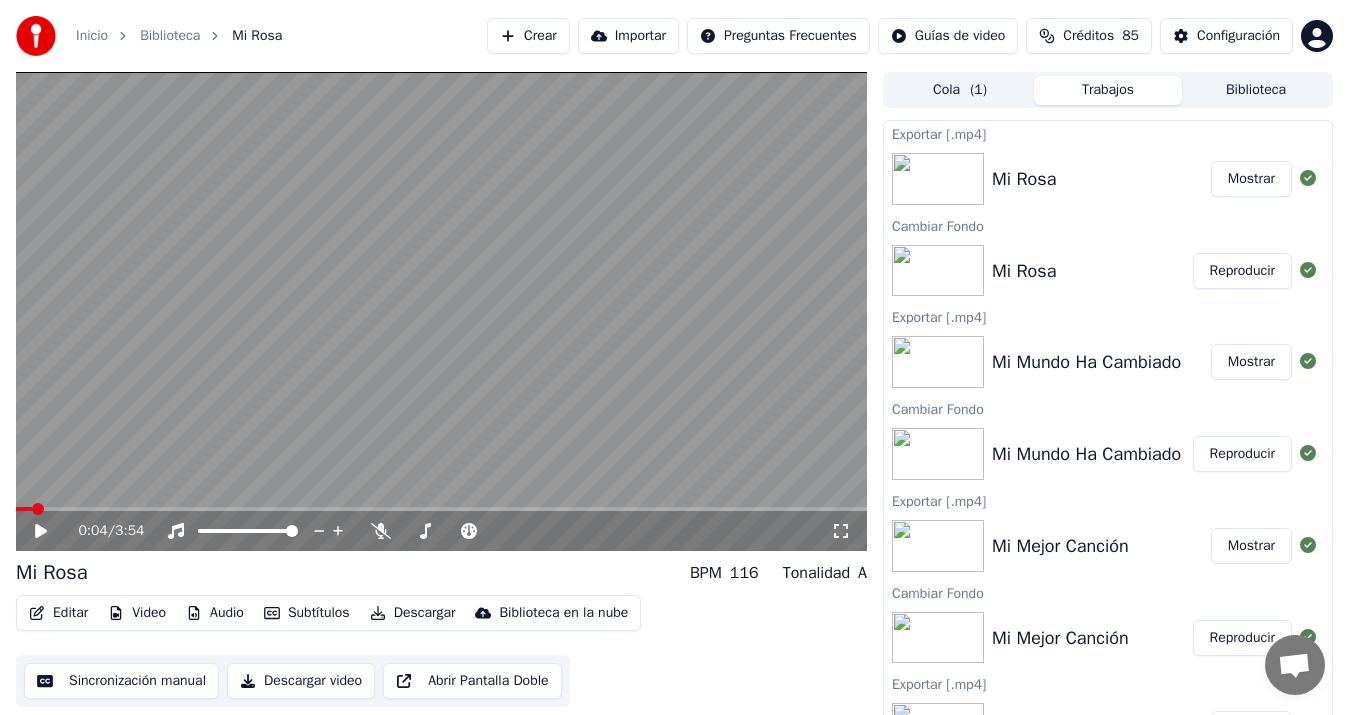 click on "Inicio Biblioteca Mi Rosa Crear Importar Preguntas Frecuentes Guías de video Créditos 85 Configuración" at bounding box center (674, 36) 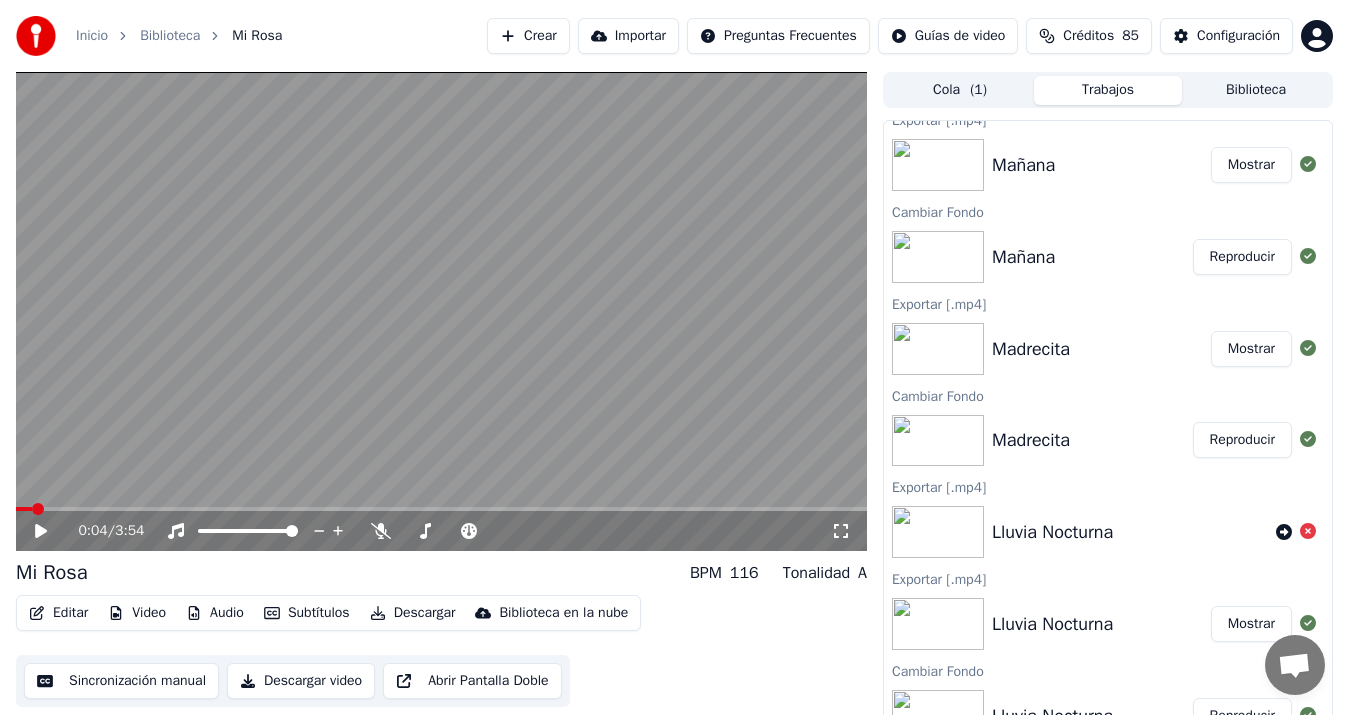 scroll, scrollTop: 953, scrollLeft: 0, axis: vertical 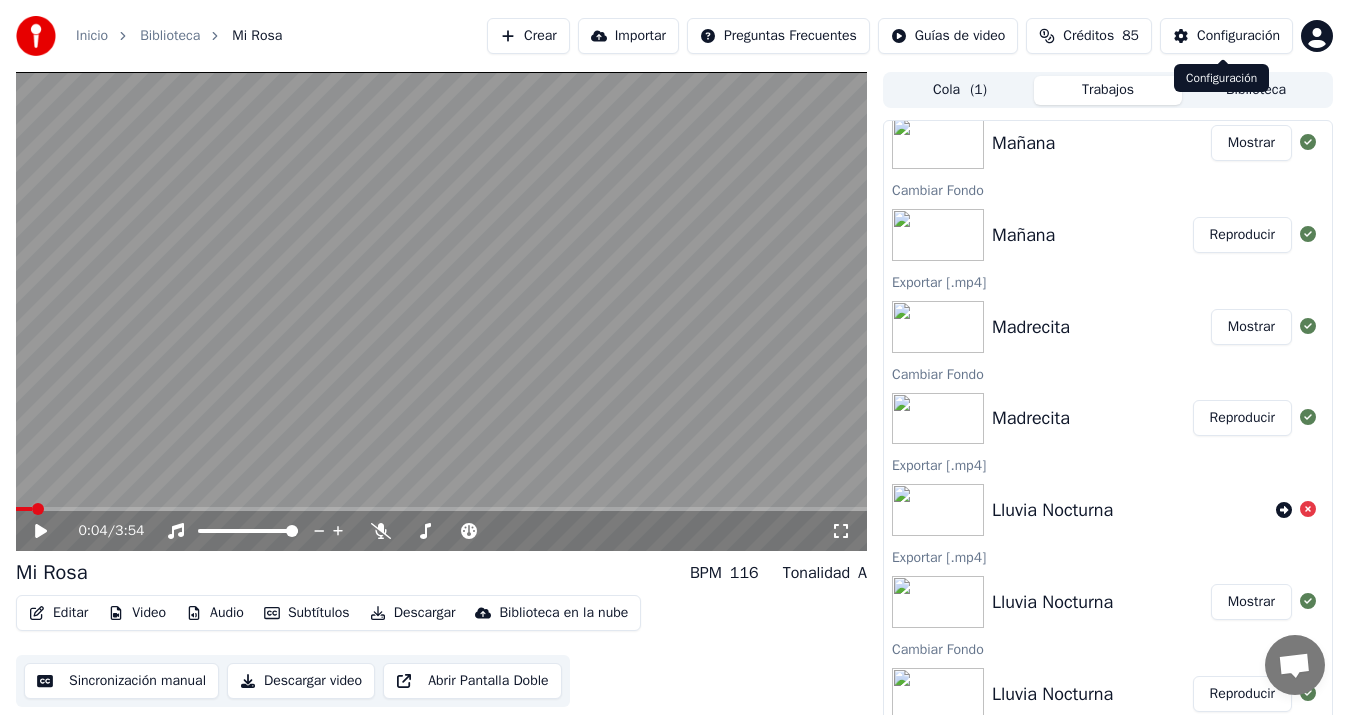 click on "Configuración Configuración" at bounding box center (1221, 78) 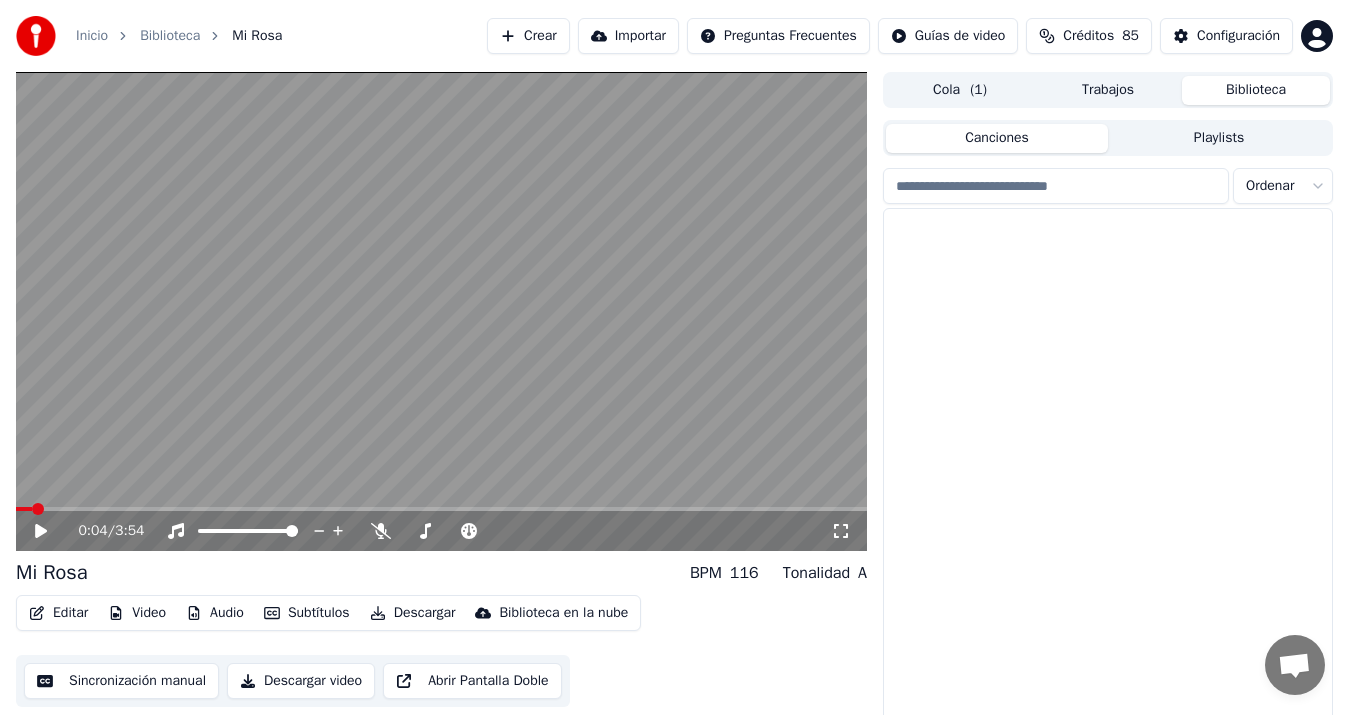 click on "Biblioteca" at bounding box center (1256, 90) 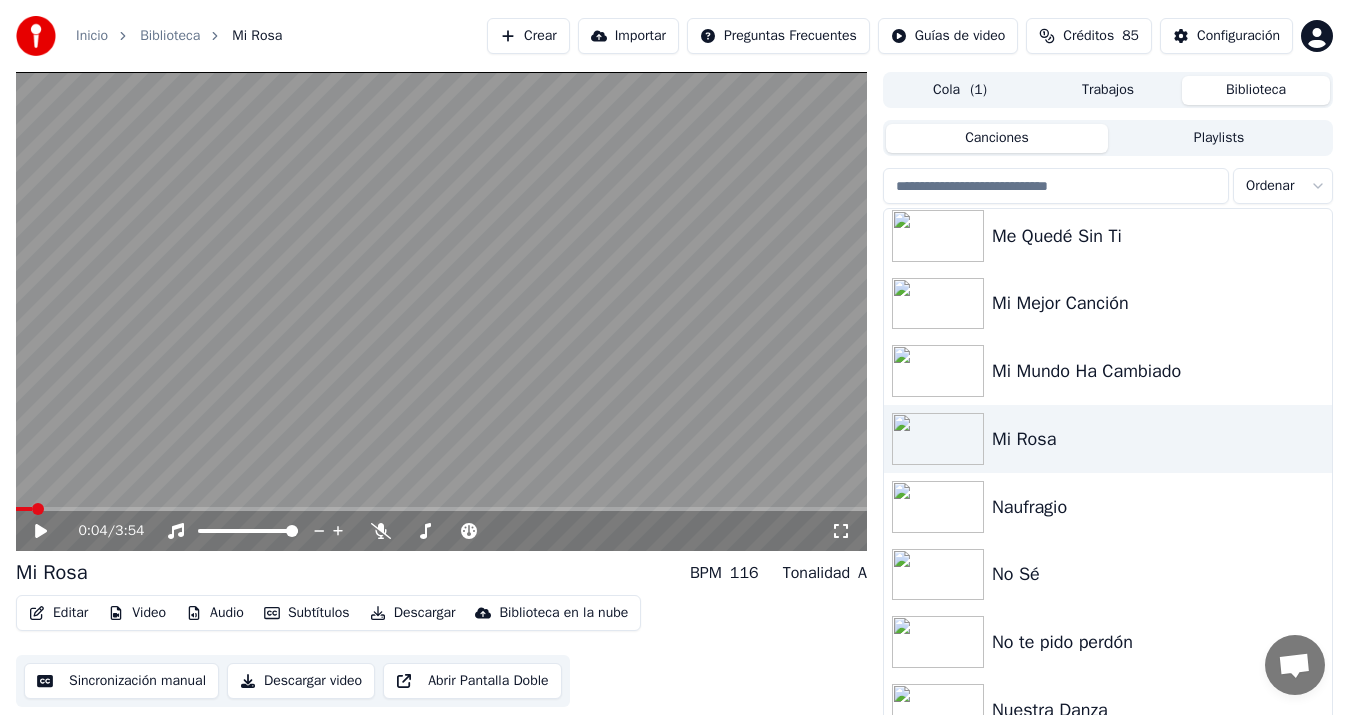 scroll, scrollTop: 1592, scrollLeft: 0, axis: vertical 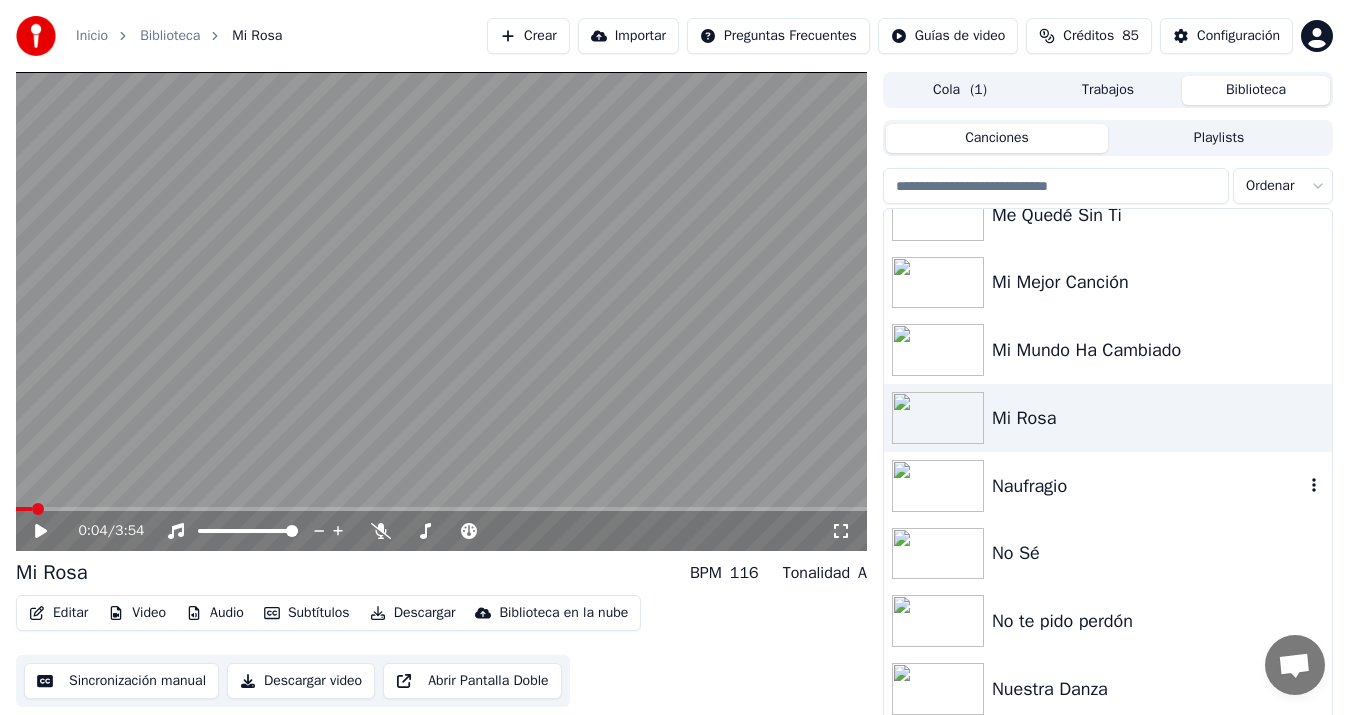 click on "Naufragio" at bounding box center (1148, 486) 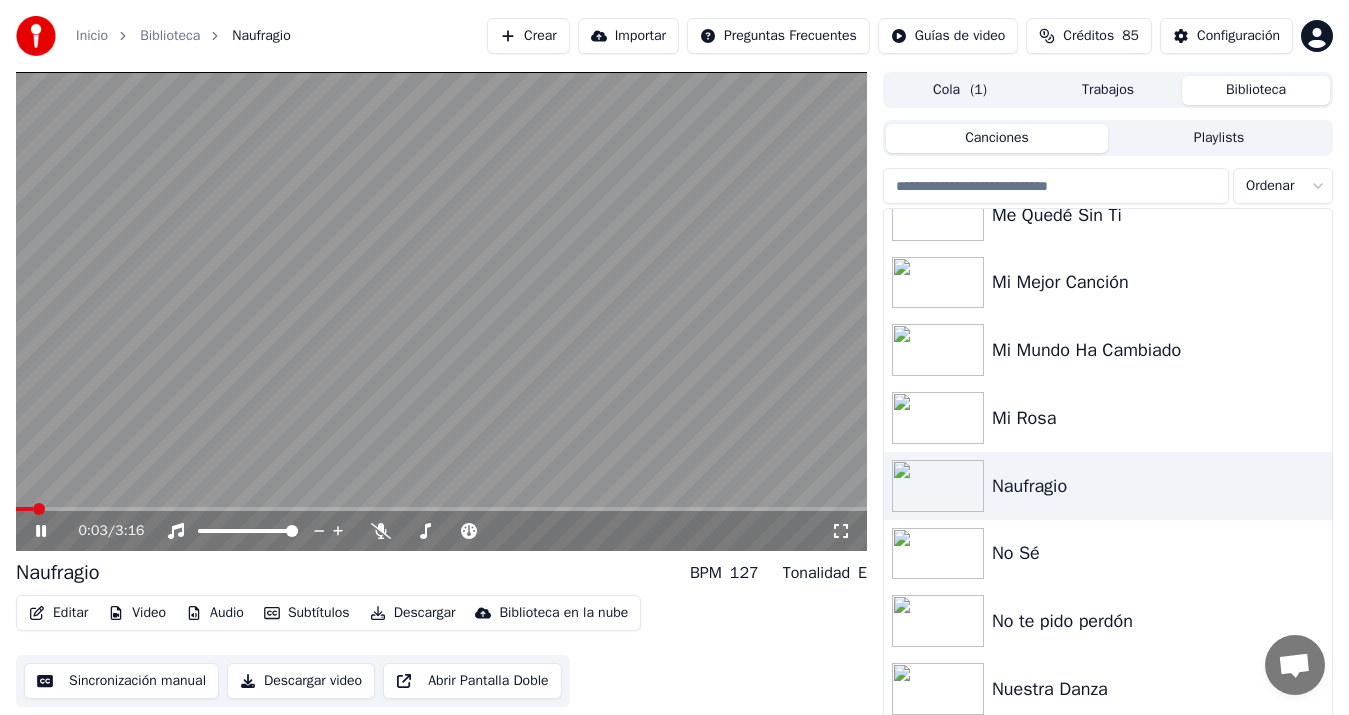 click at bounding box center (441, 311) 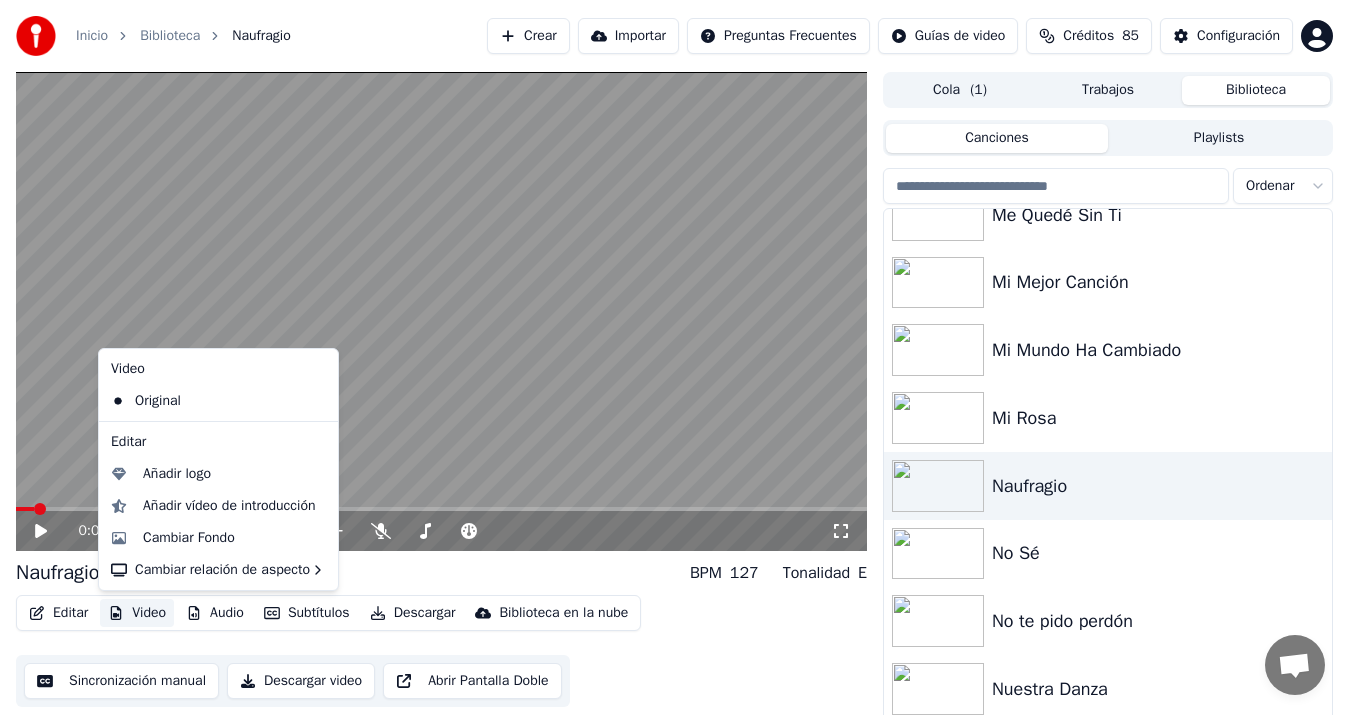 click on "Video" at bounding box center (137, 613) 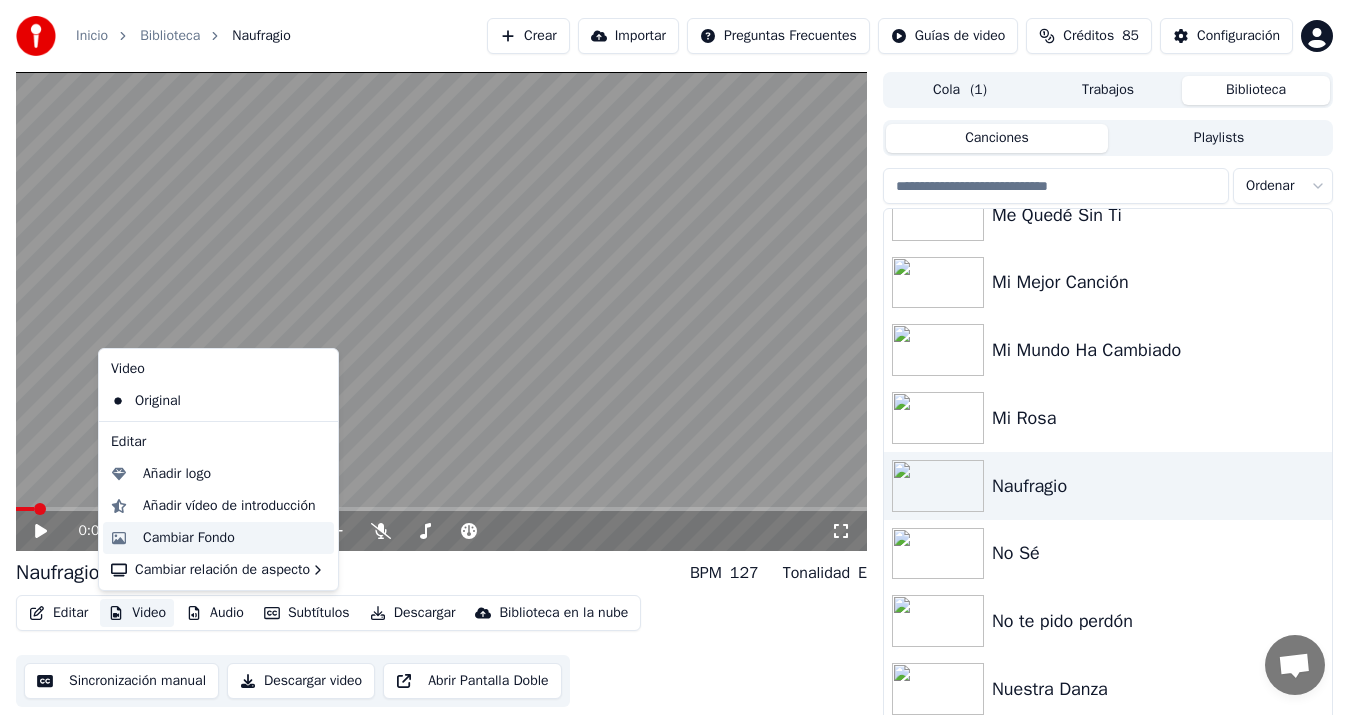 click on "Cambiar Fondo" at bounding box center (189, 538) 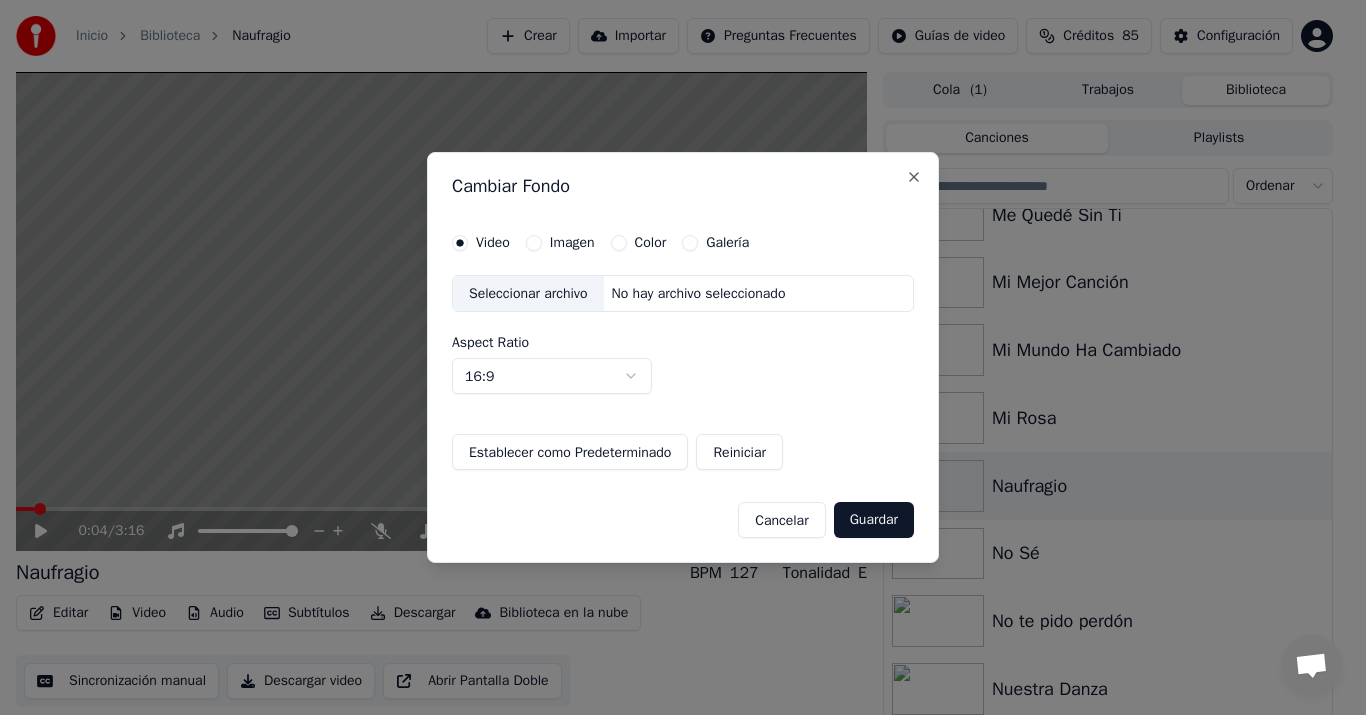 click on "Imagen" at bounding box center [572, 243] 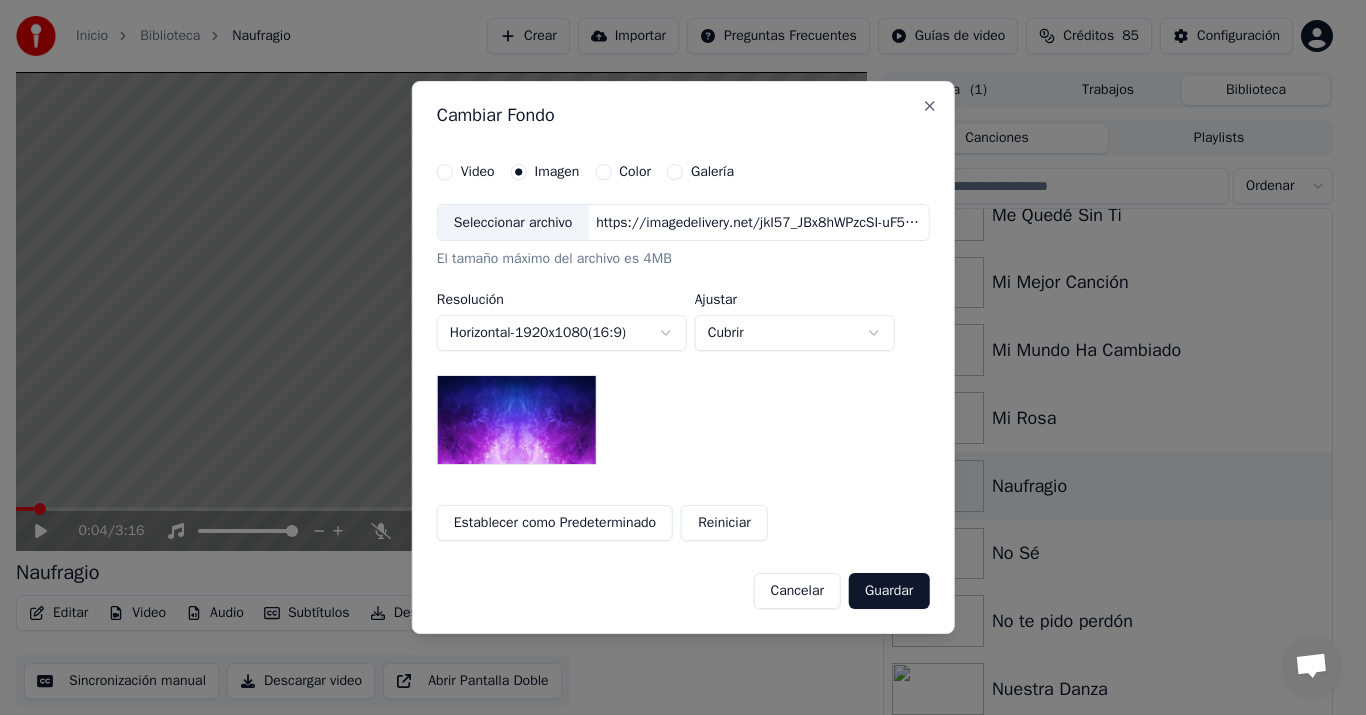 click on "Seleccionar archivo" at bounding box center [513, 223] 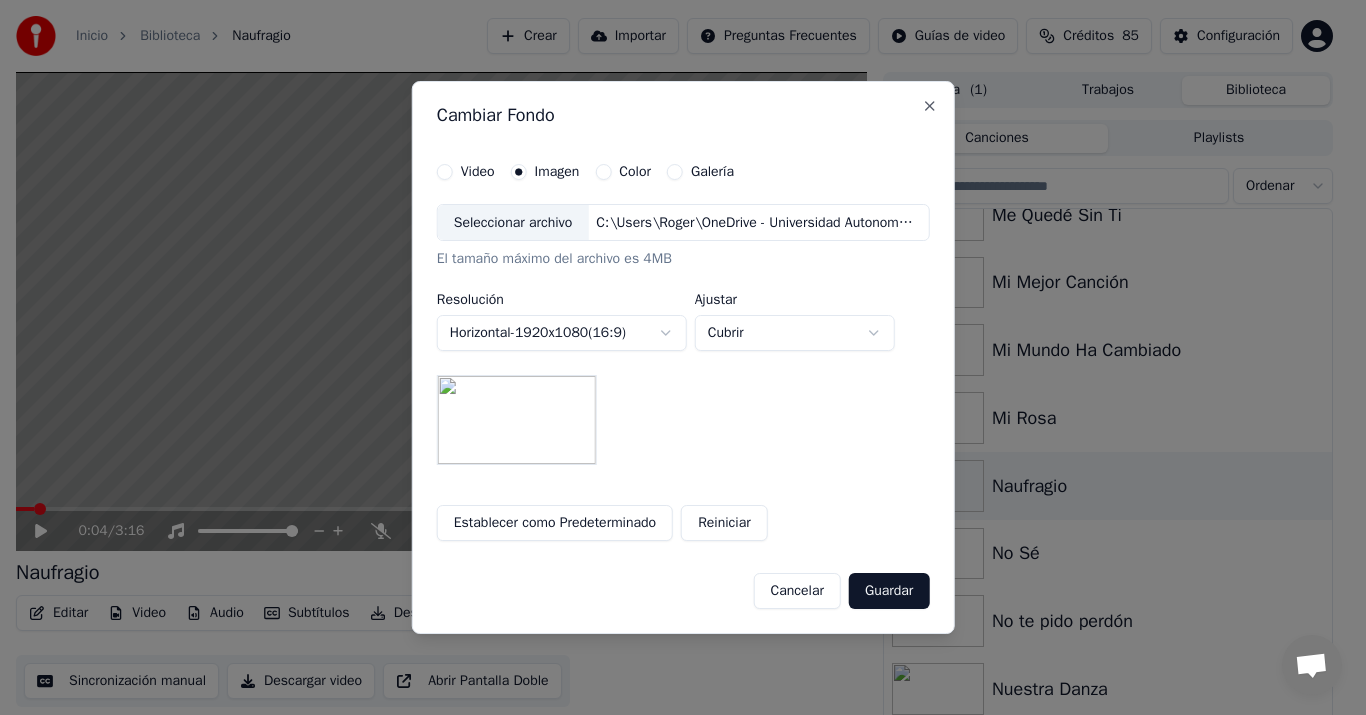 click on "Guardar" at bounding box center [889, 591] 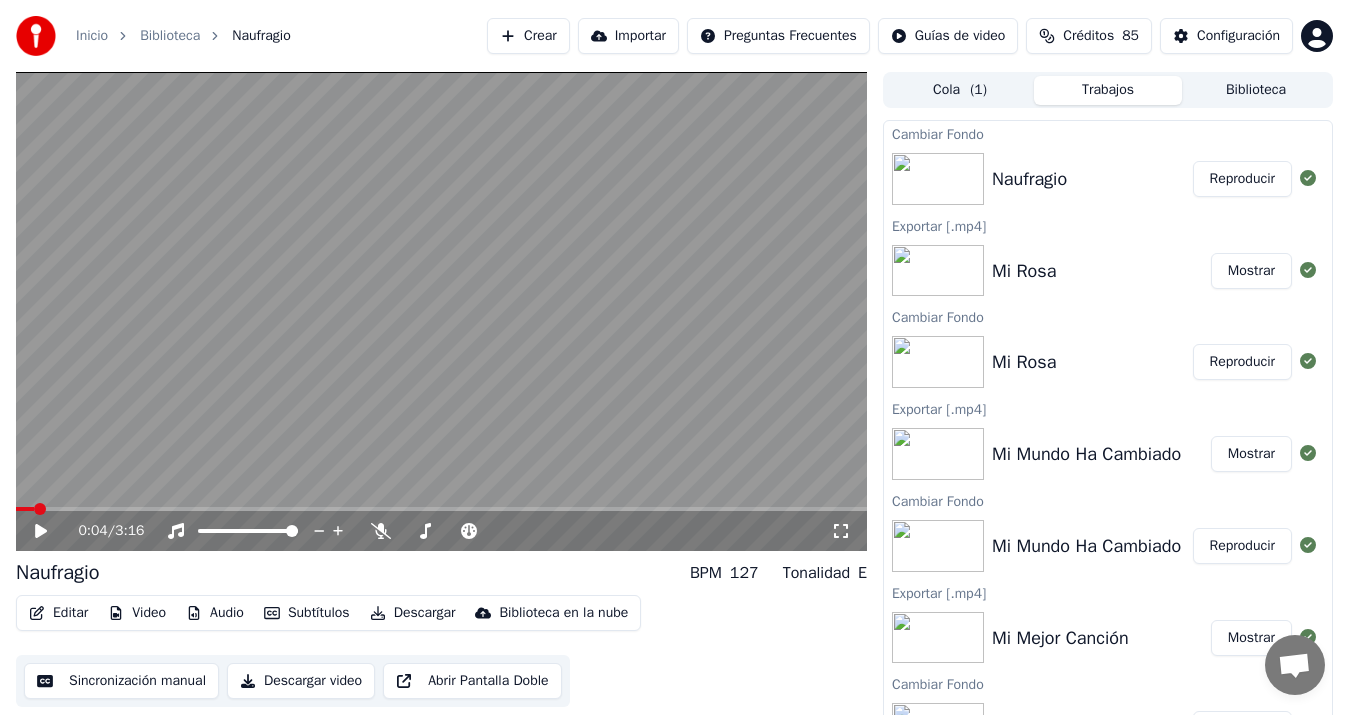 click on "Reproducir" at bounding box center [1242, 179] 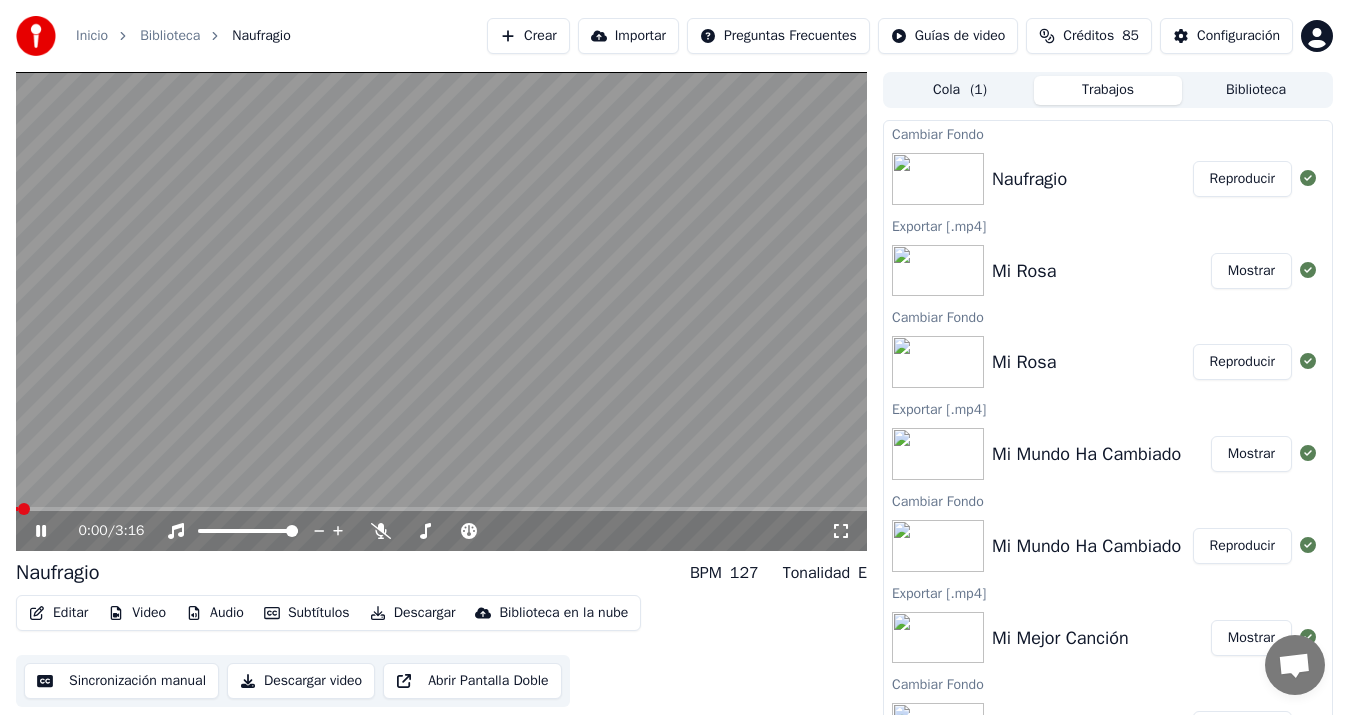 click on "Sincronización manual" at bounding box center [121, 681] 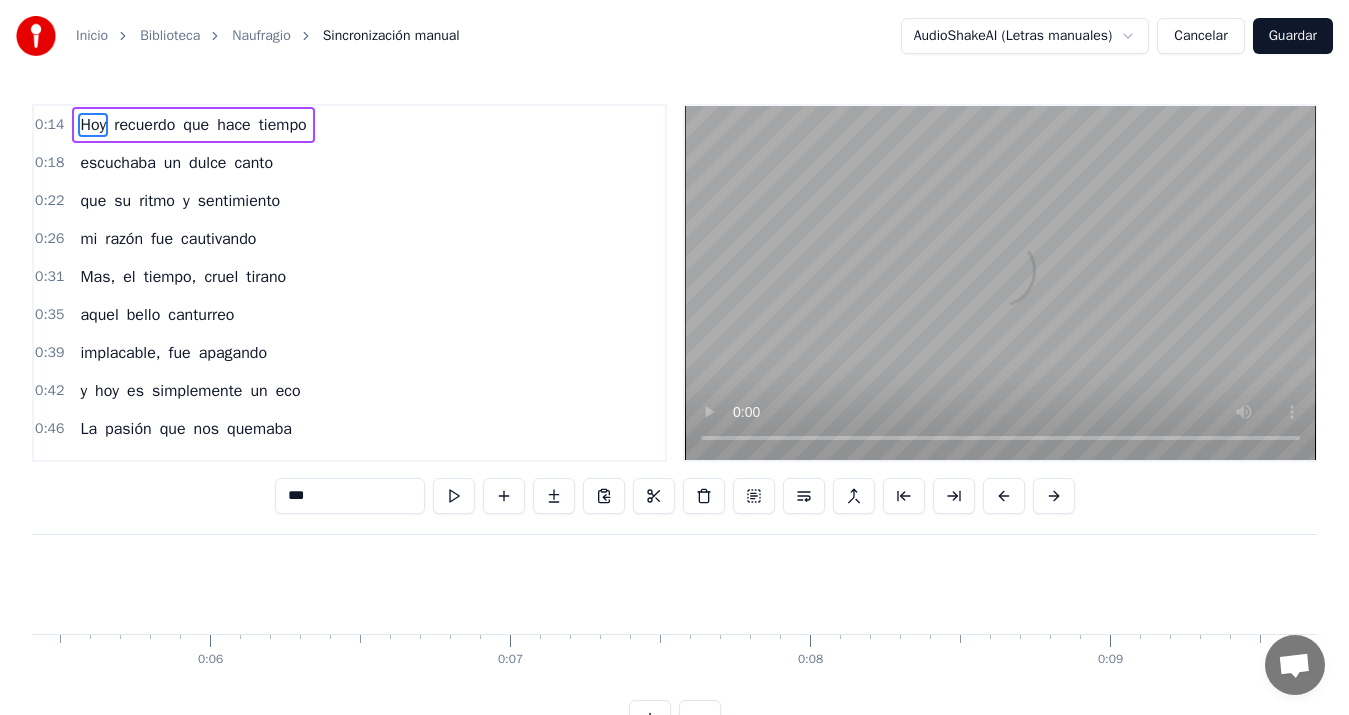 scroll, scrollTop: 0, scrollLeft: 4298, axis: horizontal 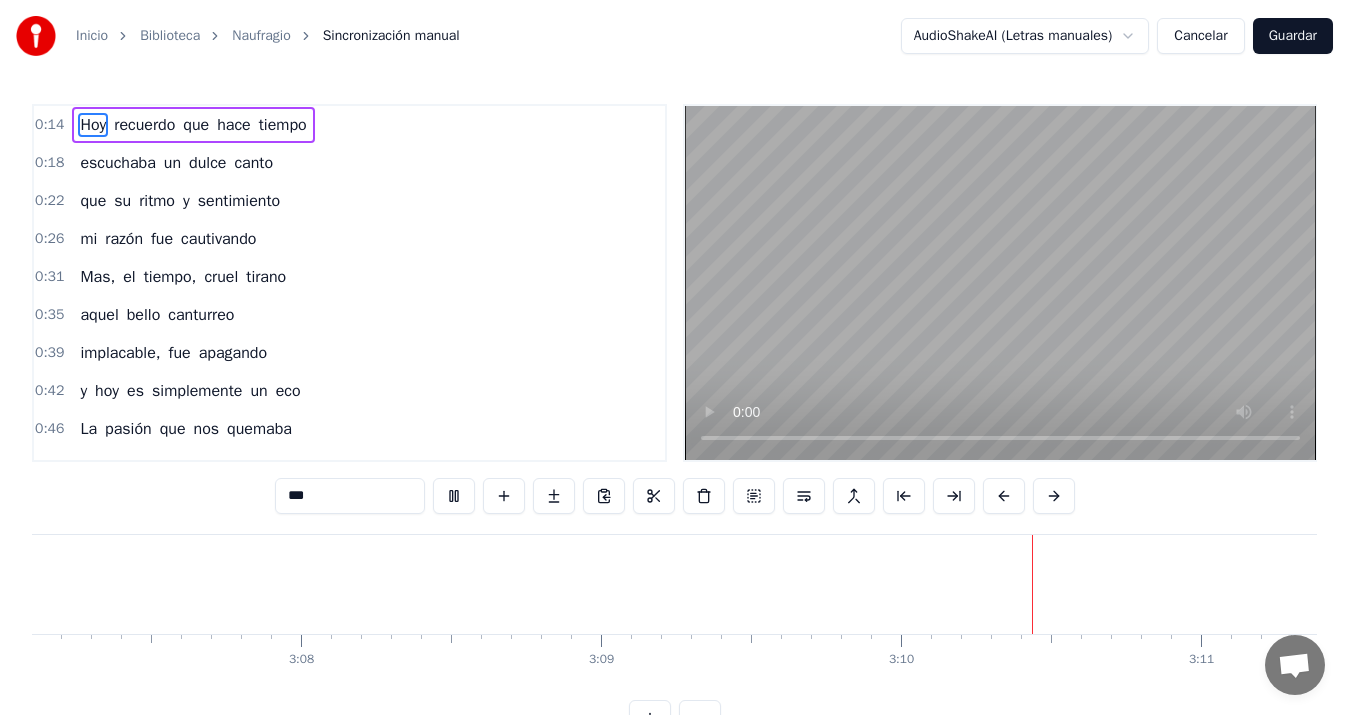 click on "Guardar" at bounding box center [1293, 36] 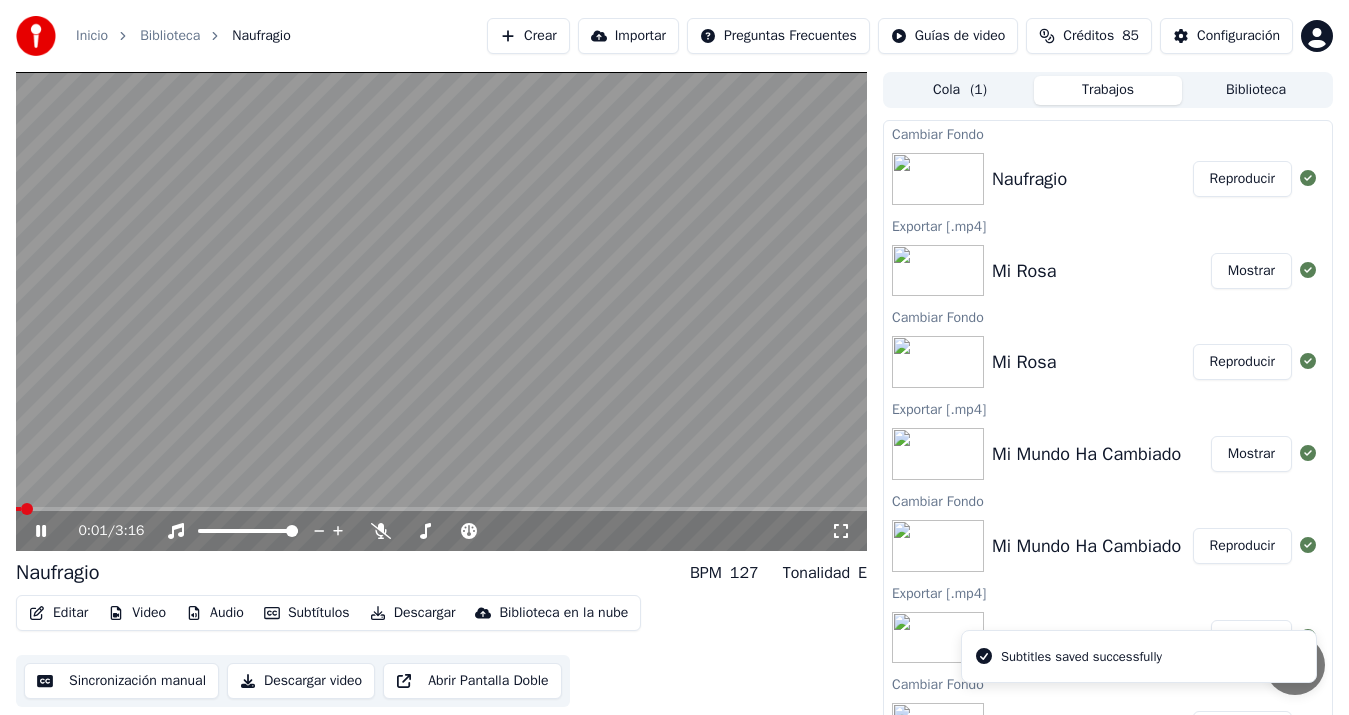 click on "Descargar video" at bounding box center [301, 681] 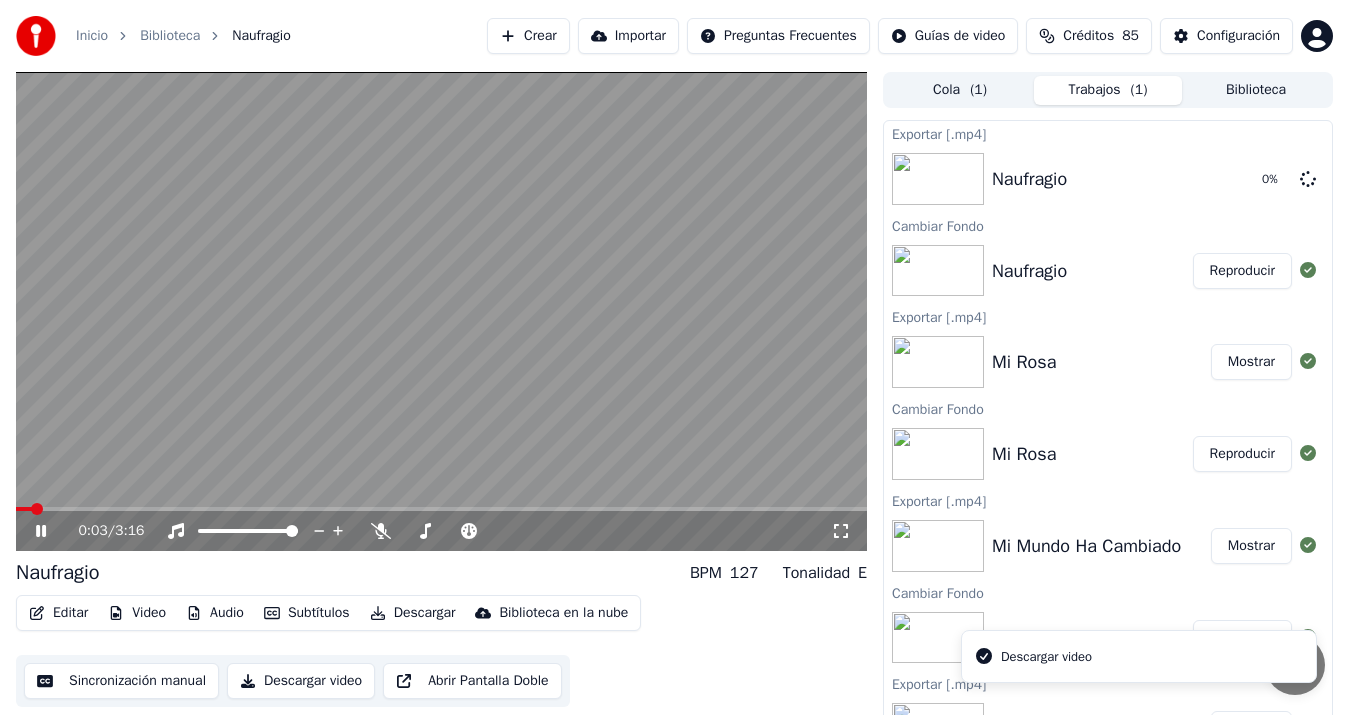click at bounding box center [441, 311] 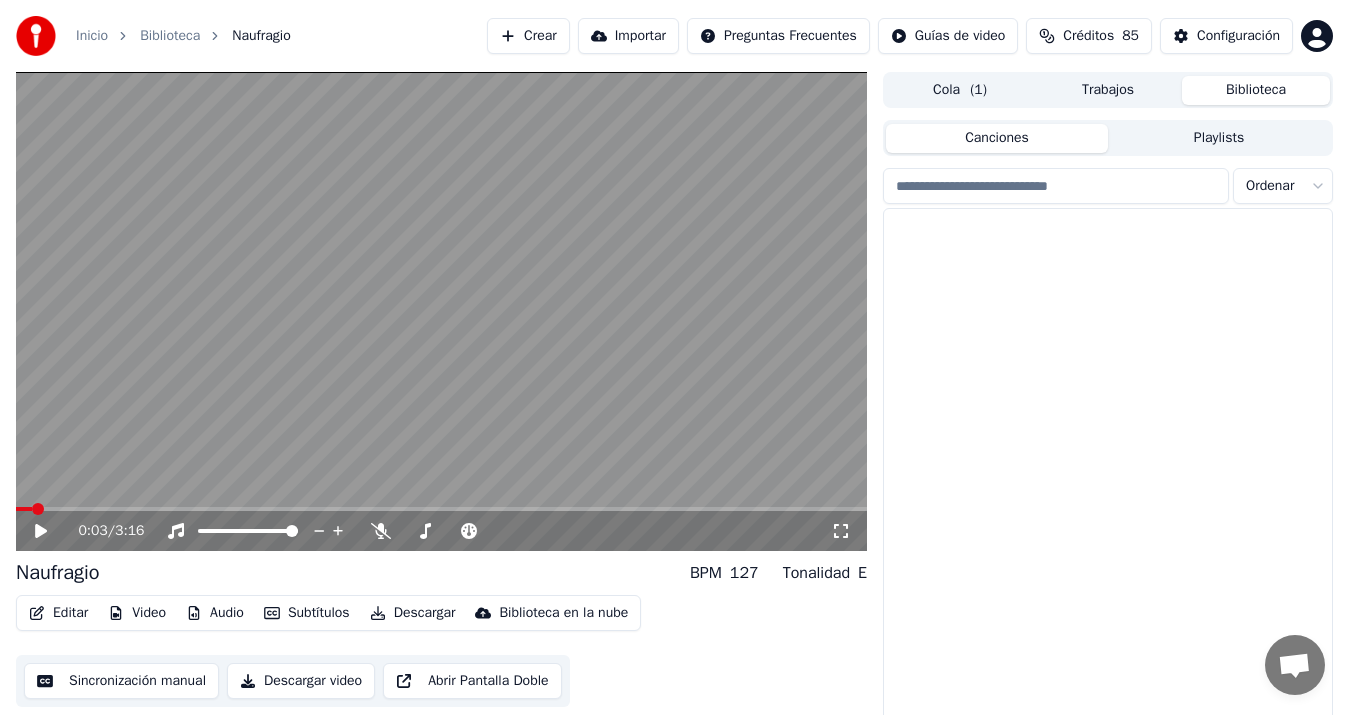 click on "Biblioteca" at bounding box center [1256, 90] 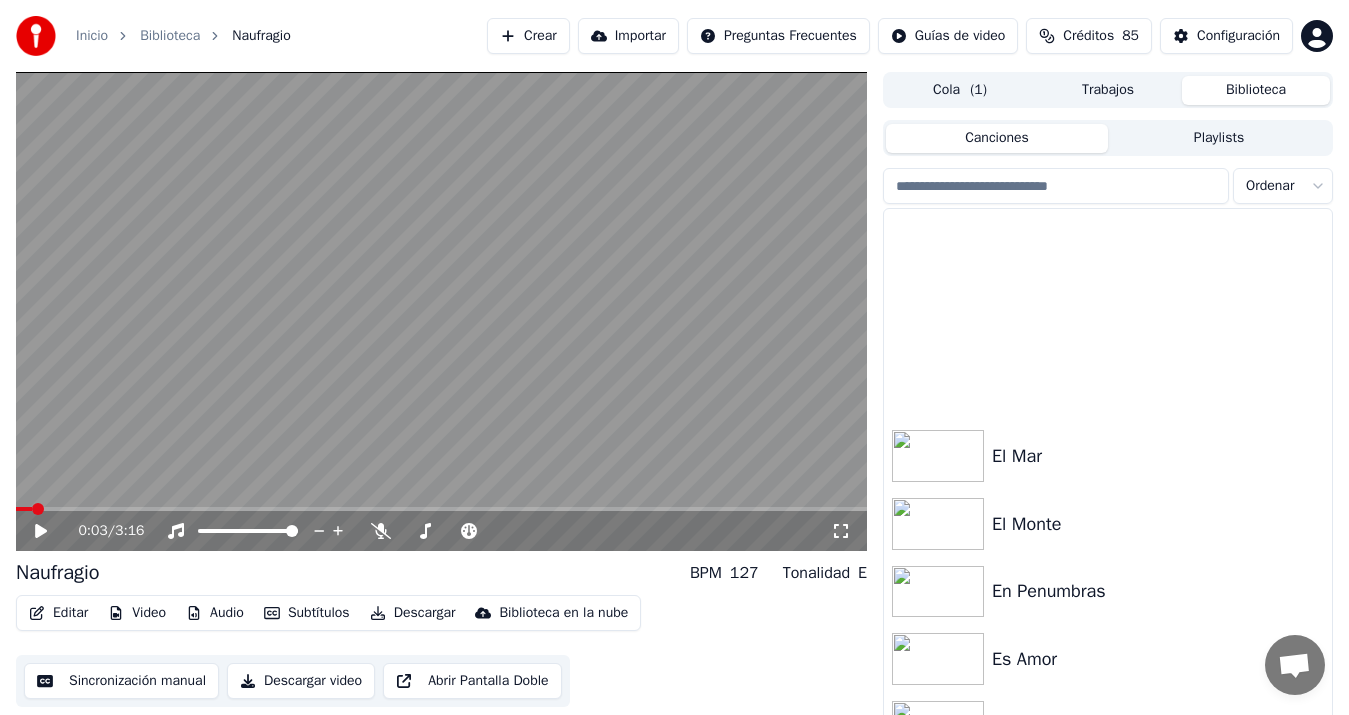 scroll, scrollTop: 935, scrollLeft: 0, axis: vertical 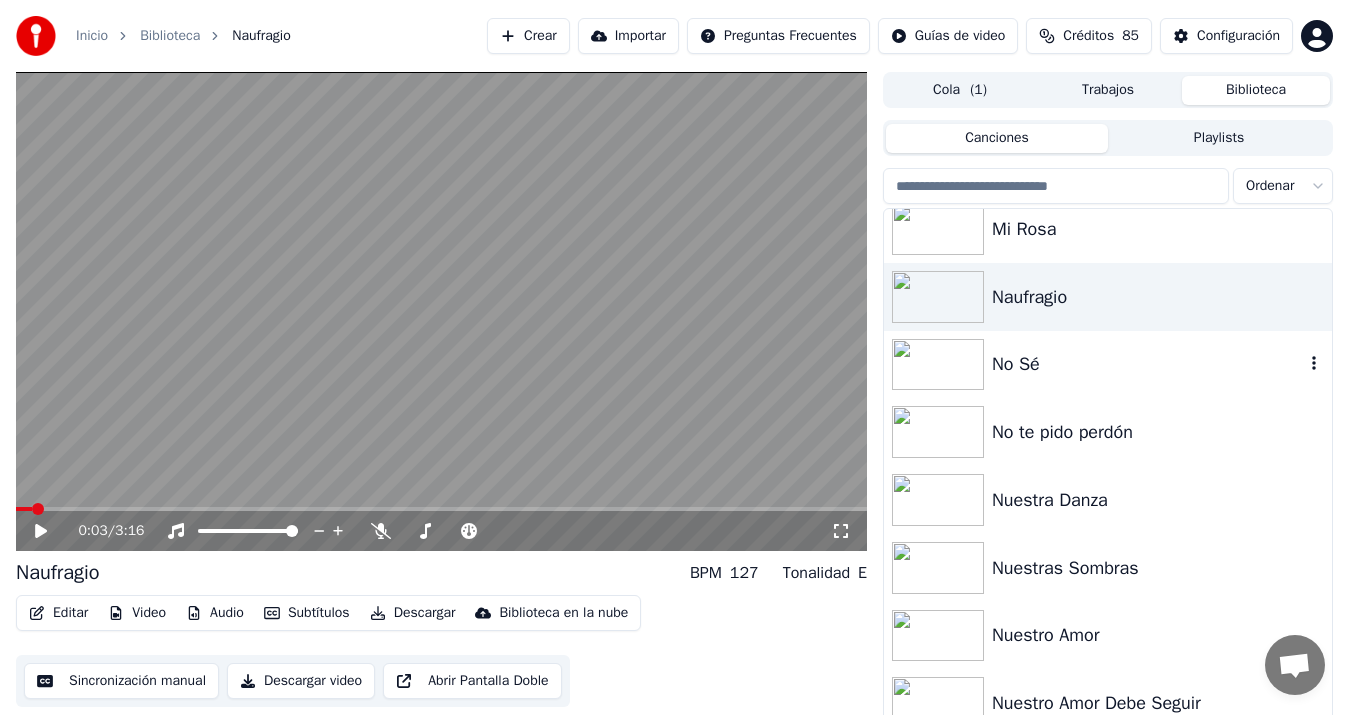 click on "No Sé" at bounding box center (1148, 364) 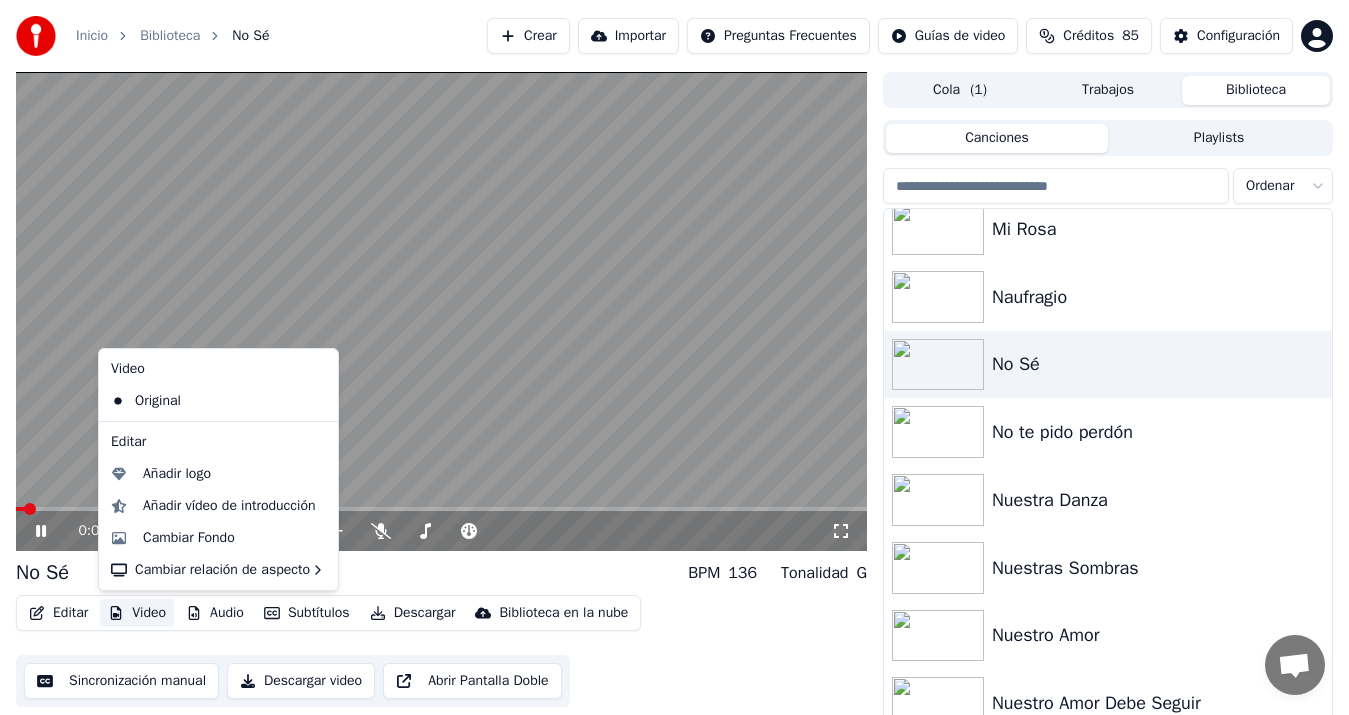 click on "Video" at bounding box center [137, 613] 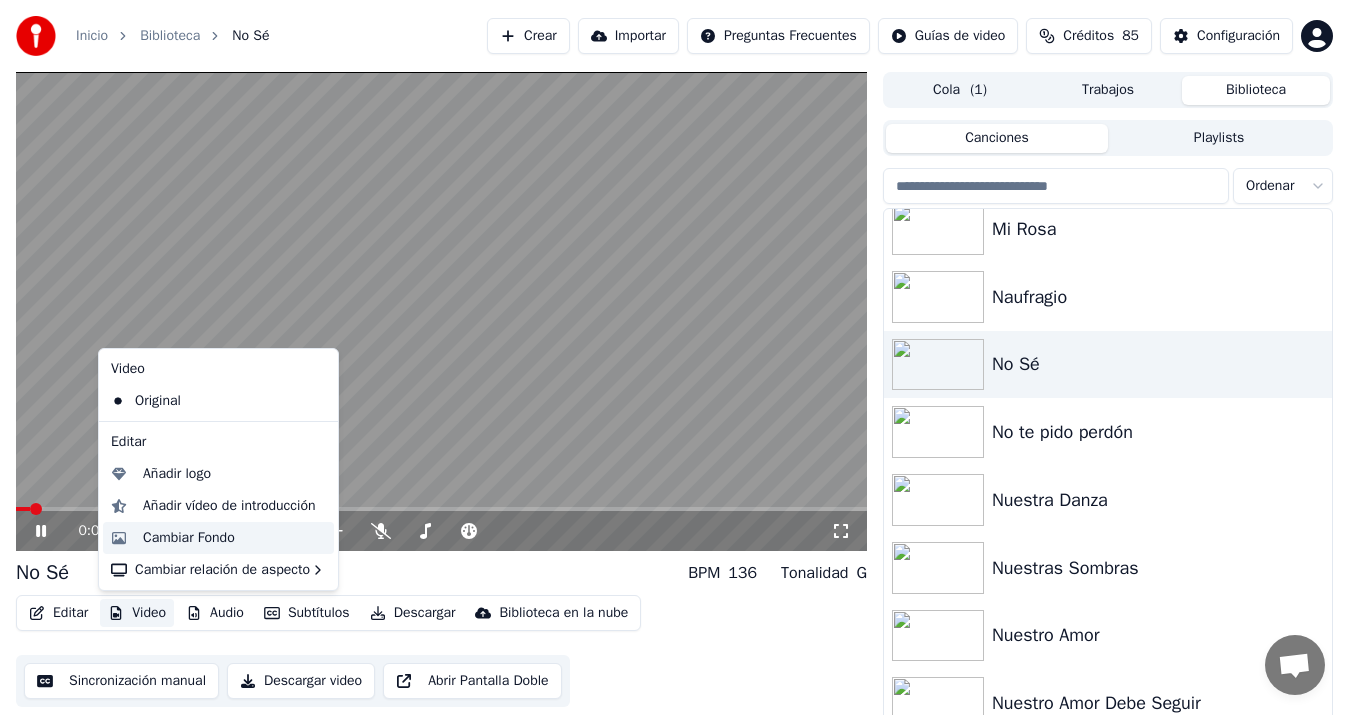 click on "Cambiar Fondo" at bounding box center (189, 538) 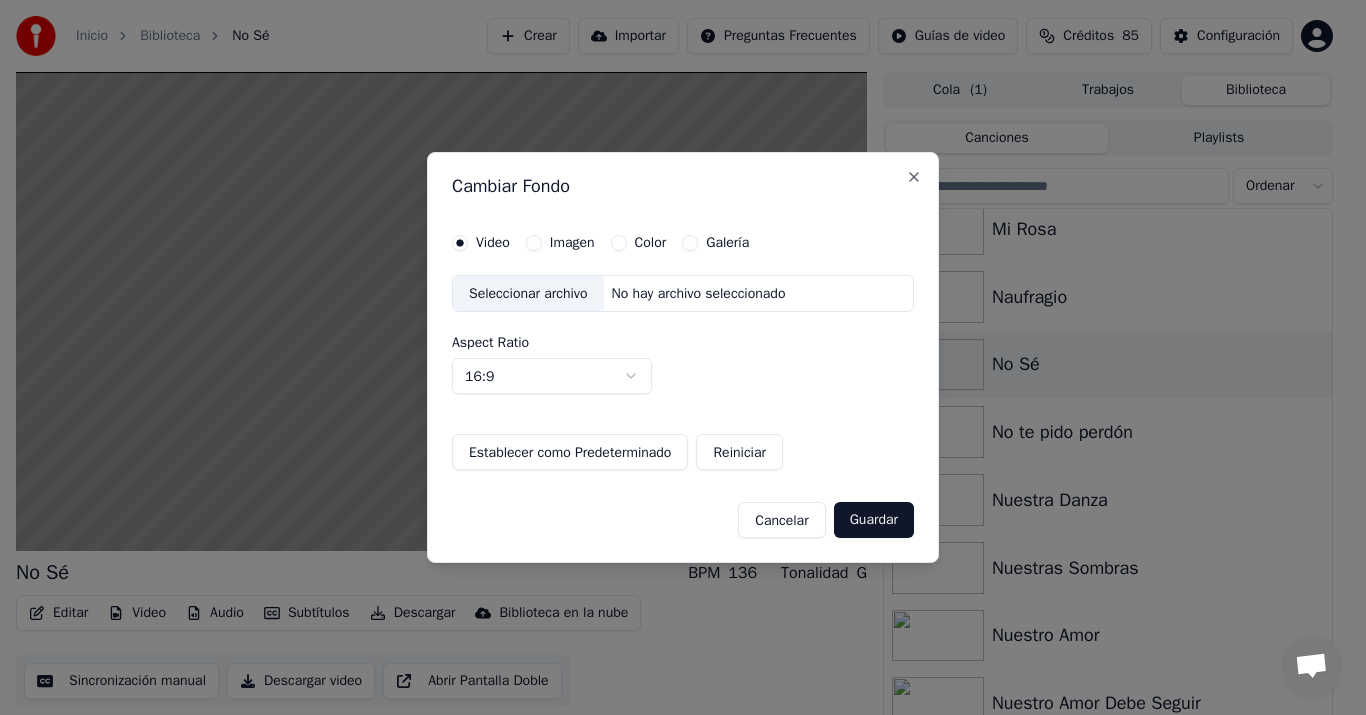 click on "Imagen" at bounding box center [560, 243] 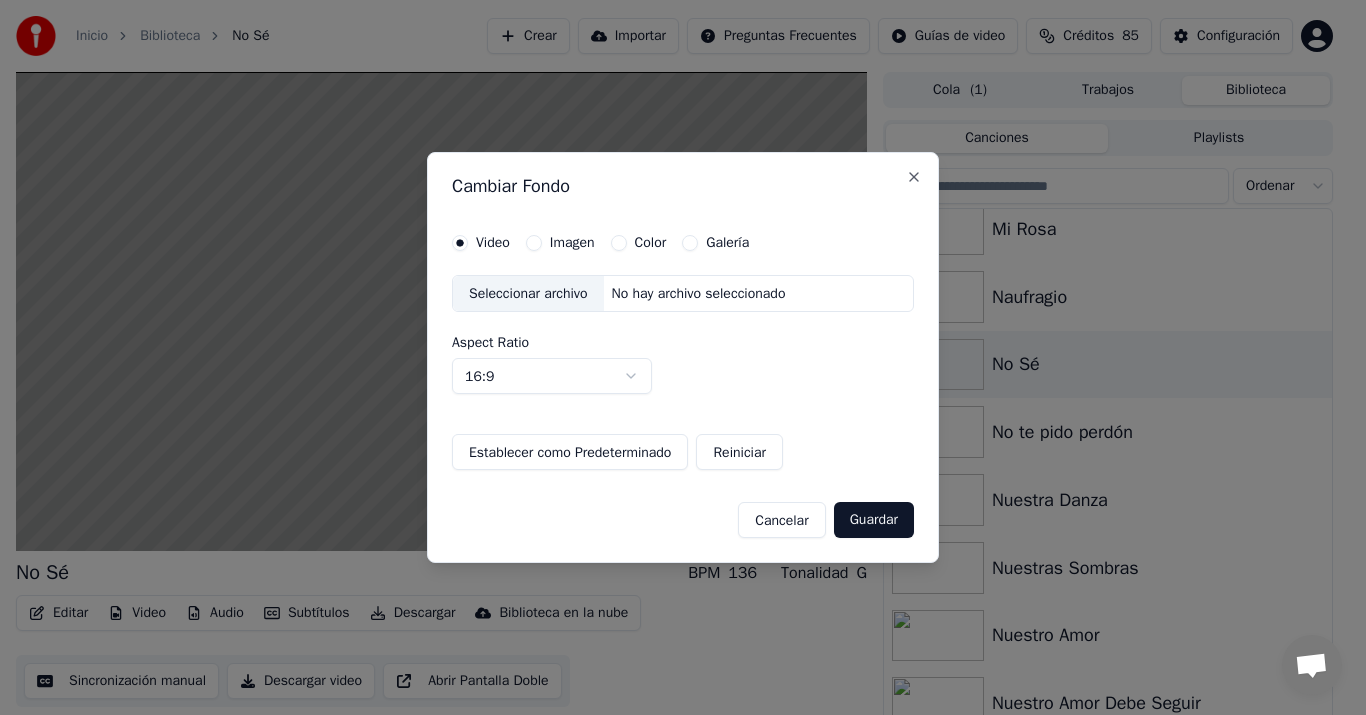 click on "Imagen" at bounding box center [534, 243] 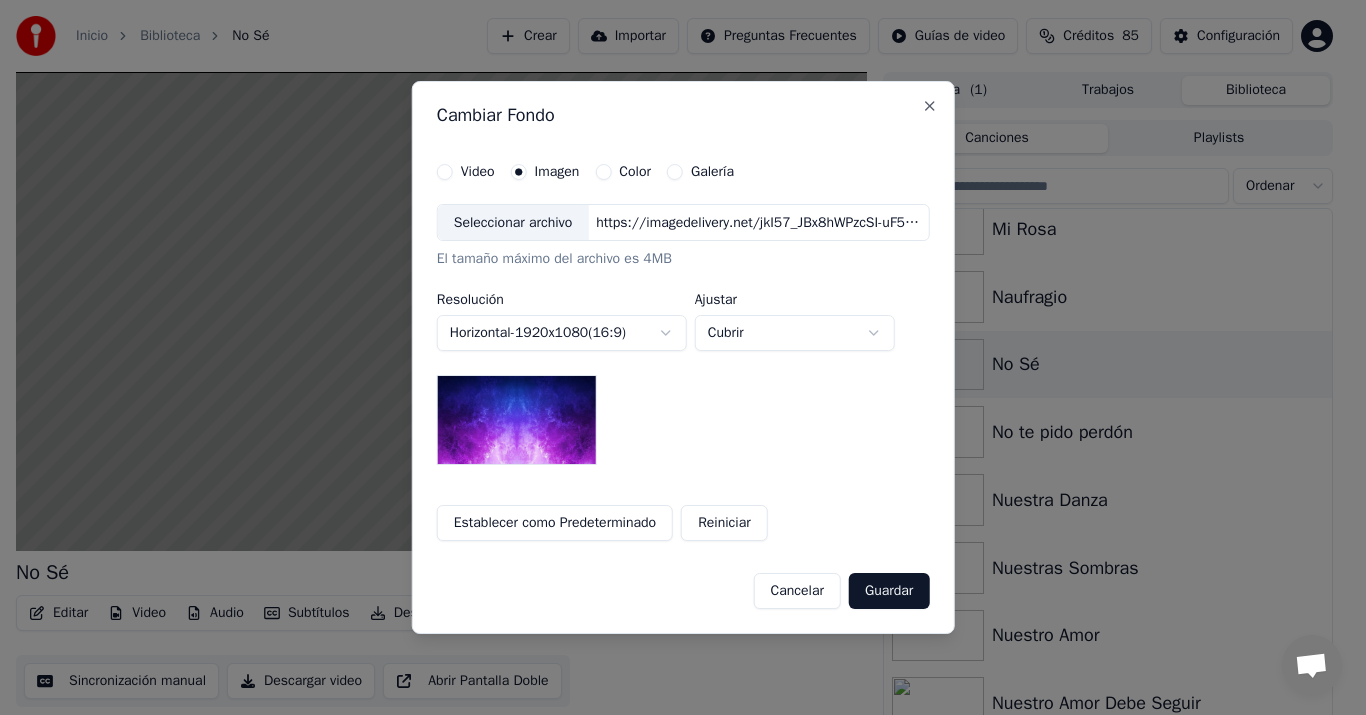 click on "Seleccionar archivo" at bounding box center [513, 223] 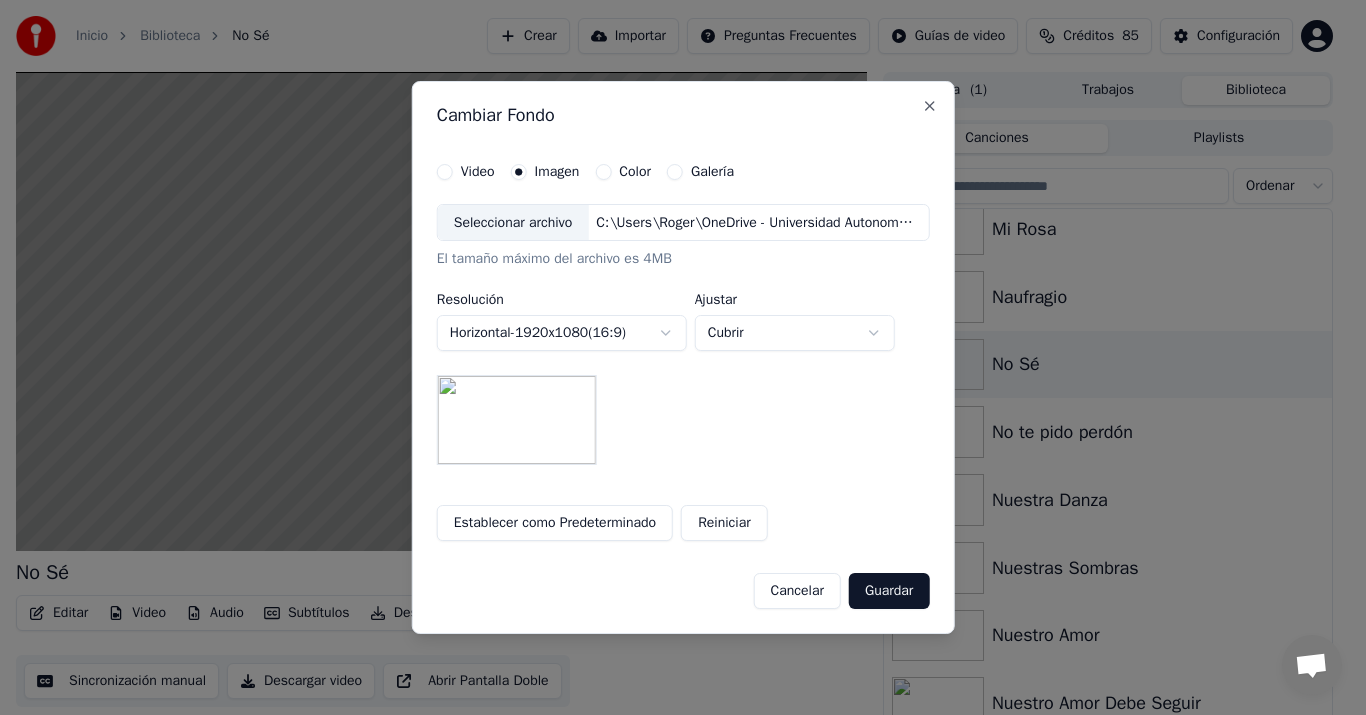 click on "Guardar" at bounding box center [889, 591] 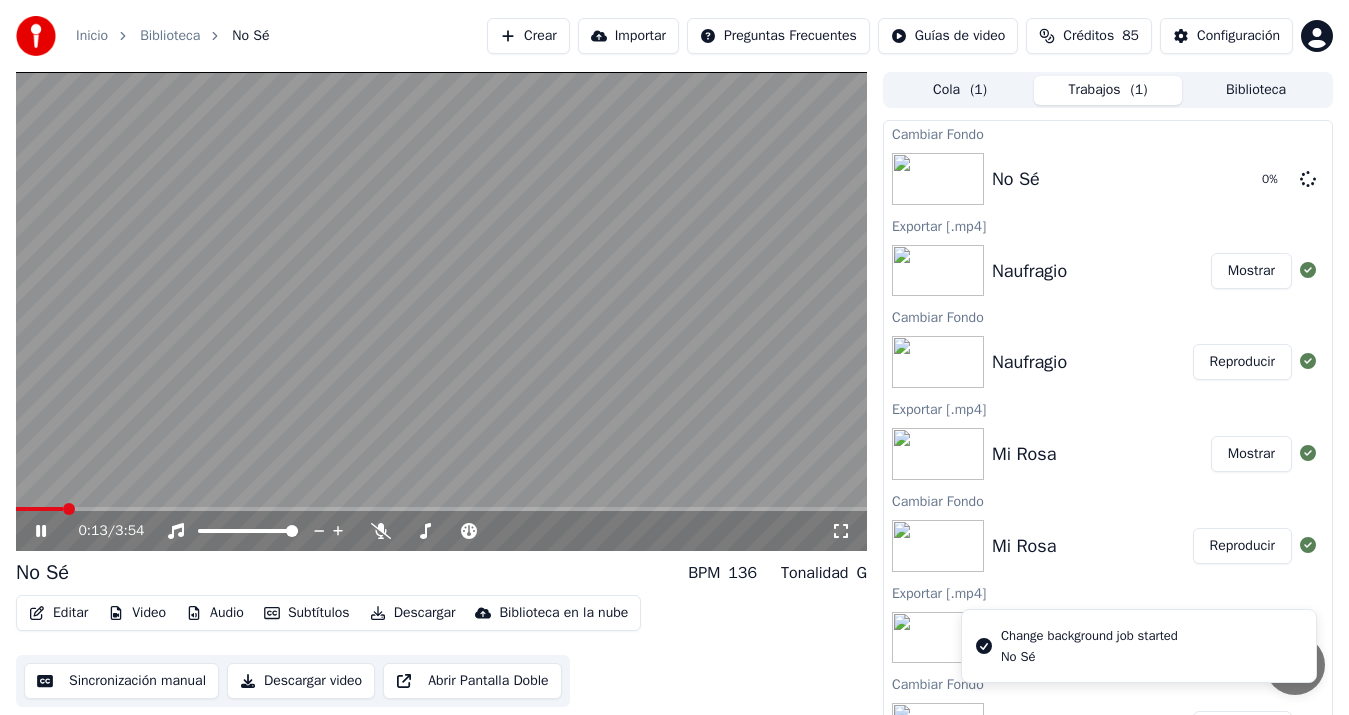 click at bounding box center [441, 311] 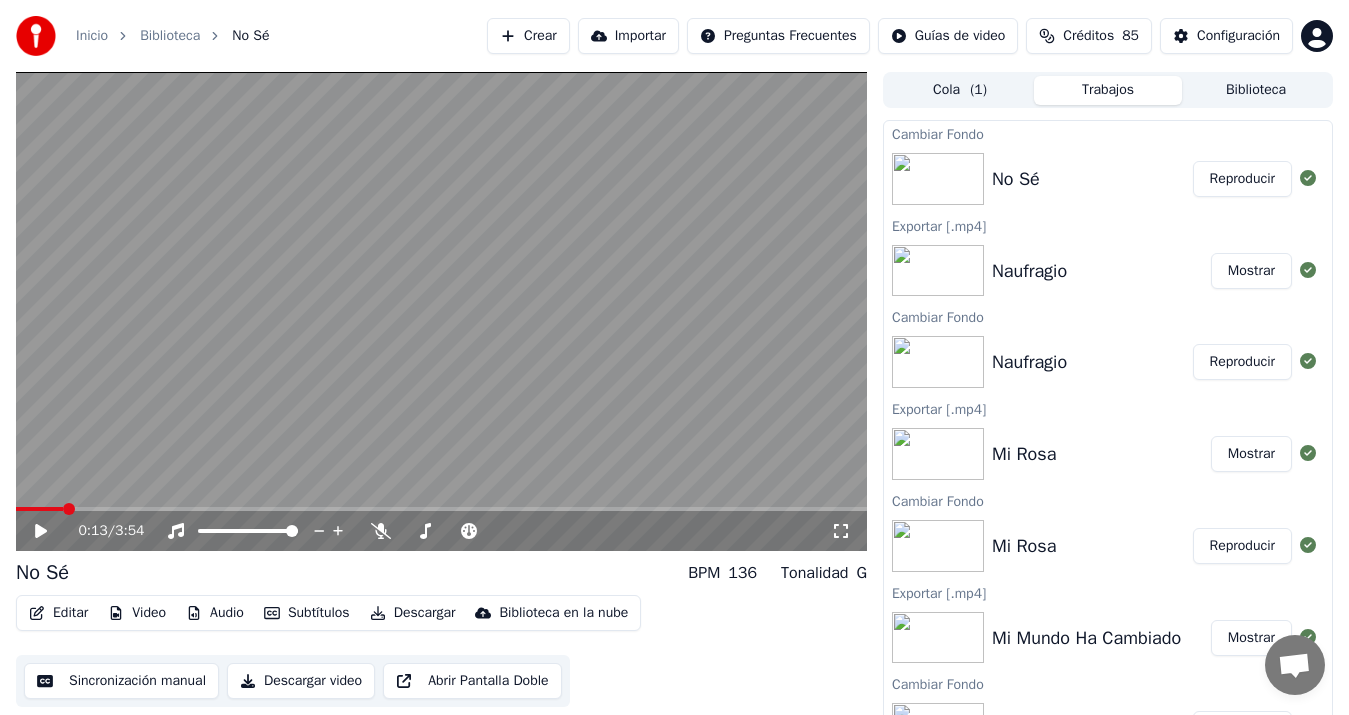click on "Reproducir" at bounding box center (1242, 179) 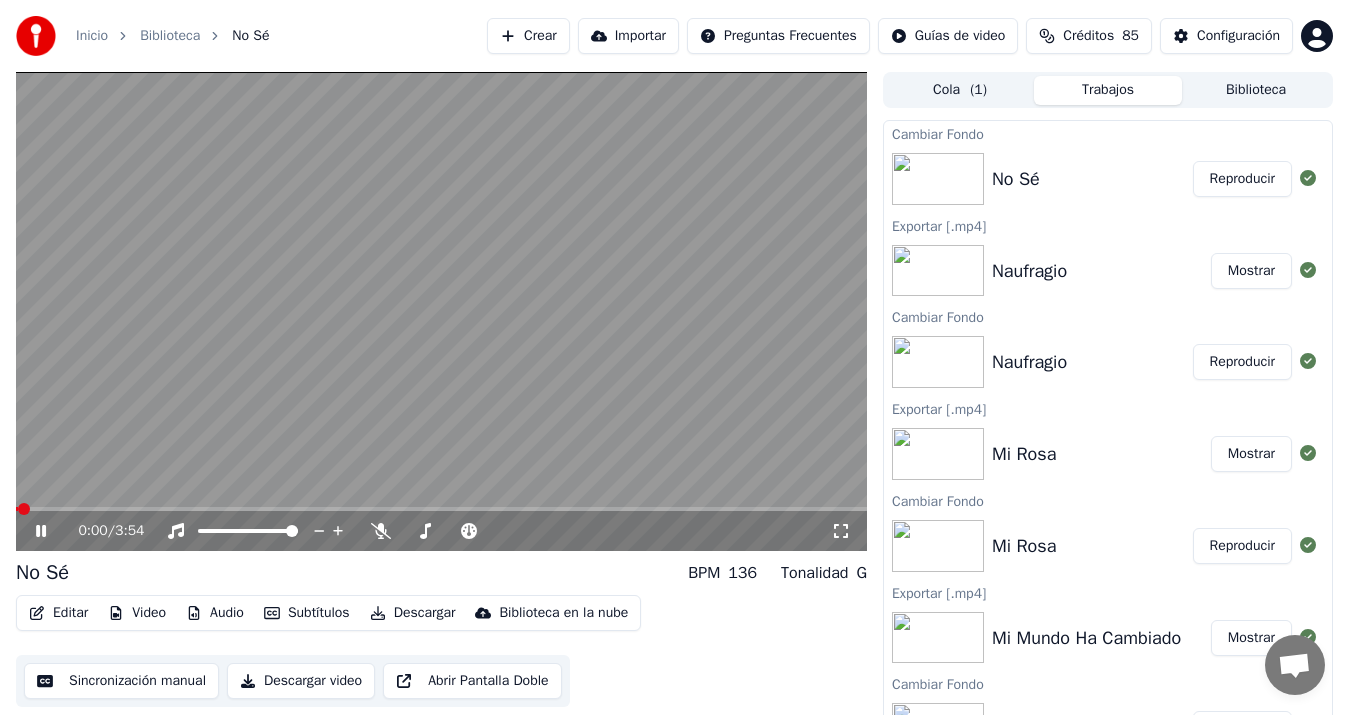 click on "Sincronización manual" at bounding box center [121, 681] 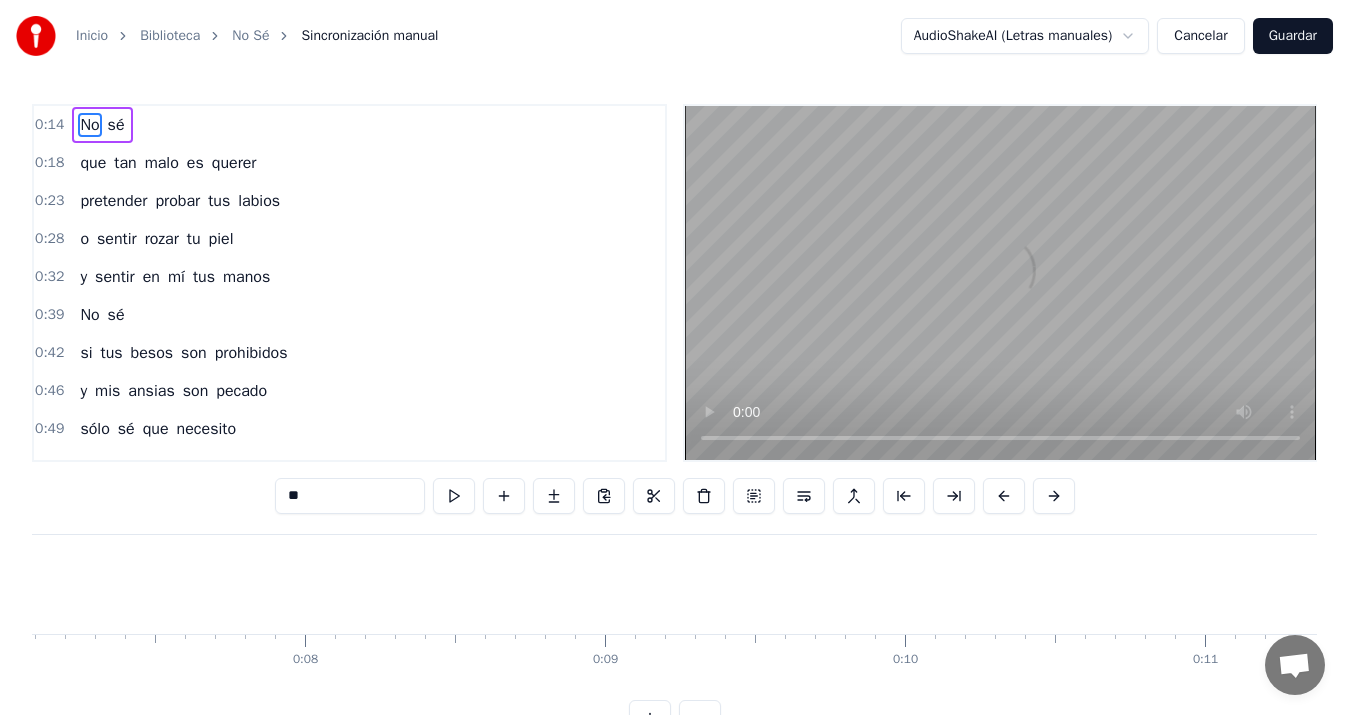 scroll, scrollTop: 0, scrollLeft: 4262, axis: horizontal 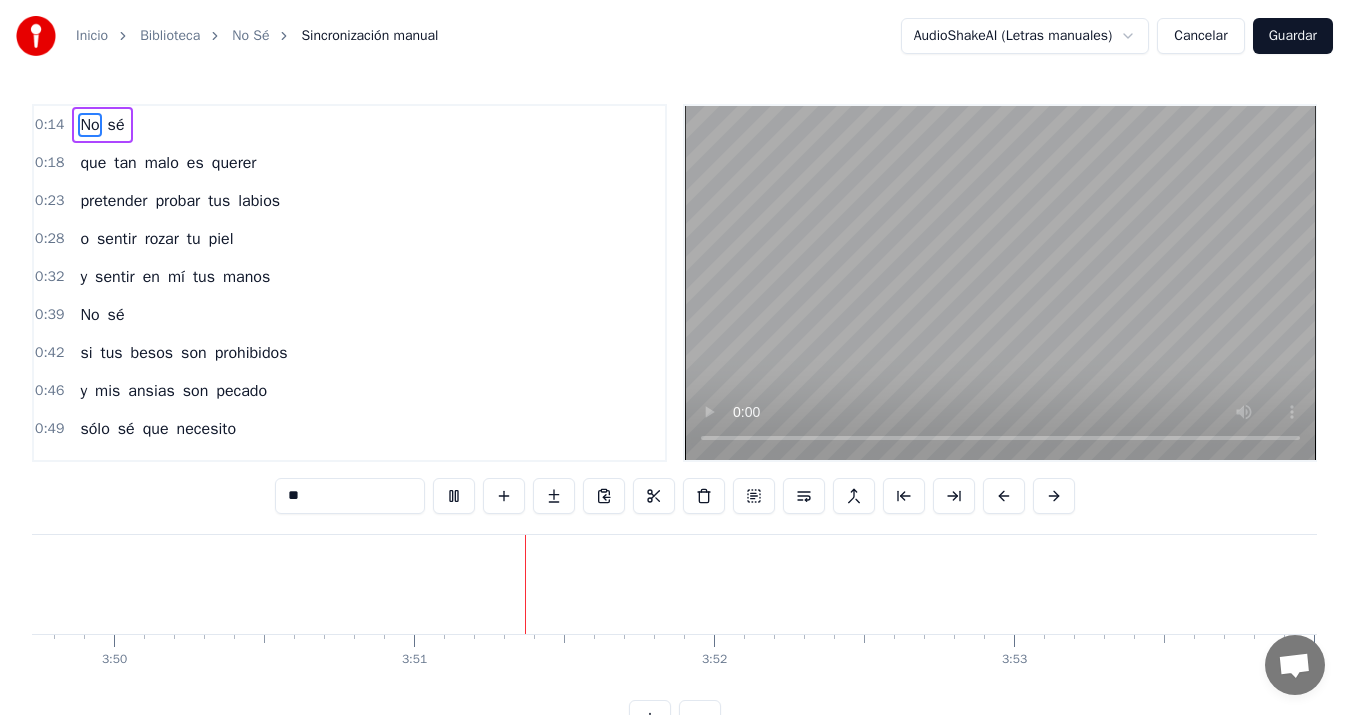 click on "Guardar" at bounding box center (1293, 36) 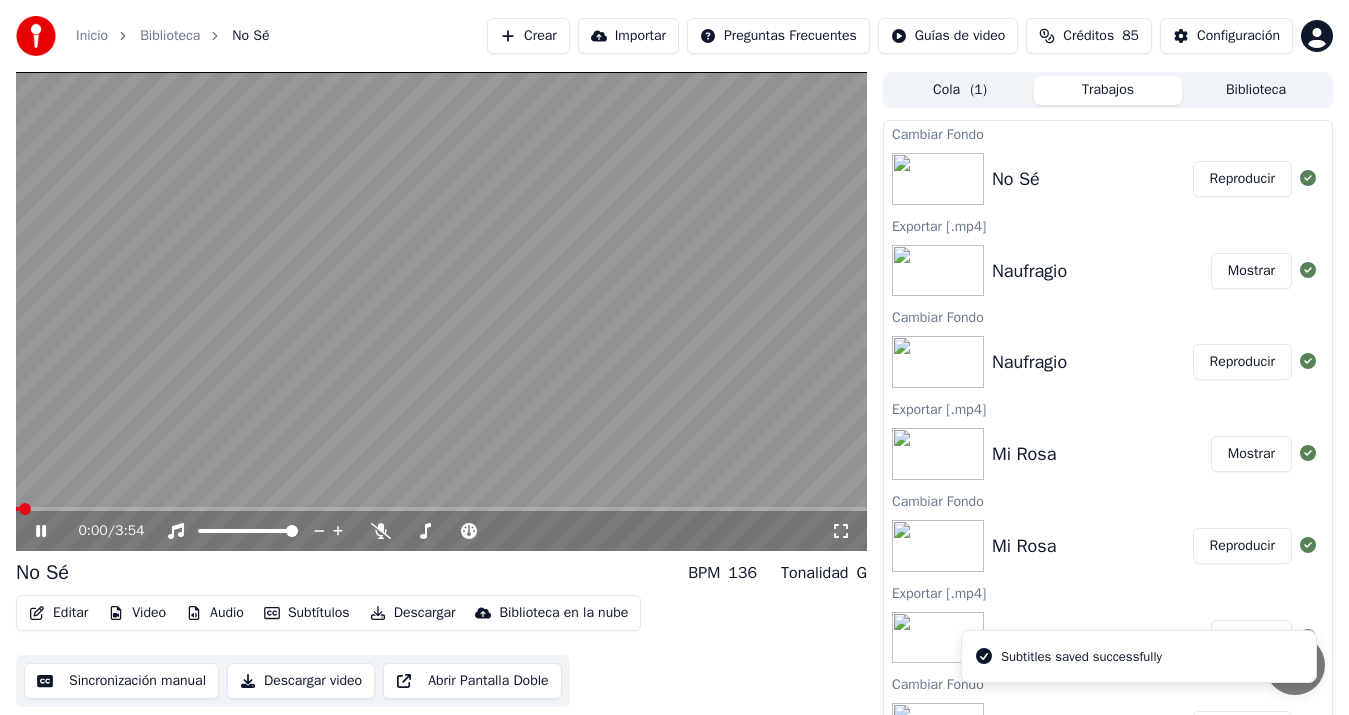 click on "Descargar video" at bounding box center [301, 681] 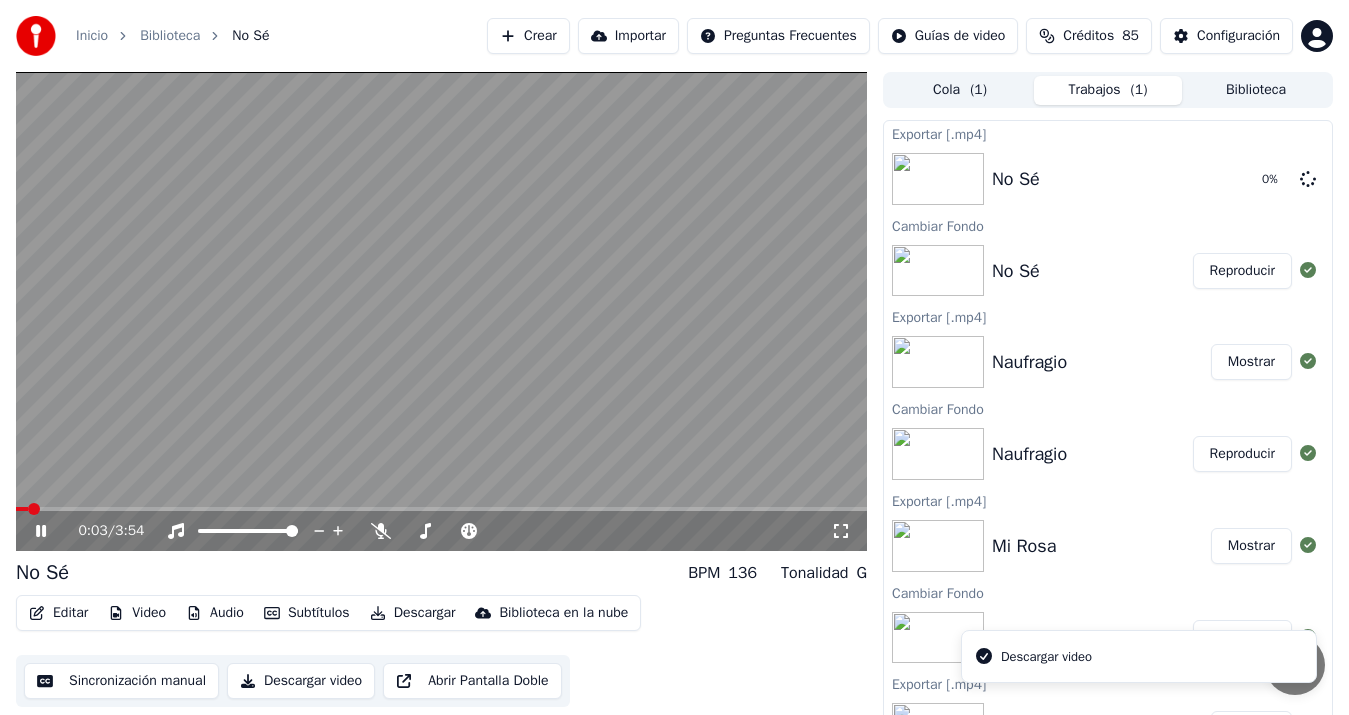 click at bounding box center (441, 311) 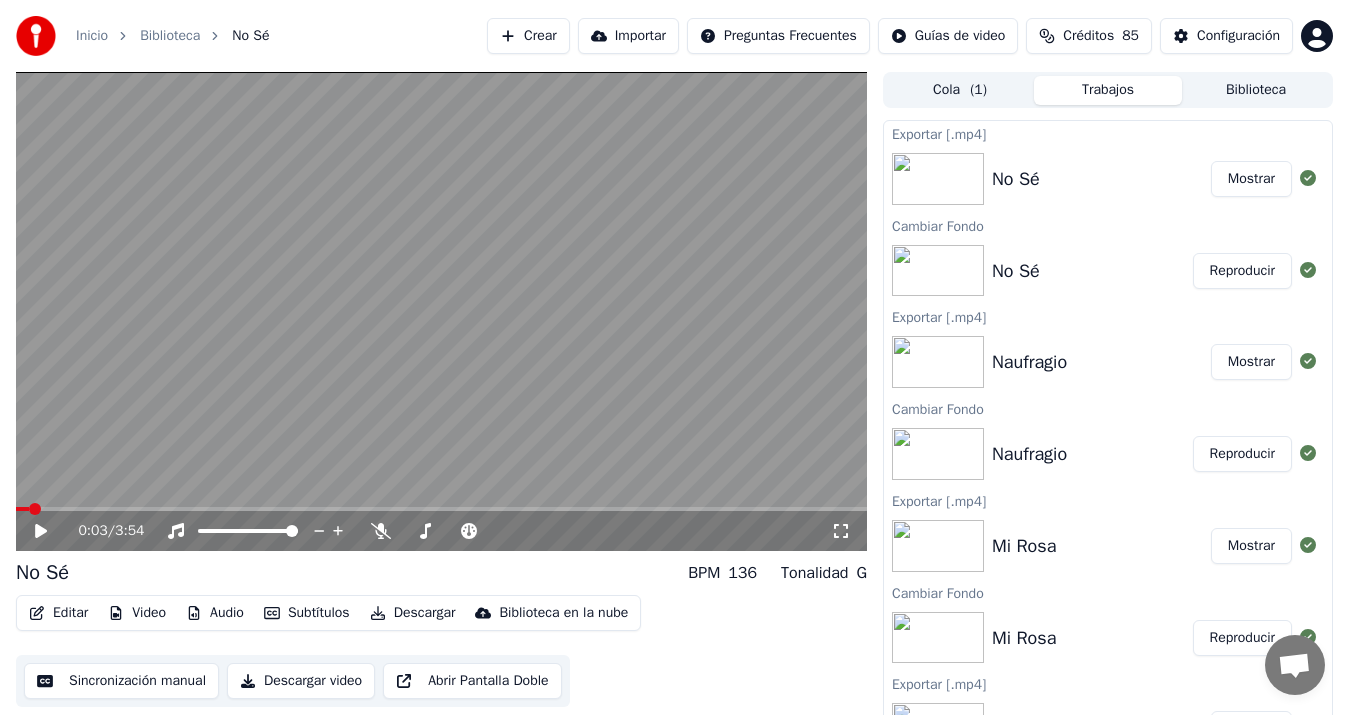 click on "Mostrar" at bounding box center [1251, 179] 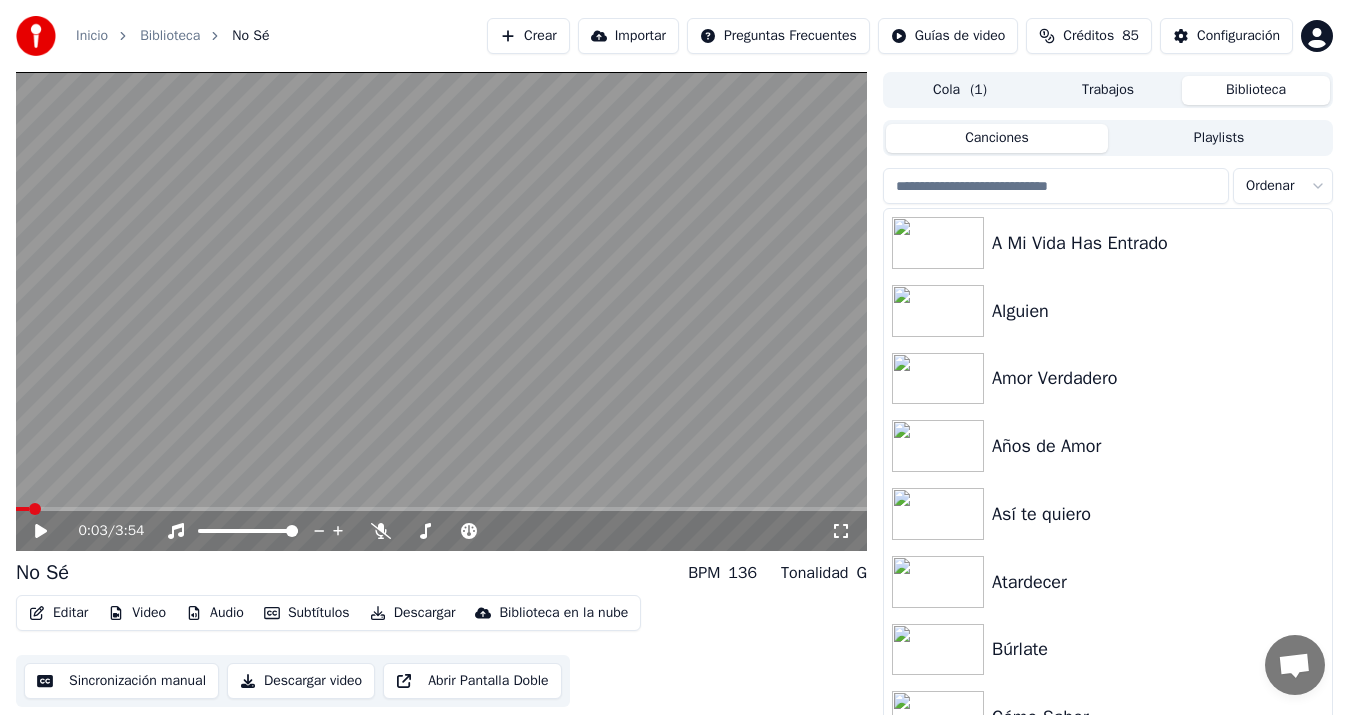 click on "Biblioteca" at bounding box center [1256, 90] 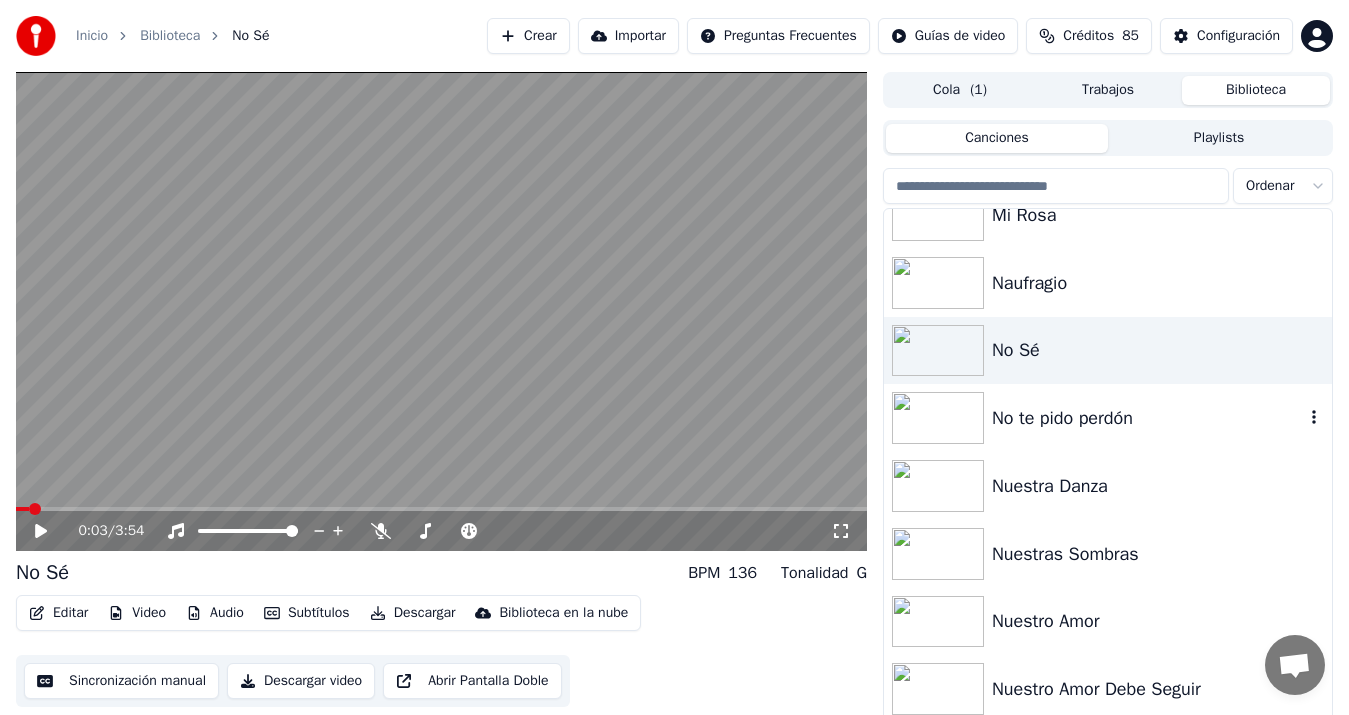 click on "No te pido perdón" at bounding box center [1148, 418] 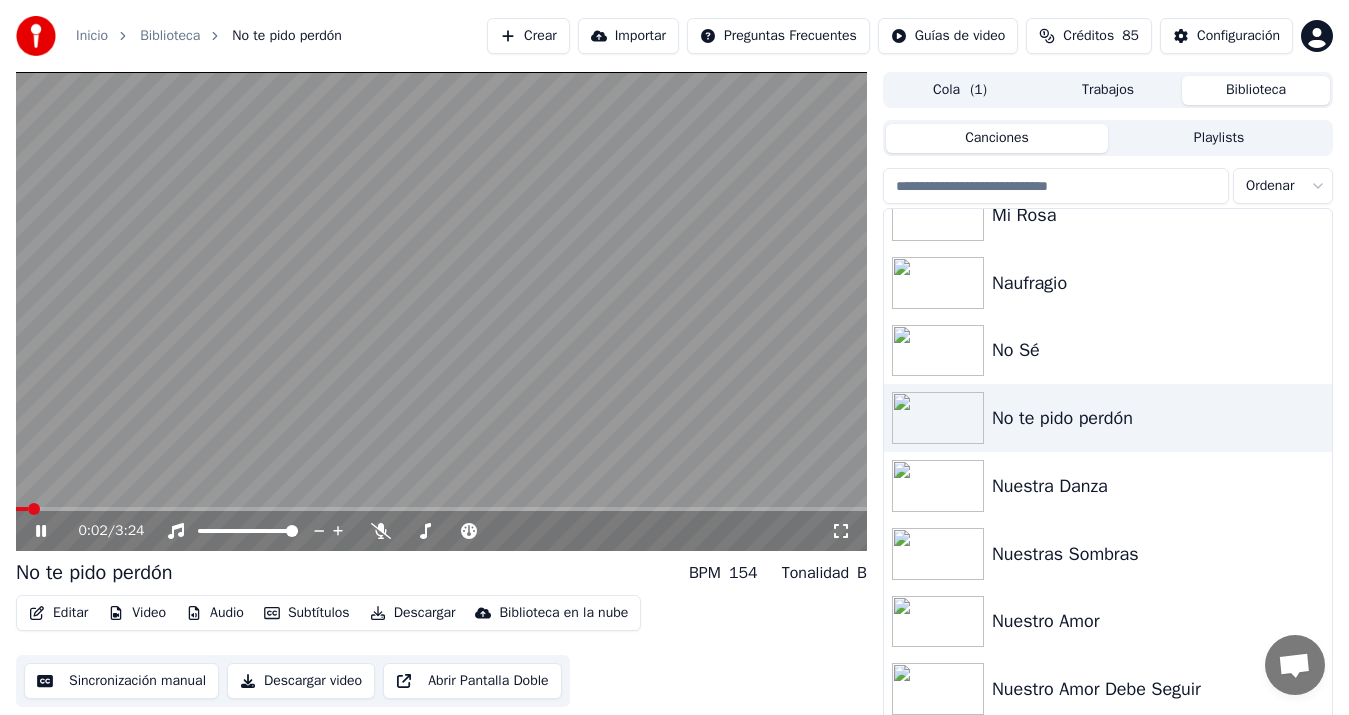 click on "Video" at bounding box center [137, 613] 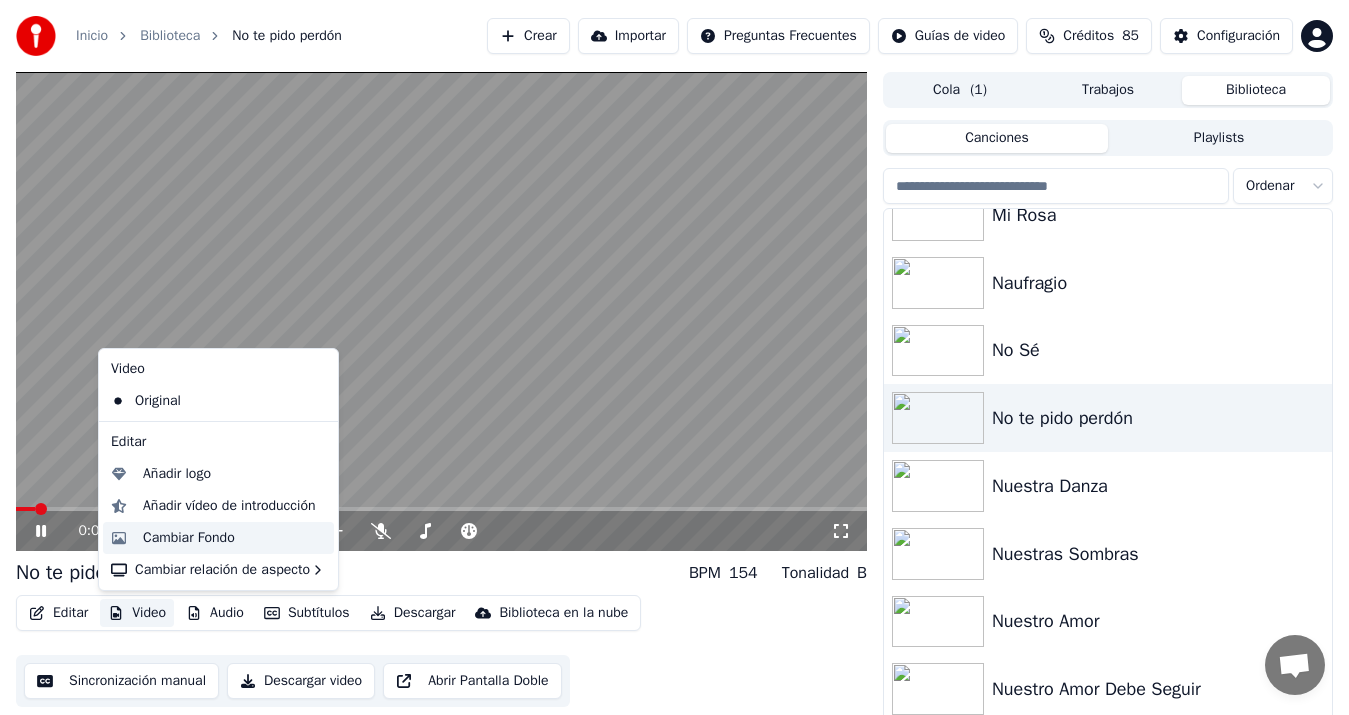 click on "Cambiar Fondo" at bounding box center (189, 538) 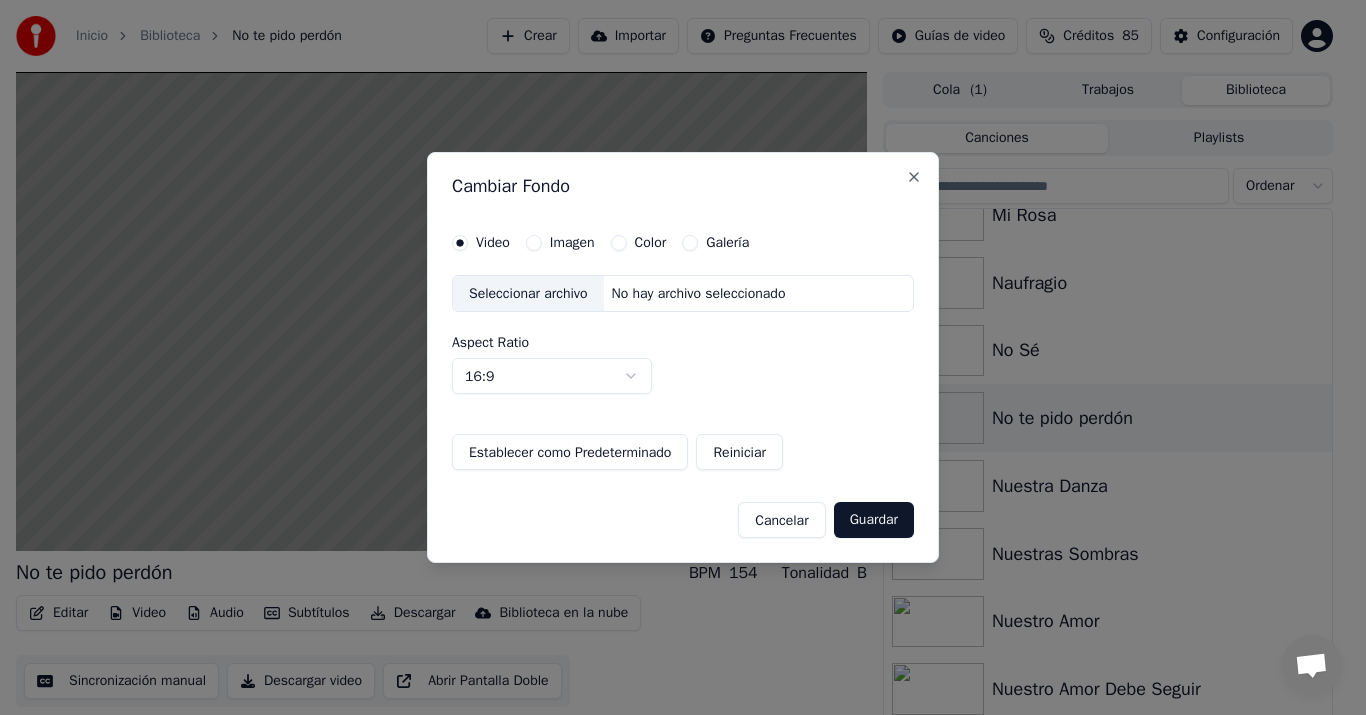 click on "Imagen" at bounding box center (560, 243) 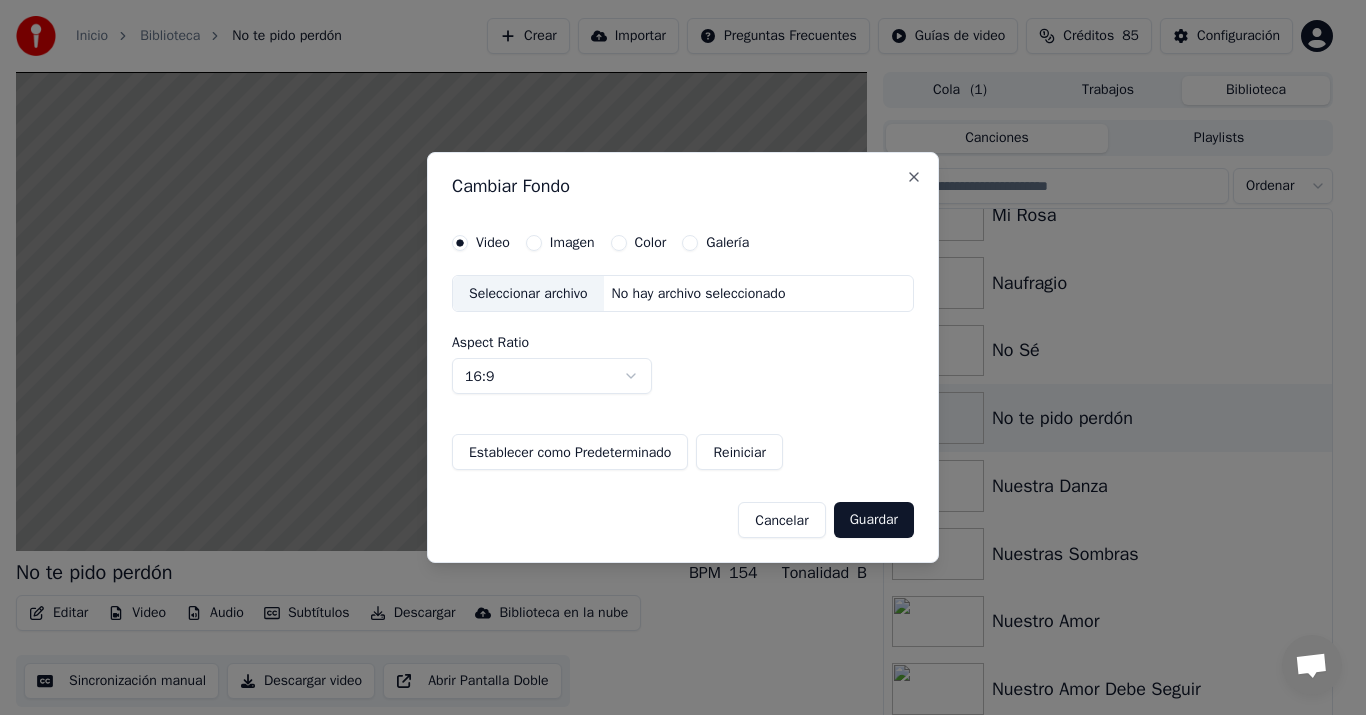 click on "Imagen" at bounding box center [534, 243] 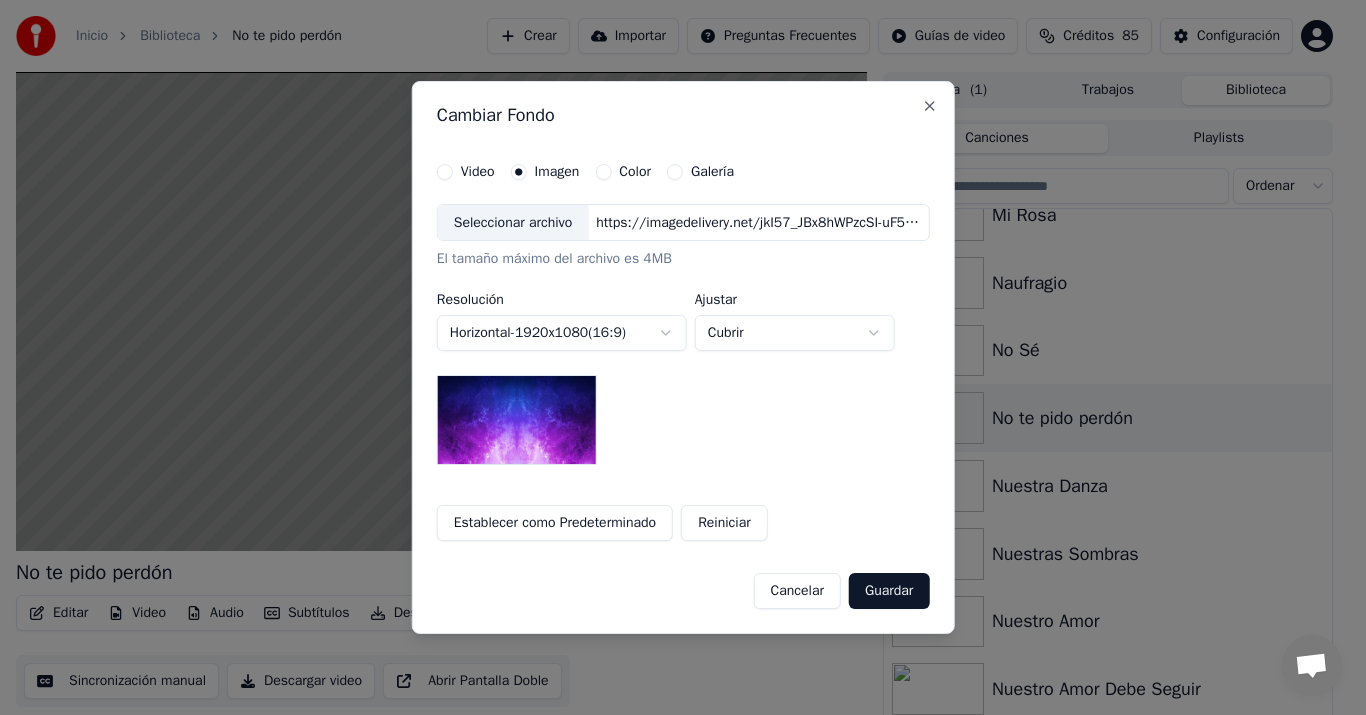 click on "Seleccionar archivo" at bounding box center [513, 223] 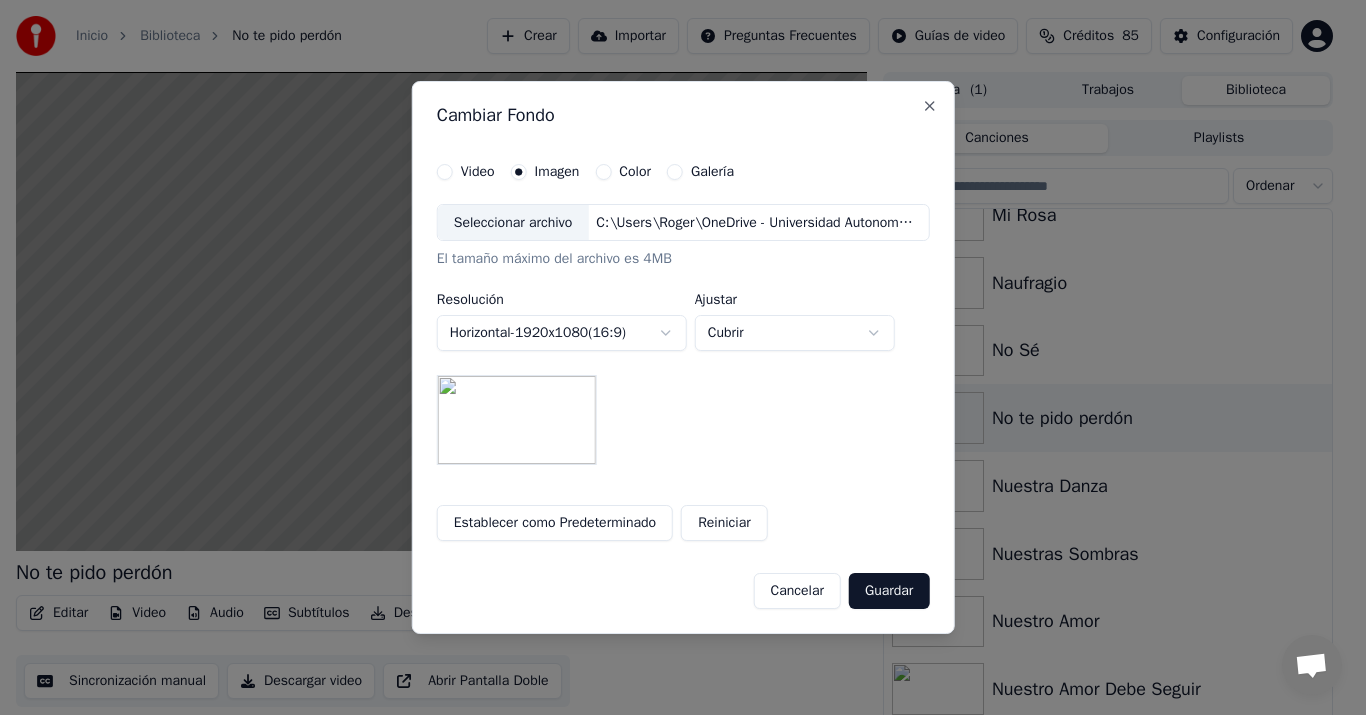 click on "Guardar" at bounding box center [889, 591] 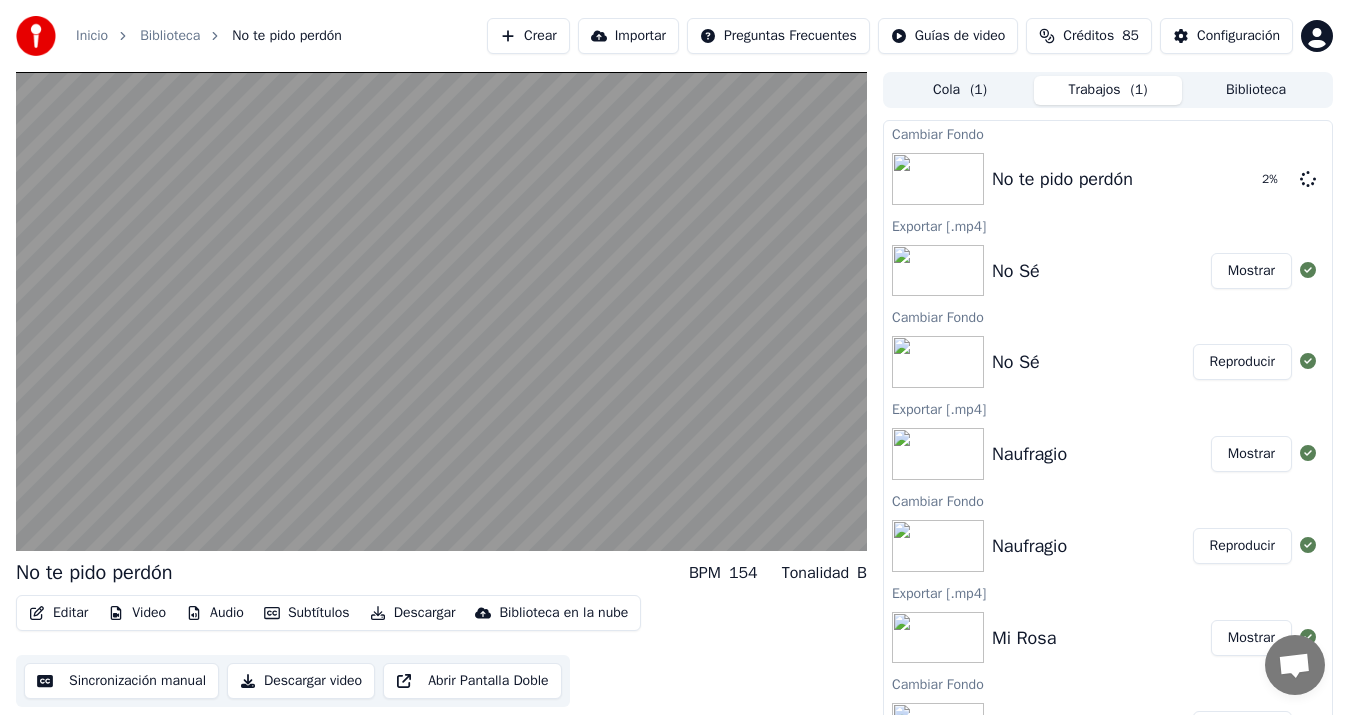 scroll, scrollTop: 13, scrollLeft: 0, axis: vertical 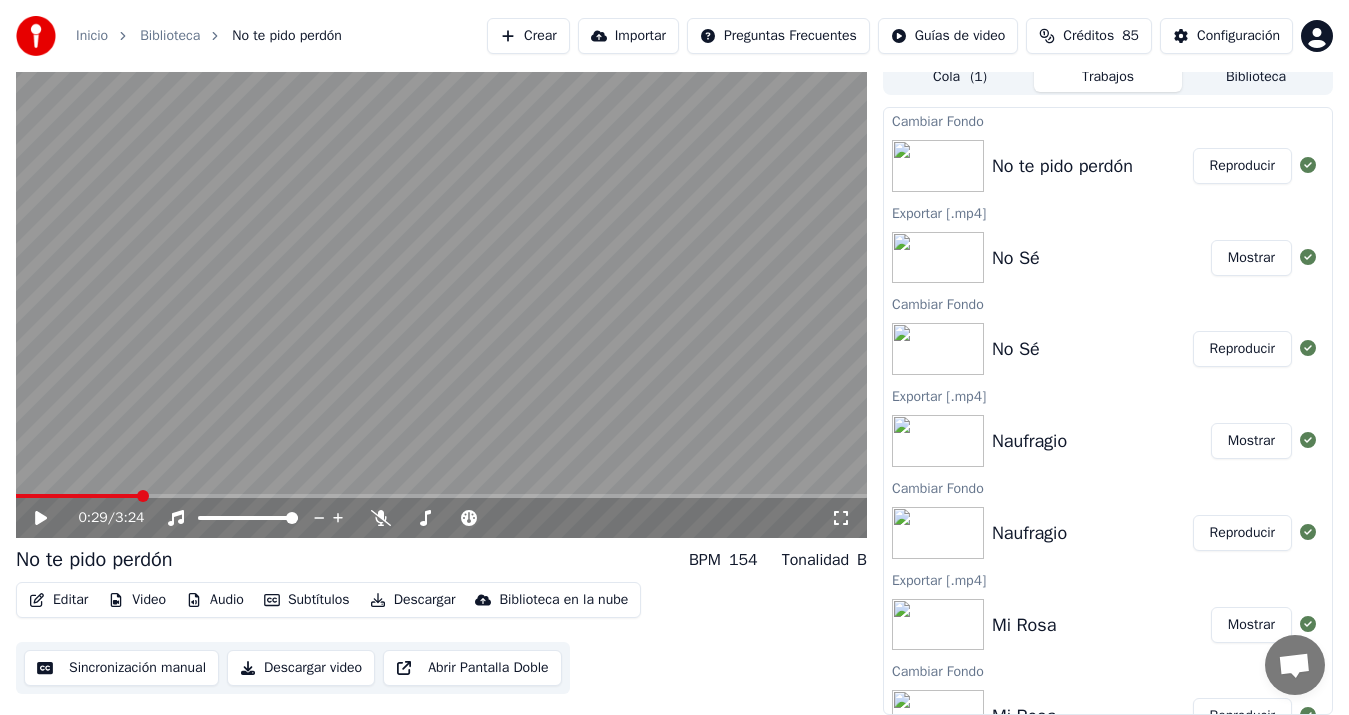 click on "Reproducir" at bounding box center [1242, 166] 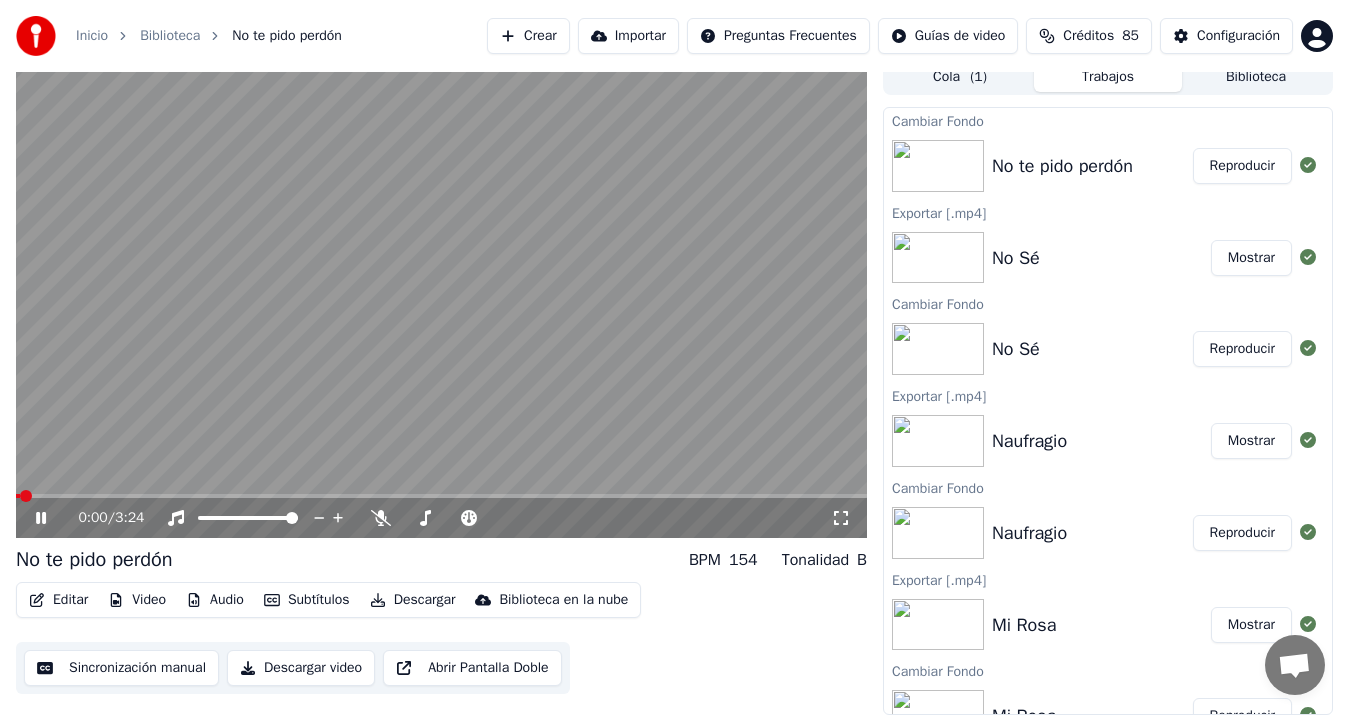 click on "Sincronización manual" at bounding box center [121, 668] 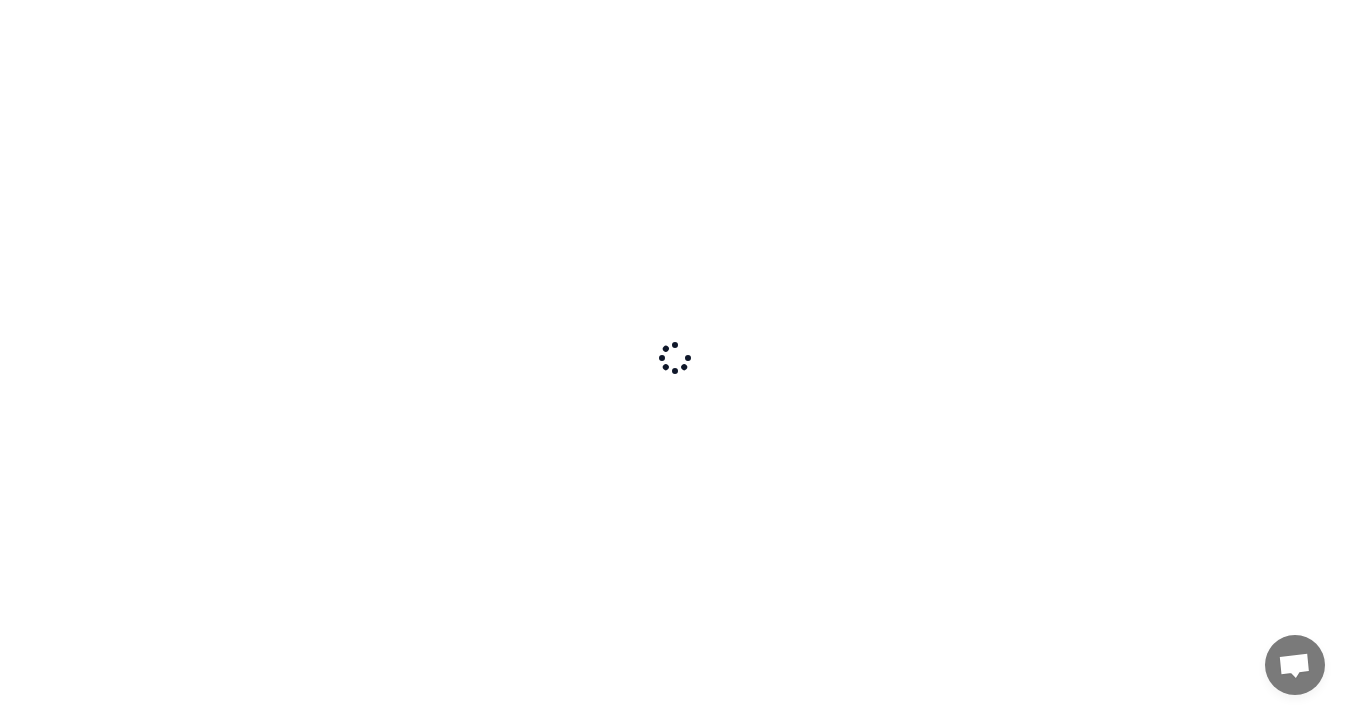 scroll, scrollTop: 0, scrollLeft: 0, axis: both 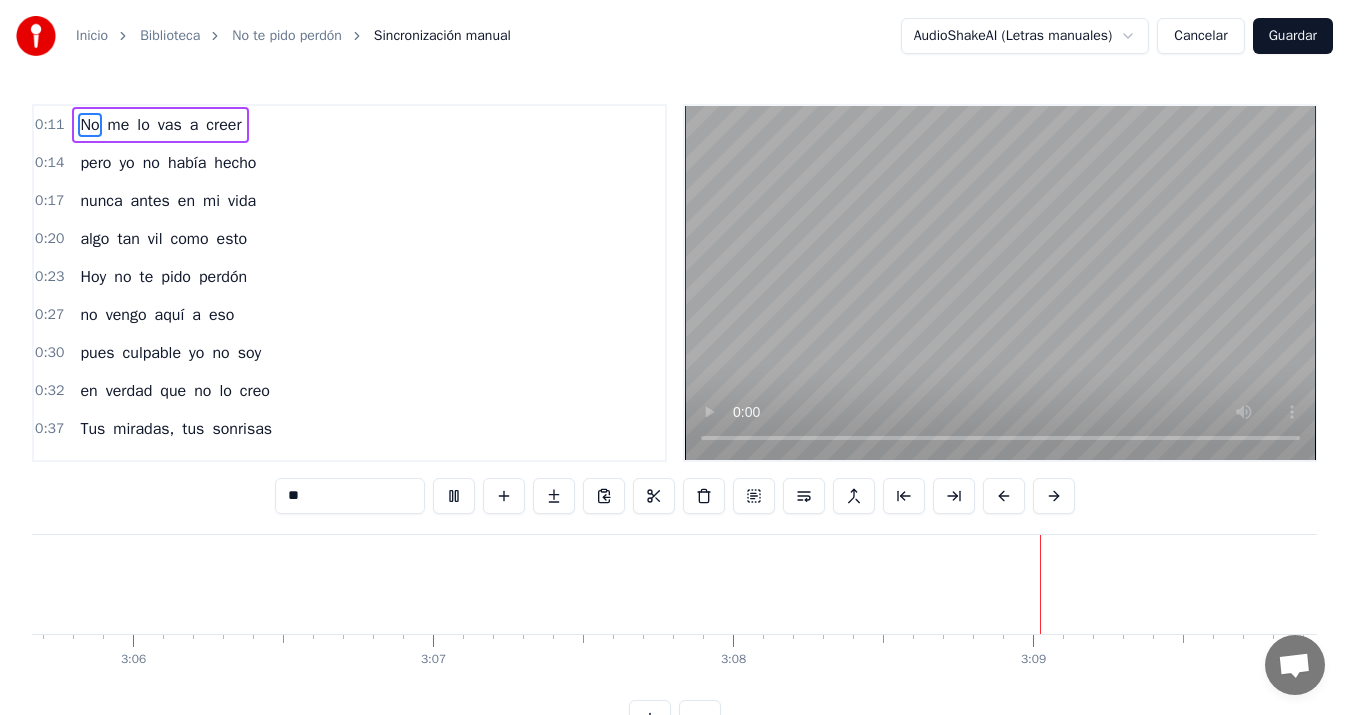 click on "Guardar" at bounding box center [1293, 36] 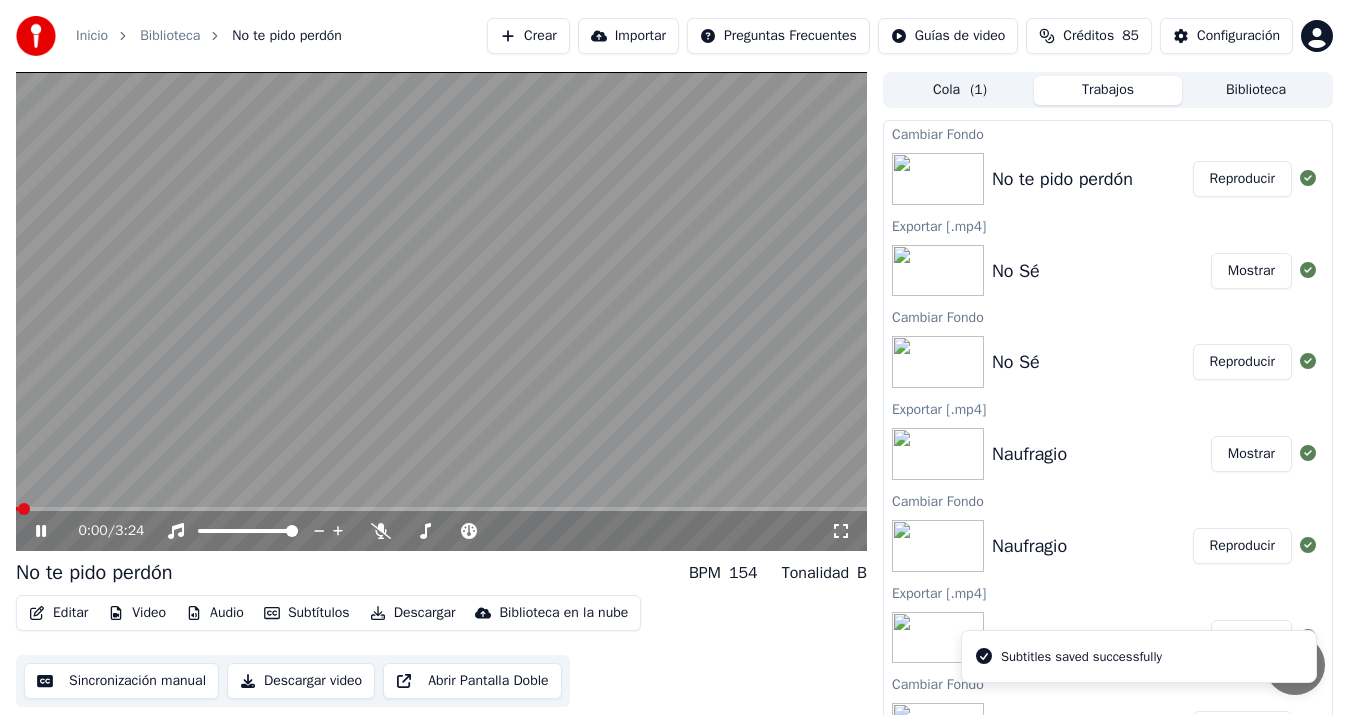 click on "Descargar video" at bounding box center [301, 681] 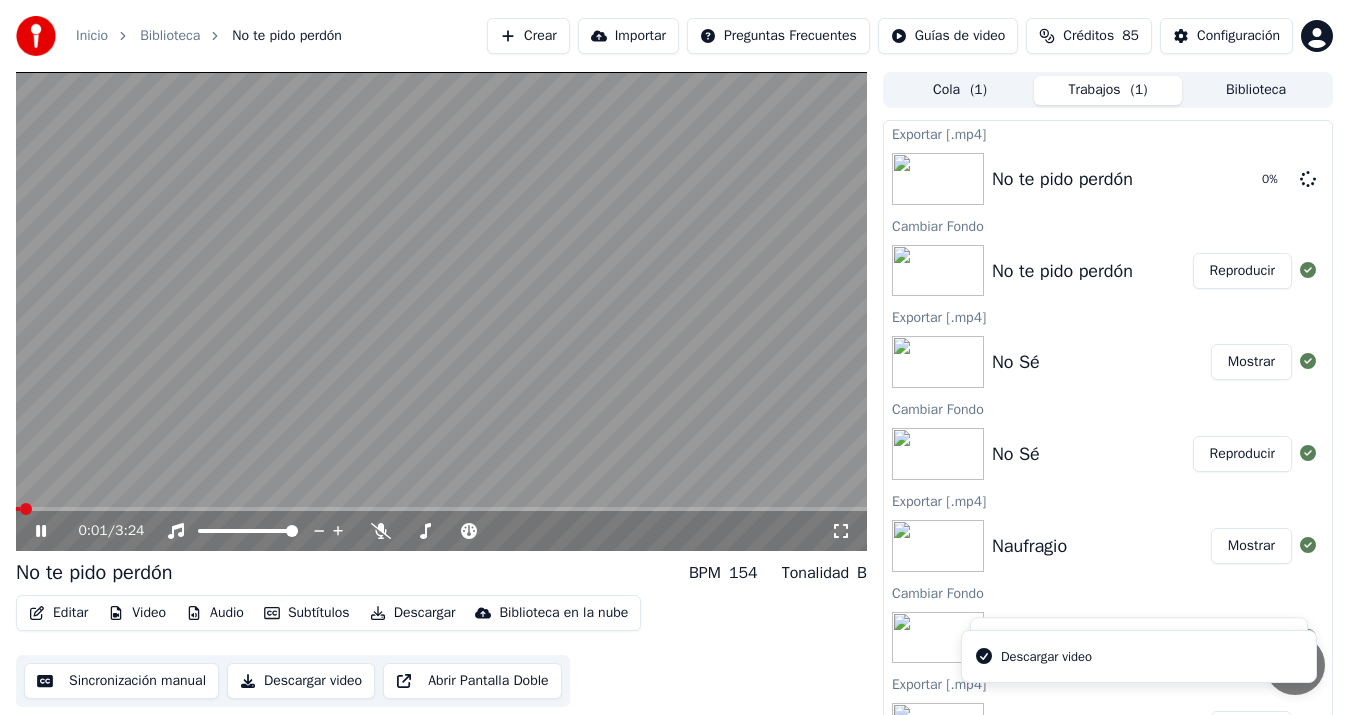 click at bounding box center [441, 311] 